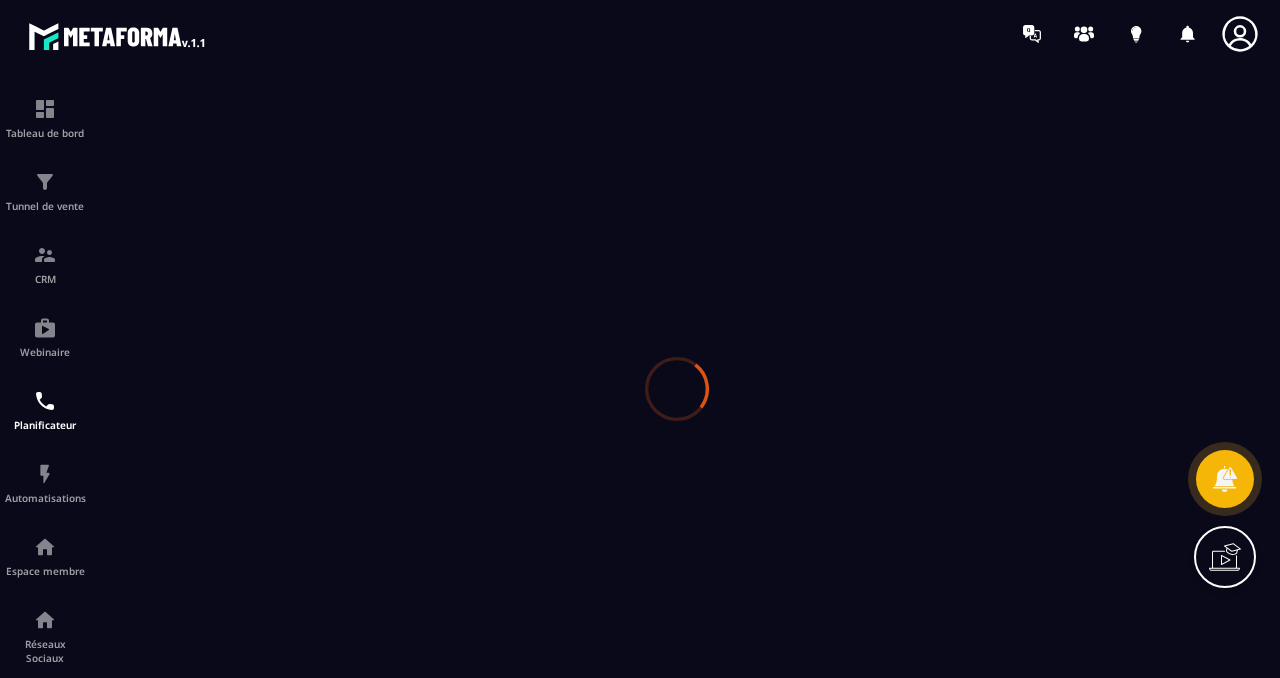 scroll, scrollTop: 0, scrollLeft: 0, axis: both 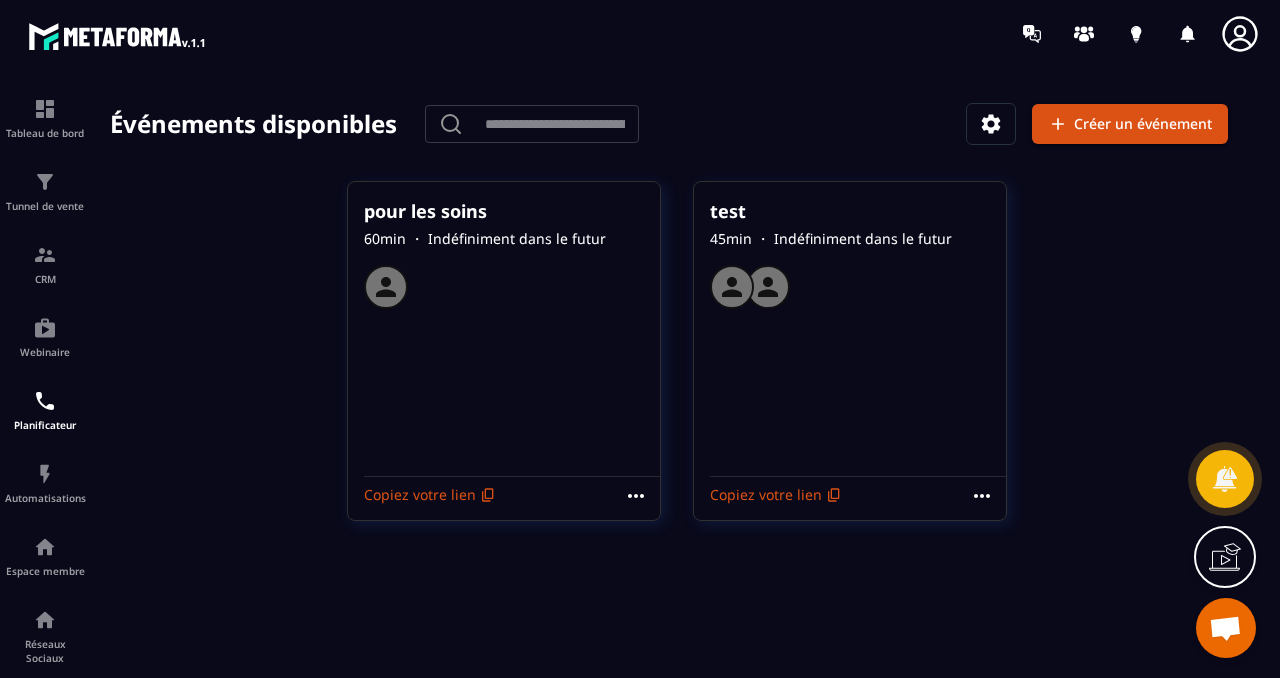 click 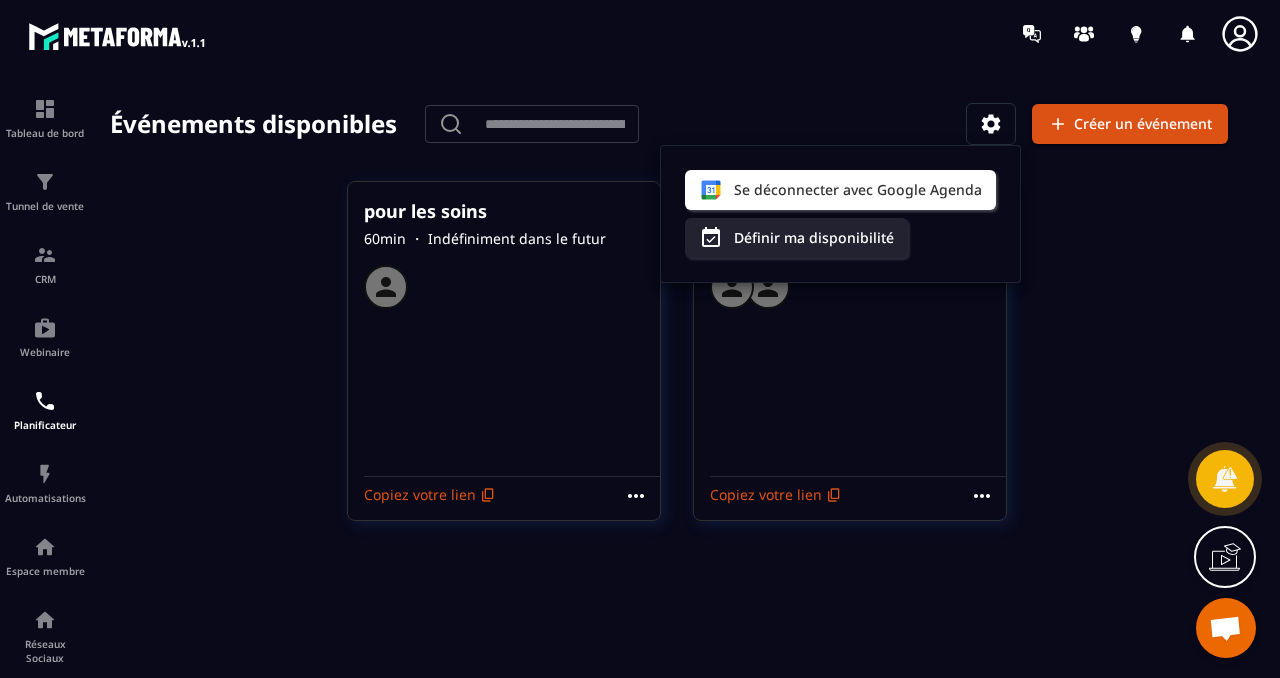 click at bounding box center (757, 33) 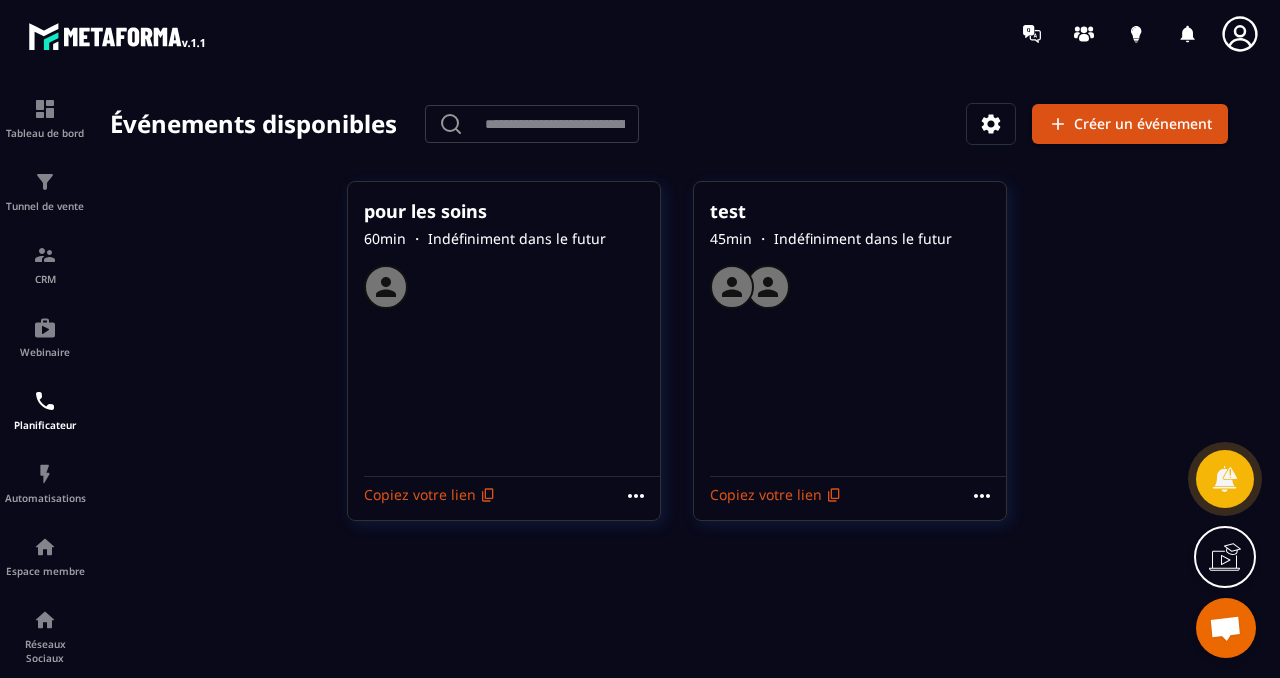 click 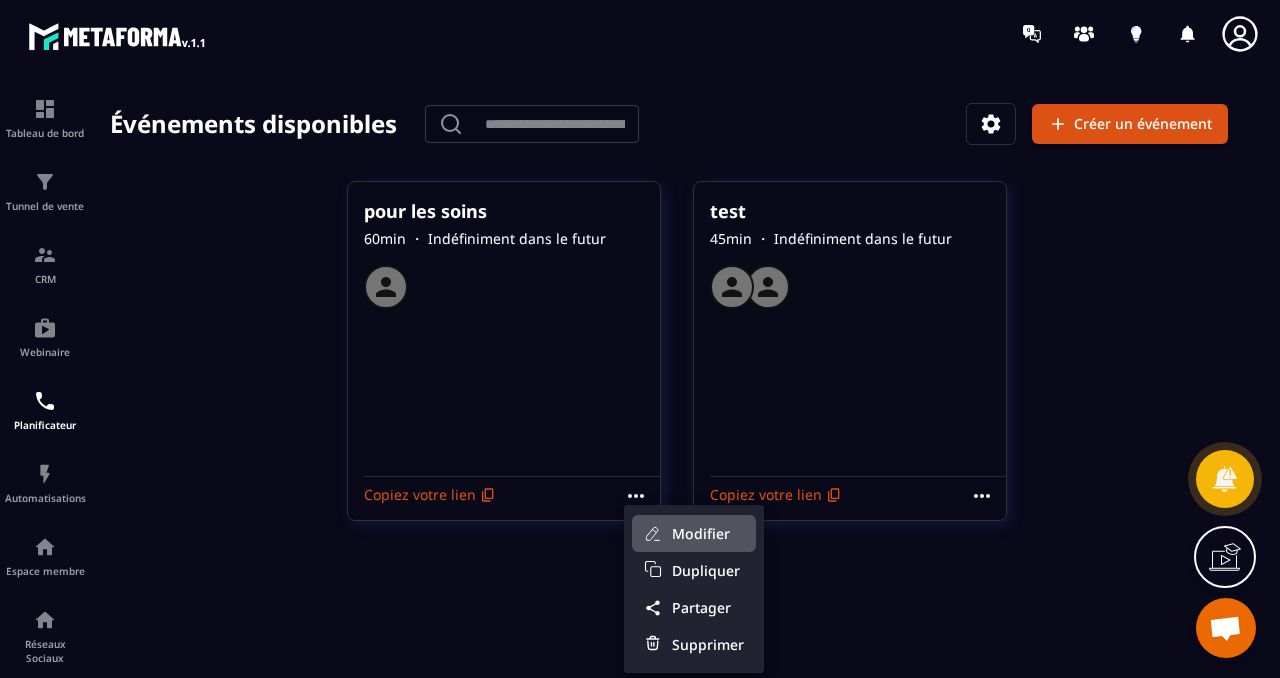 click on "Modifier" at bounding box center (708, 533) 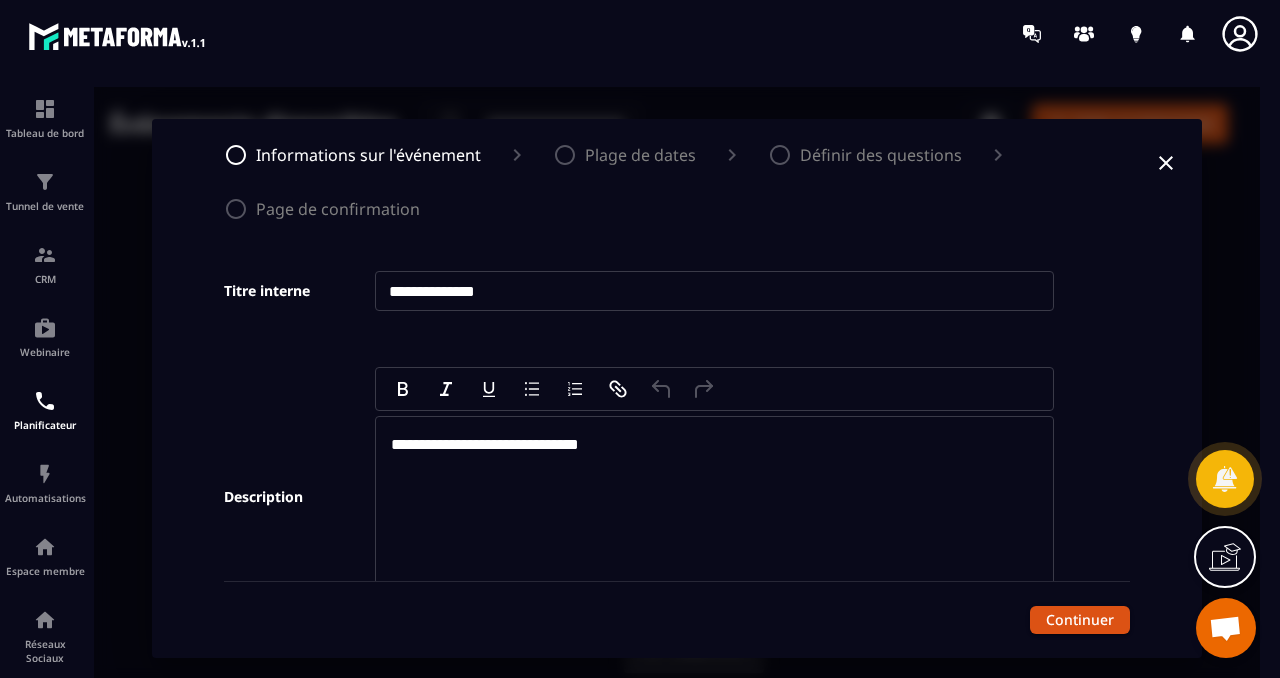 scroll, scrollTop: 0, scrollLeft: 0, axis: both 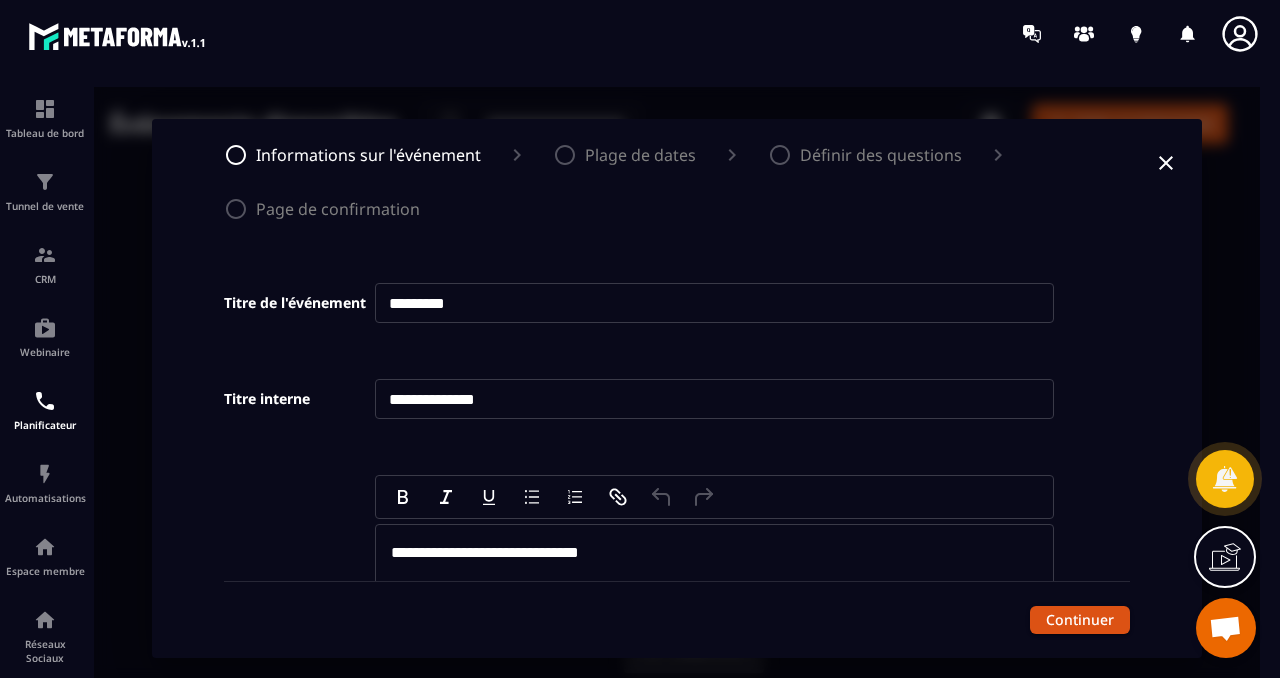 click 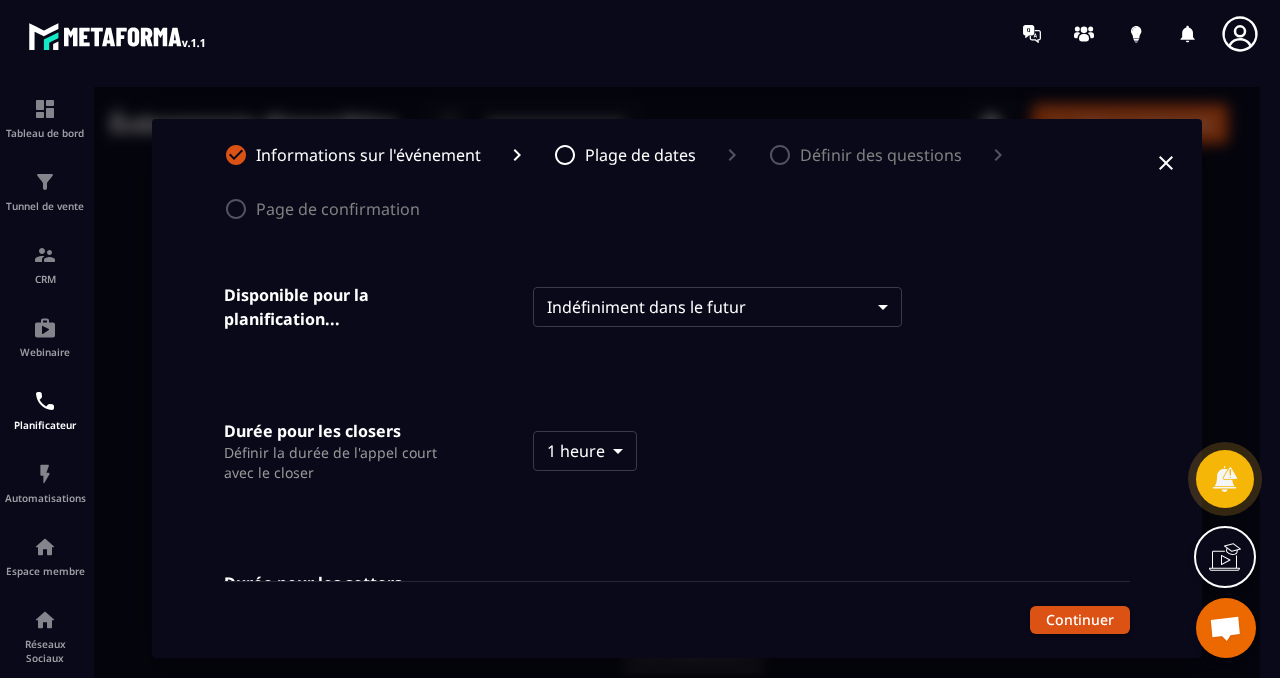 scroll, scrollTop: 40, scrollLeft: 0, axis: vertical 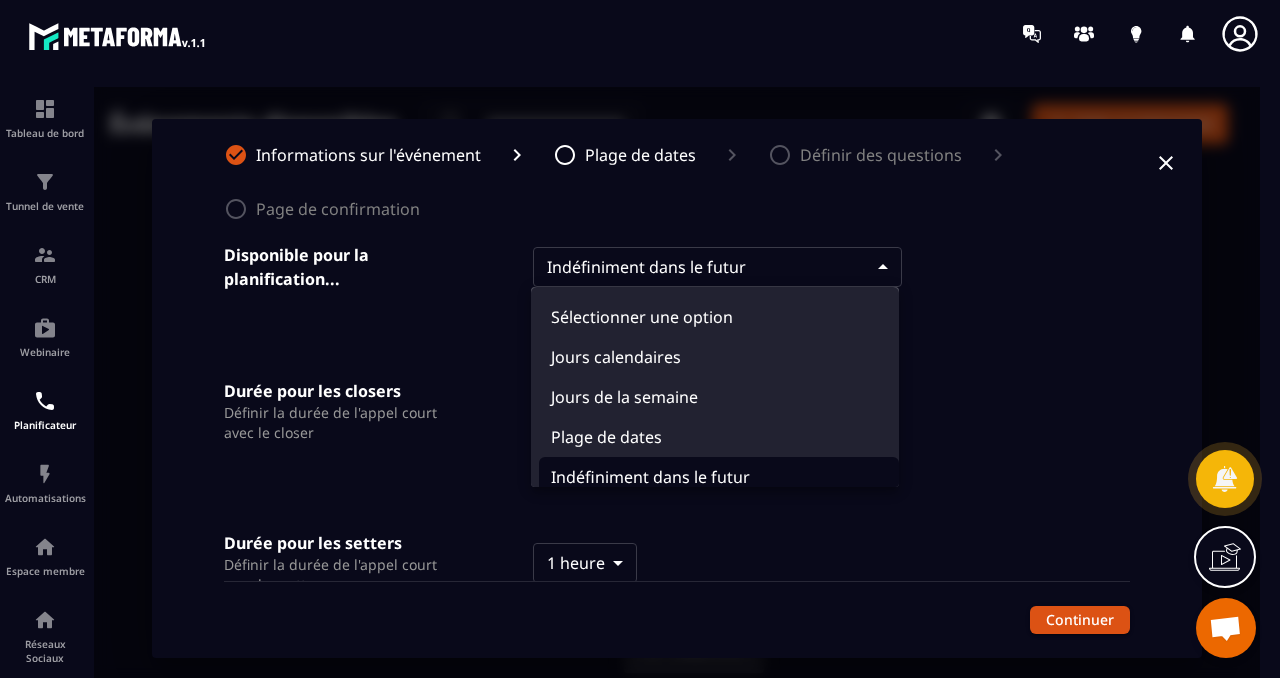 click on "Événements disponibles ​ ​ Créer un événement pour les soins 60  min ・   Indéfiniment dans le futur Copiez votre lien test 45  min ・   Indéfiniment dans le futur Copiez votre lien Modifier Dupliquer Partager Supprimer Informations sur l'événement Plage de dates Définir des questions Page de confirmation Disponible pour la planification... Indéfiniment dans le futur ******** ​ Durée pour les closers Définir la durée de l'appel court avec le closer 1 heure **** ​ Durée pour les setters Définir la durée de l'appel court avec les setters 1 heure **** ​ Prévenez-moi avant l'appel Définissez la durée de votre événement 30 min **** ​ Continuer Sélectionner une option Jours calendaires Jours de la semaine Plage de dates Indéfiniment dans le futur" at bounding box center (677, 388) 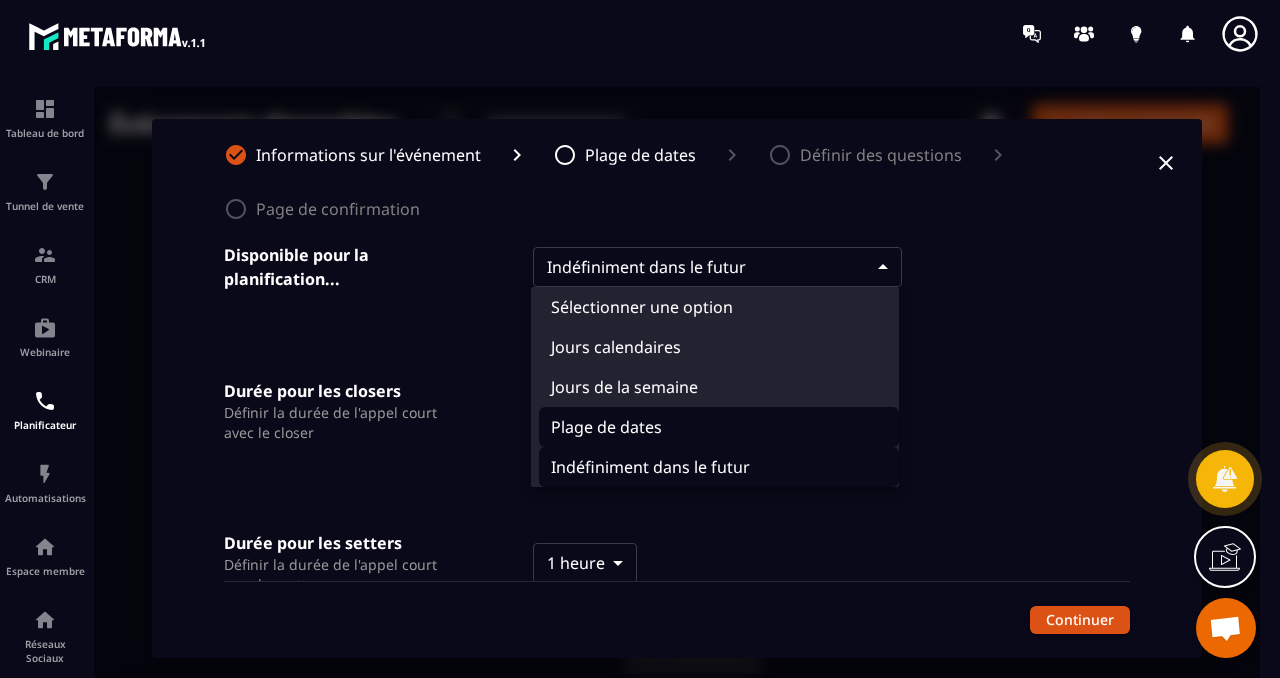 click on "Plage de dates" at bounding box center (719, 427) 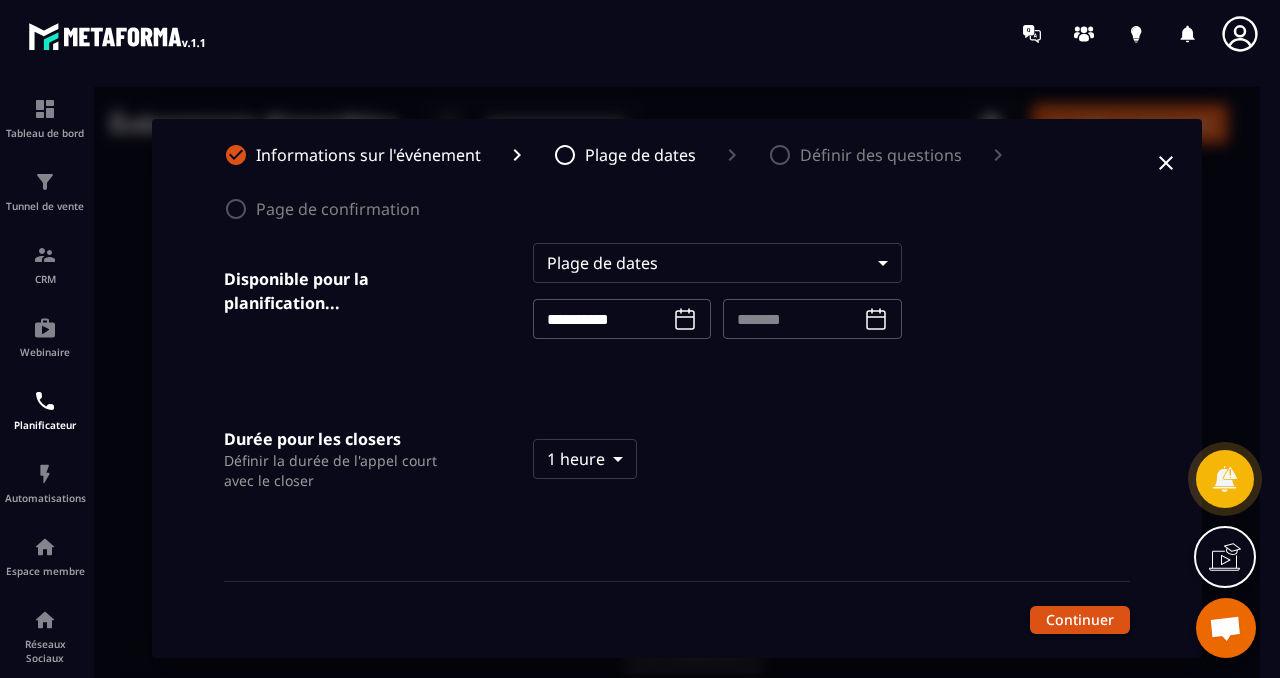 click on "**********" at bounding box center (677, 388) 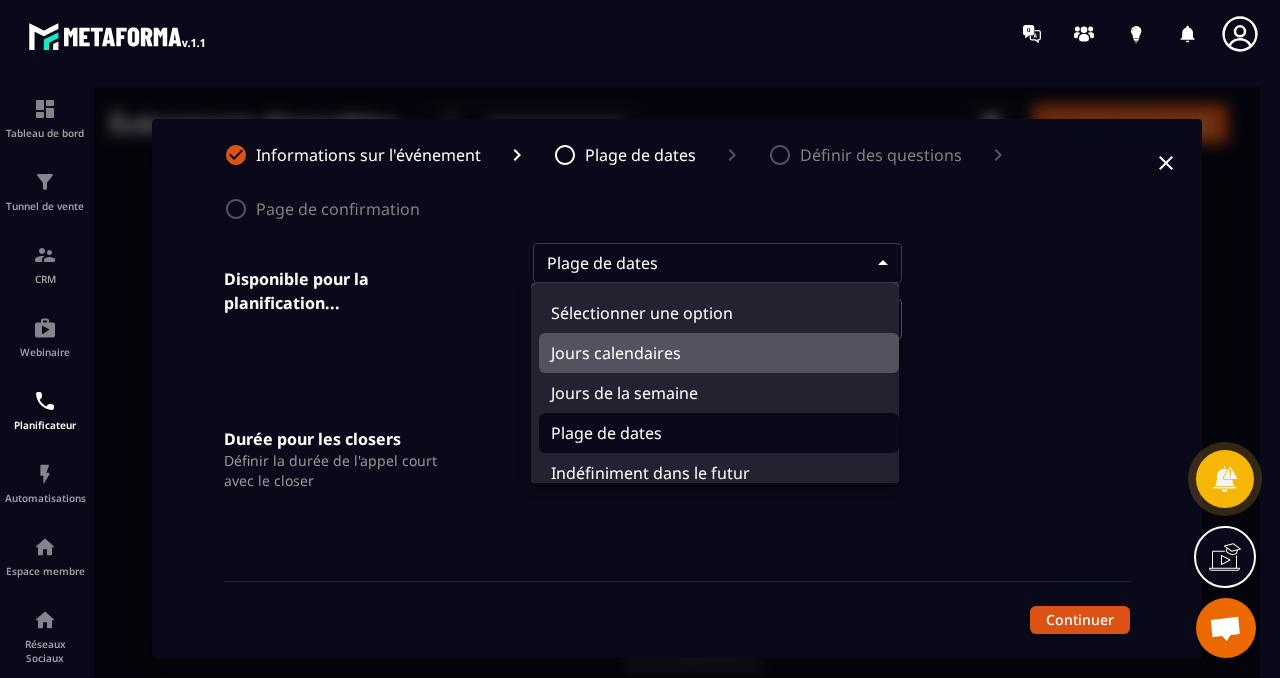 click on "Jours calendaires" at bounding box center (719, 353) 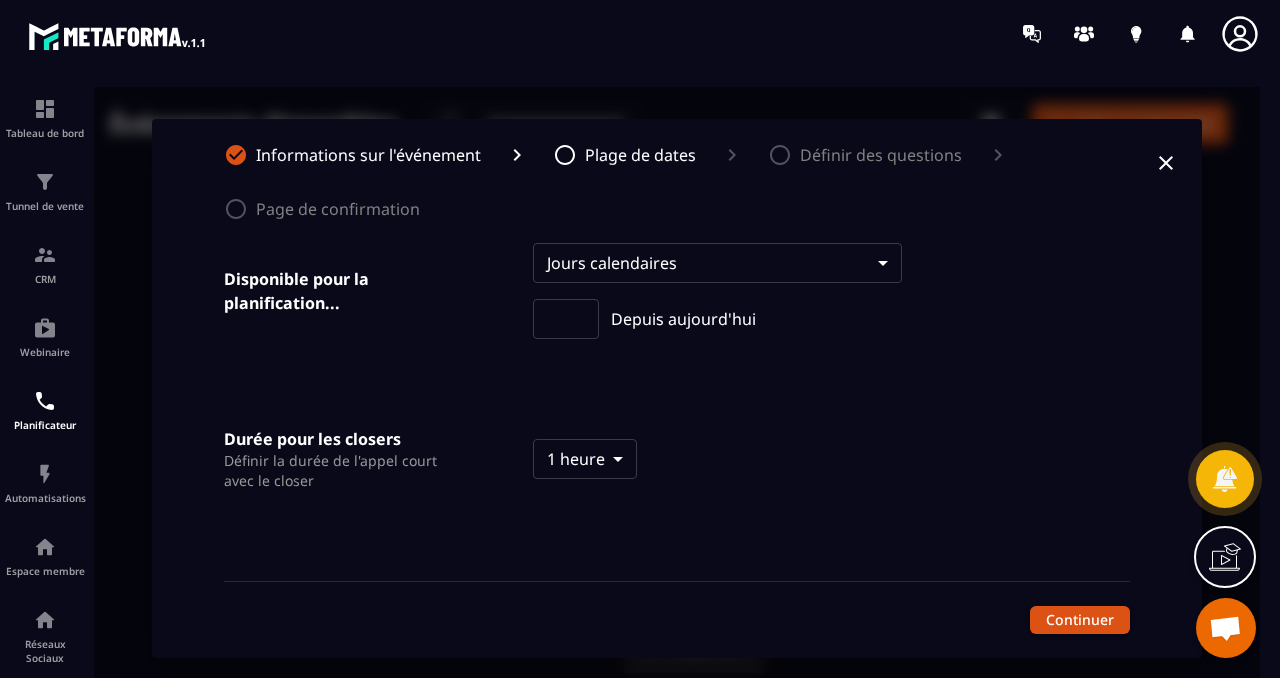 click on "**********" at bounding box center [677, 388] 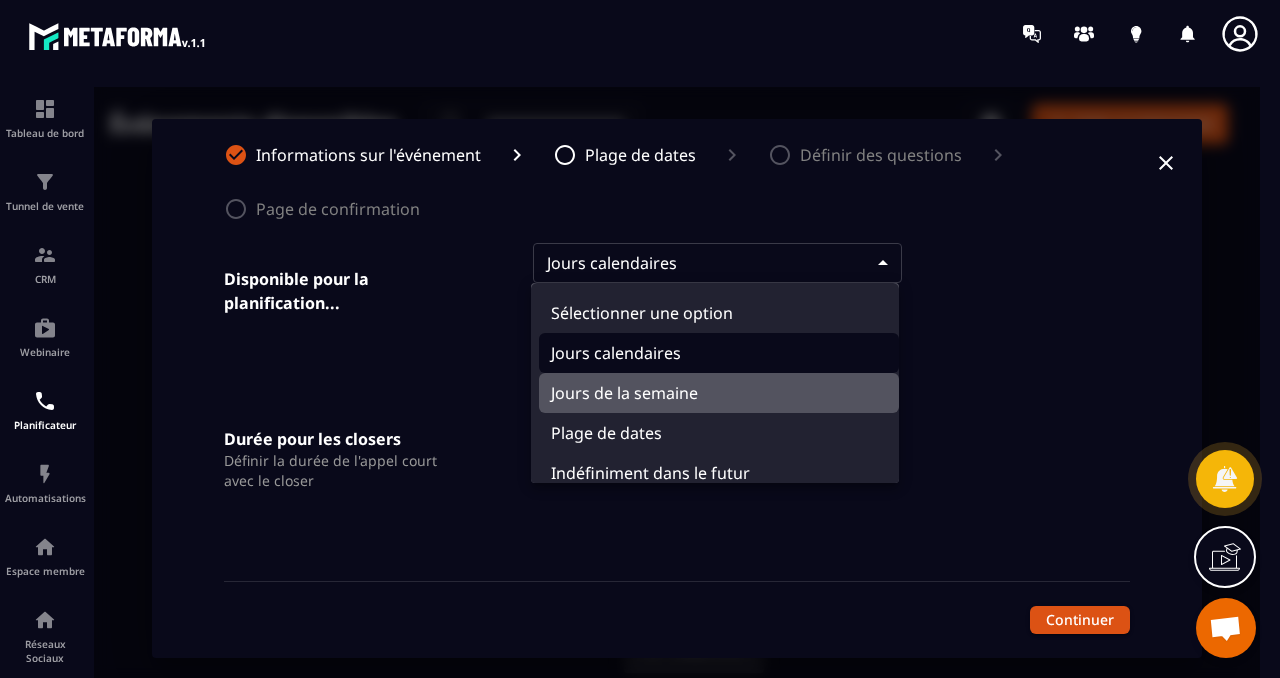 click on "Jours de la semaine" at bounding box center (719, 393) 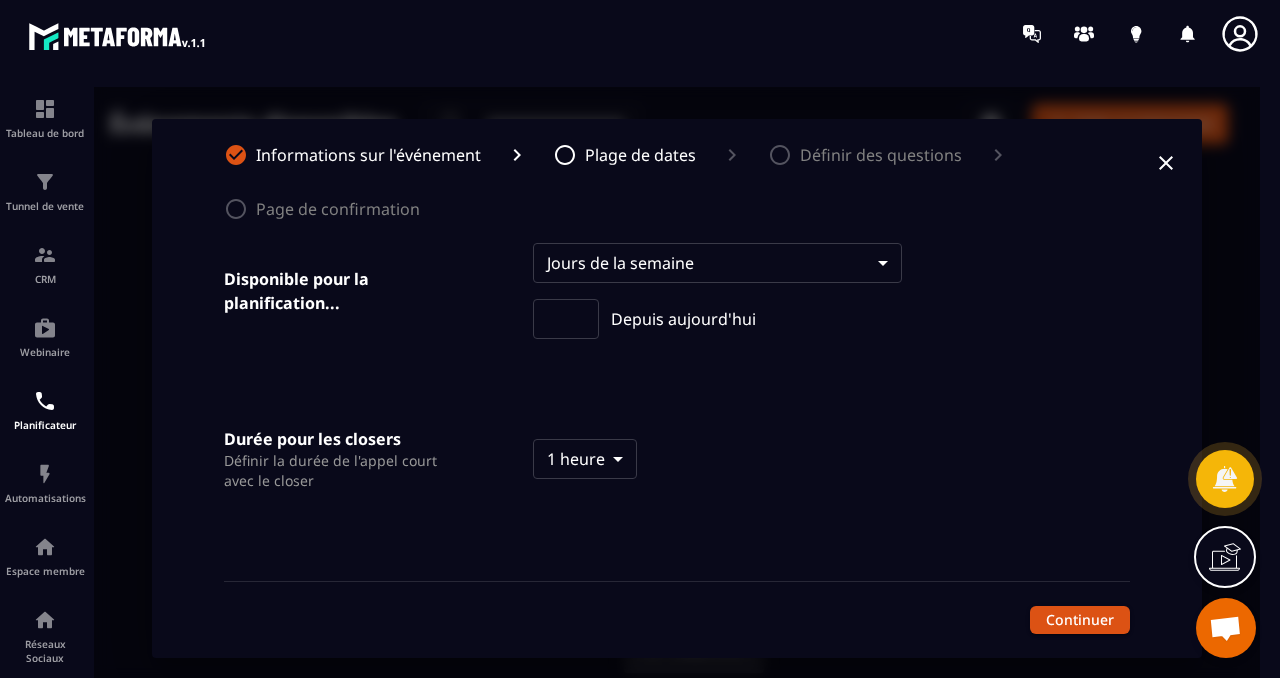 click on "Événements disponibles ​ ​ Créer un événement pour les soins 60  min ・   Indéfiniment dans le futur Copiez votre lien test 45  min ・   Indéfiniment dans le futur Copiez votre lien Modifier Dupliquer Partager Supprimer Informations sur l'événement Plage de dates Définir des questions Page de confirmation Disponible pour la planification... Jours de la semaine ********* ​ ​ Depuis aujourd'hui Durée pour les closers Définir la durée de l'appel court avec le closer 1 heure **** ​ Durée pour les setters Définir la durée de l'appel court avec les setters 1 heure **** ​ Prévenez-moi avant l'appel Définissez la durée de votre événement 30 min **** ​ Continuer" at bounding box center [677, 388] 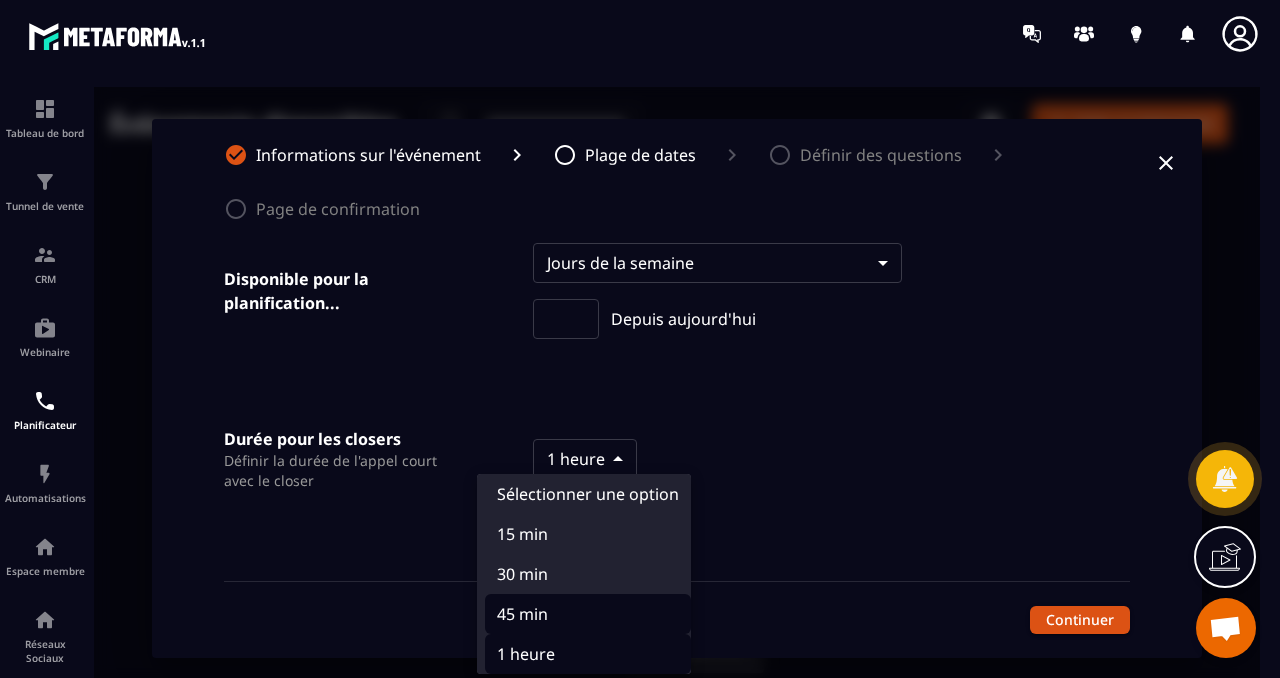 scroll, scrollTop: 20, scrollLeft: 0, axis: vertical 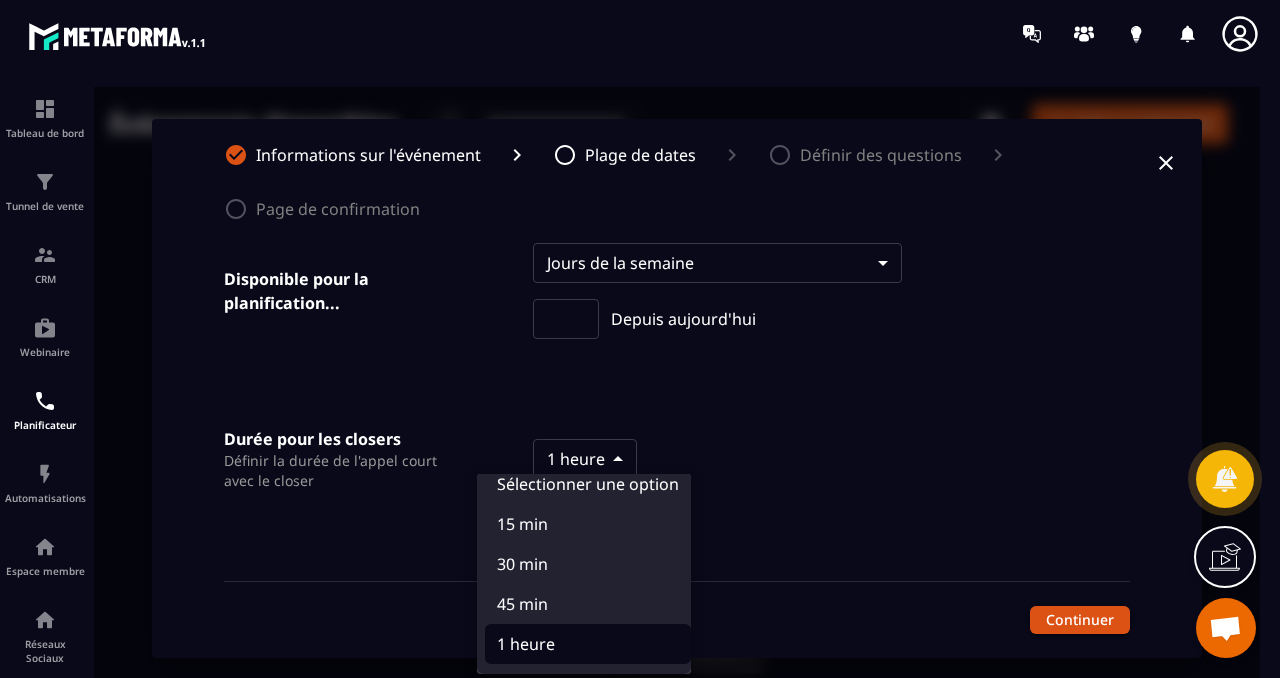 drag, startPoint x: 1126, startPoint y: 356, endPoint x: 1116, endPoint y: 519, distance: 163.30646 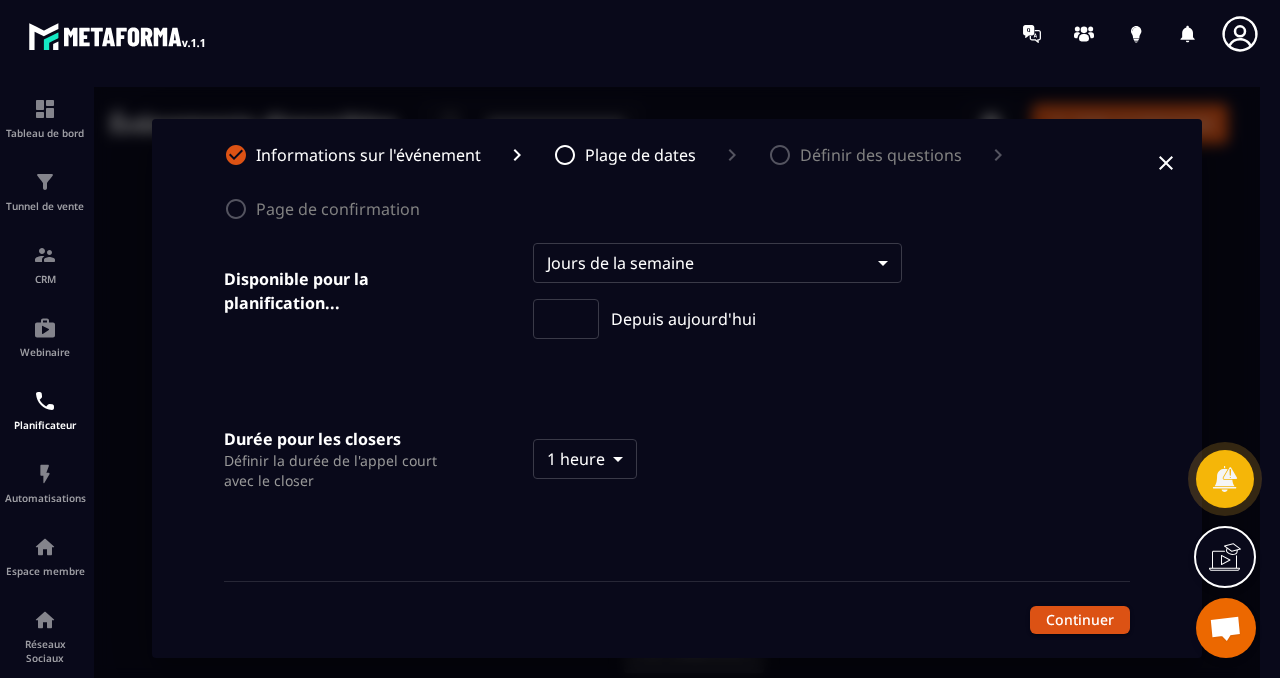 click on "Informations sur l'événement Plage de dates Définir des questions Page de confirmation Disponible pour la planification... Jours de la semaine ********* ​ ​ Depuis aujourd'hui Durée pour les closers Définir la durée de l'appel court avec le closer 1 heure **** ​ Durée pour les setters Définir la durée de l'appel court avec les setters 1 heure **** ​ Prévenez-moi avant l'appel Définissez la durée de votre événement 30 min **** ​ Continuer" at bounding box center [676, 388] 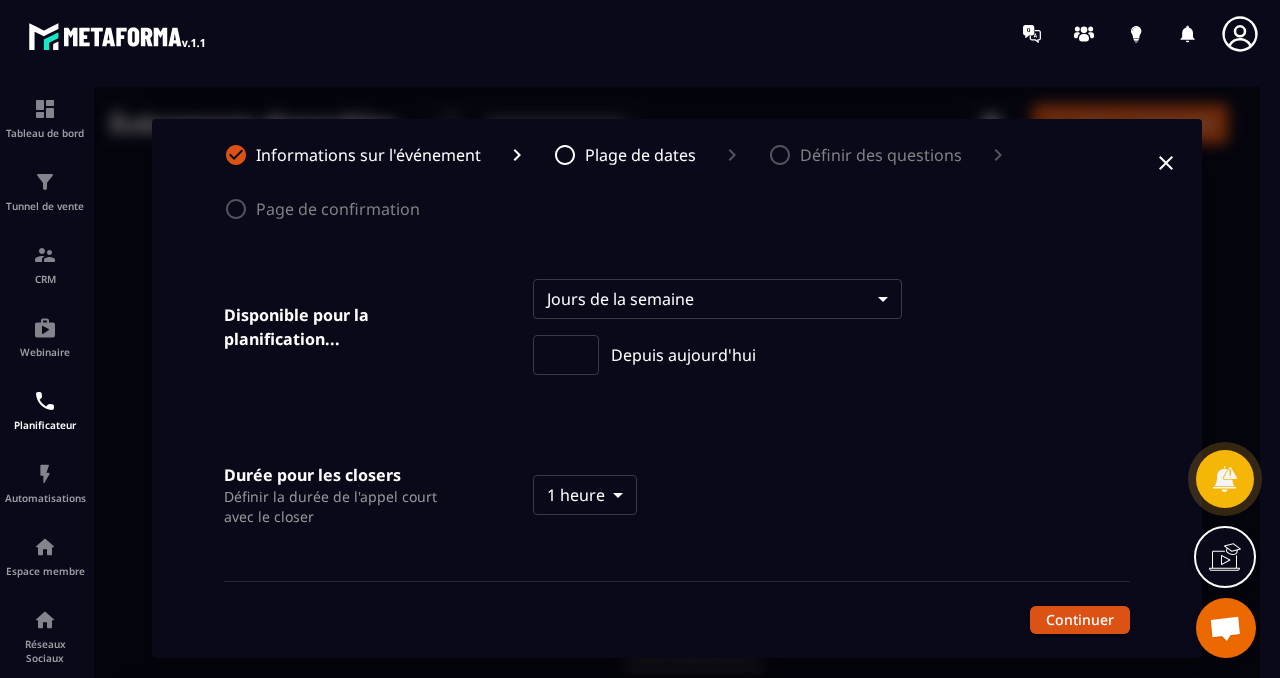 scroll, scrollTop: 0, scrollLeft: 0, axis: both 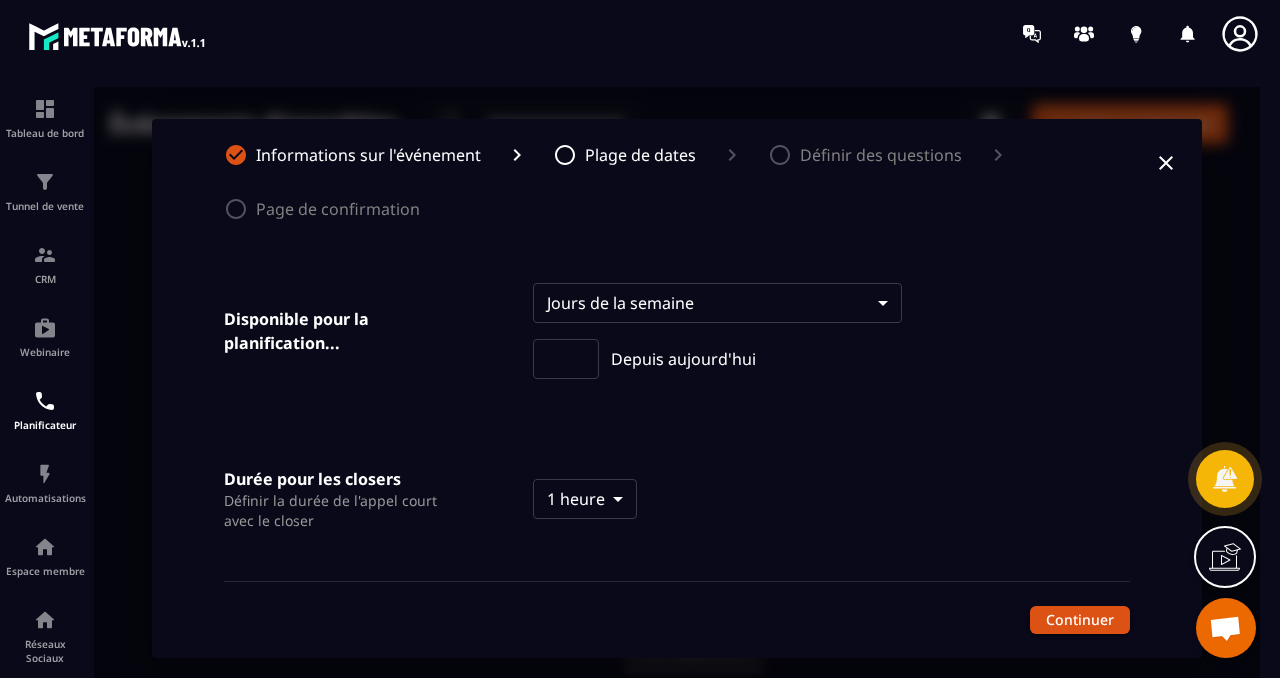 click 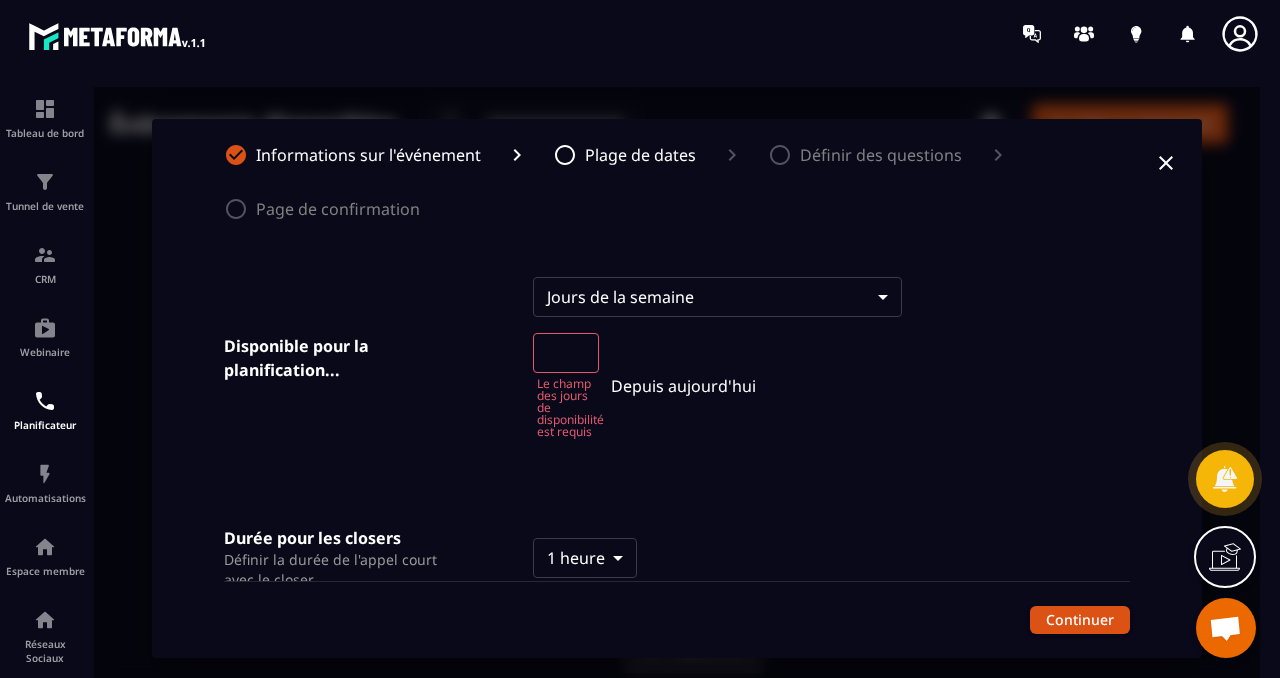 scroll, scrollTop: 0, scrollLeft: 0, axis: both 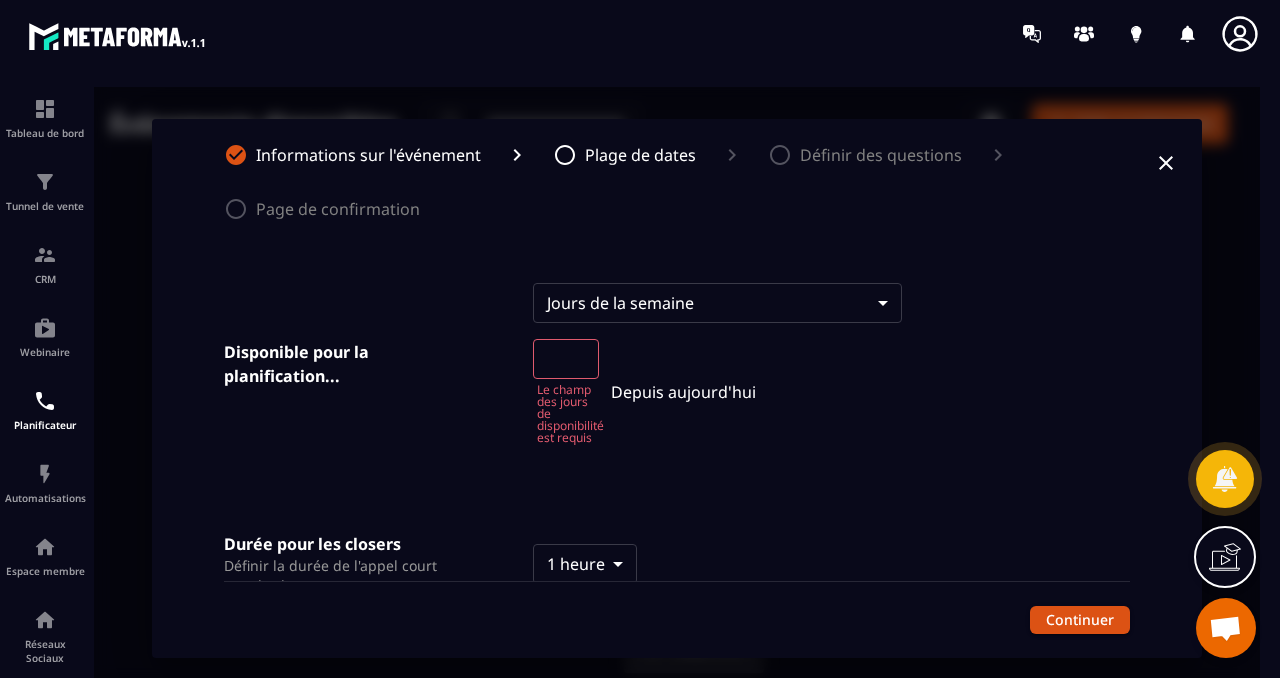 click on "Informations sur l'événement" at bounding box center [368, 155] 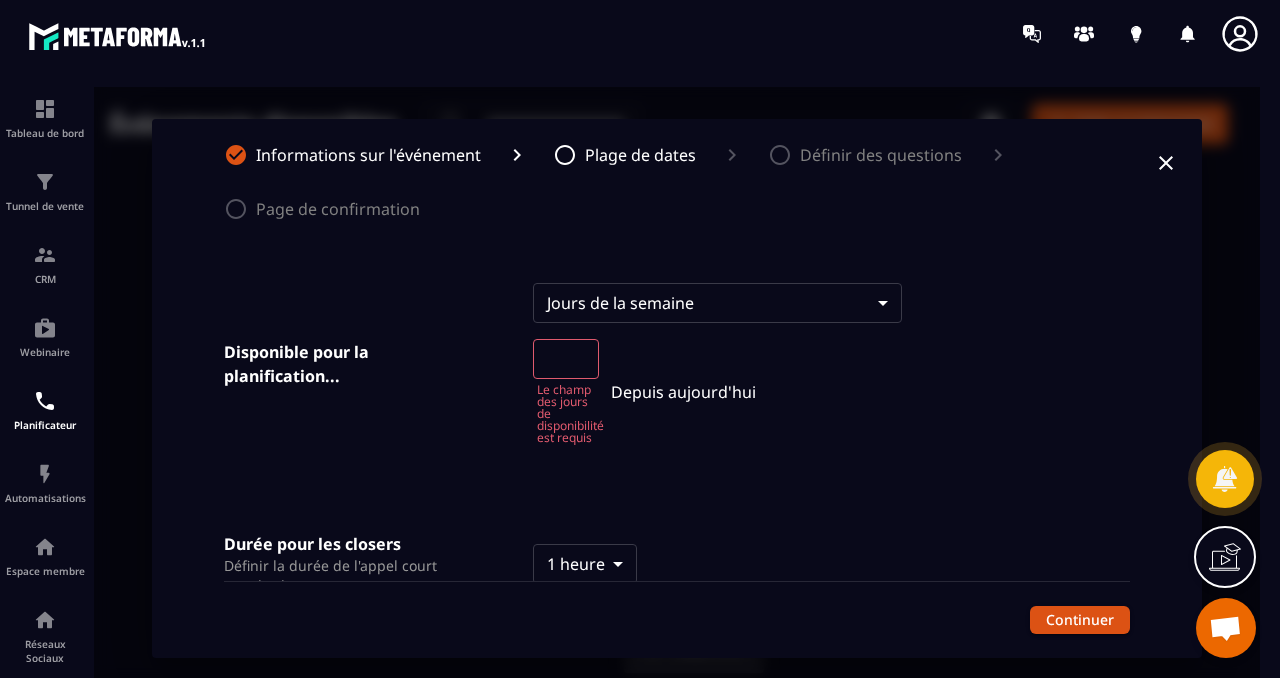 click 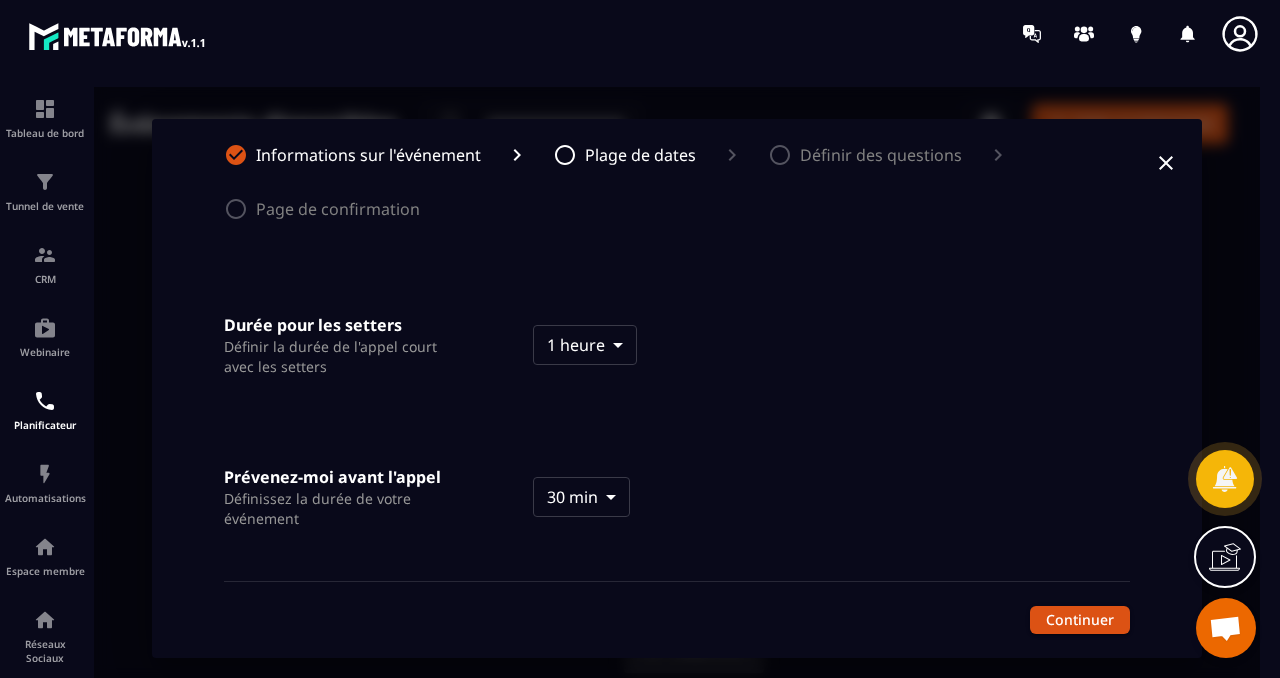 scroll, scrollTop: 0, scrollLeft: 0, axis: both 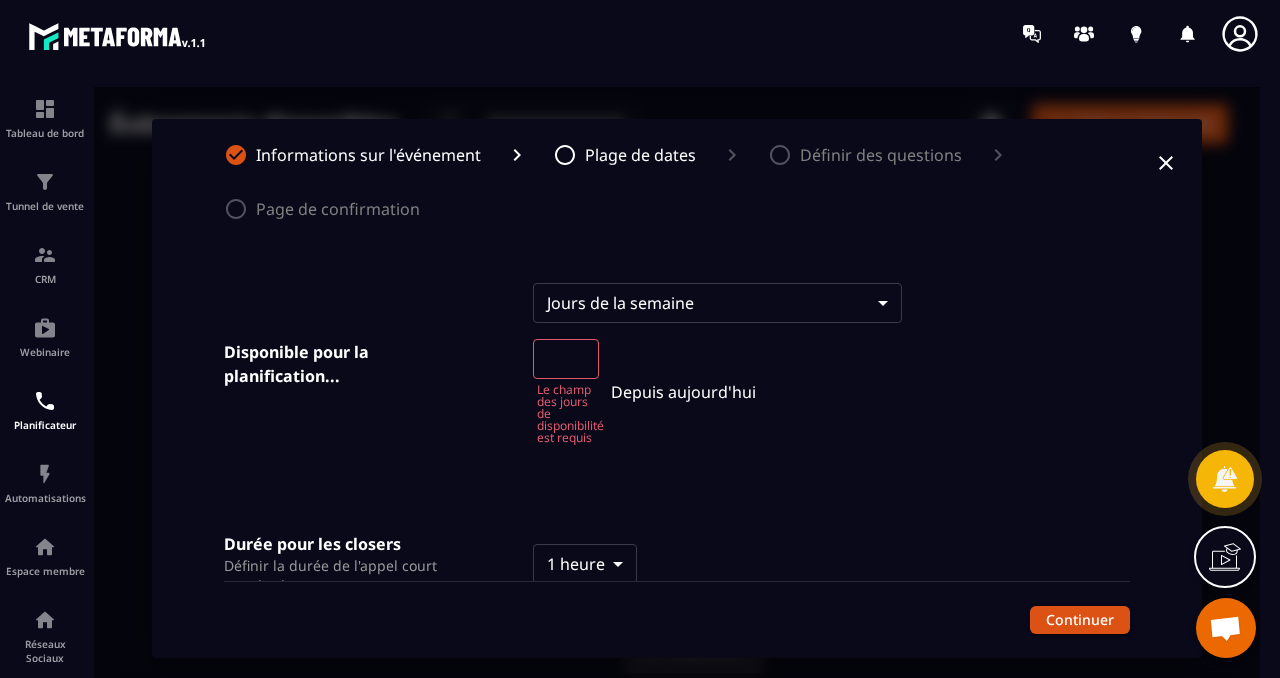 click 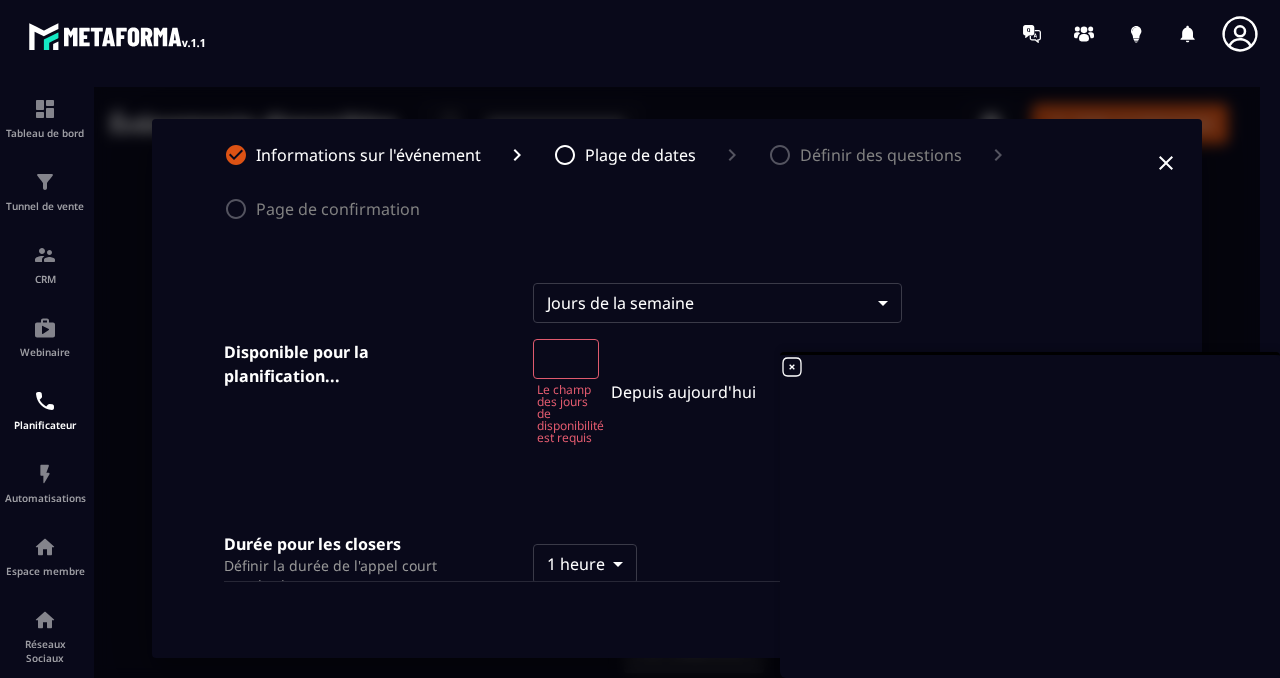 scroll, scrollTop: 37, scrollLeft: 0, axis: vertical 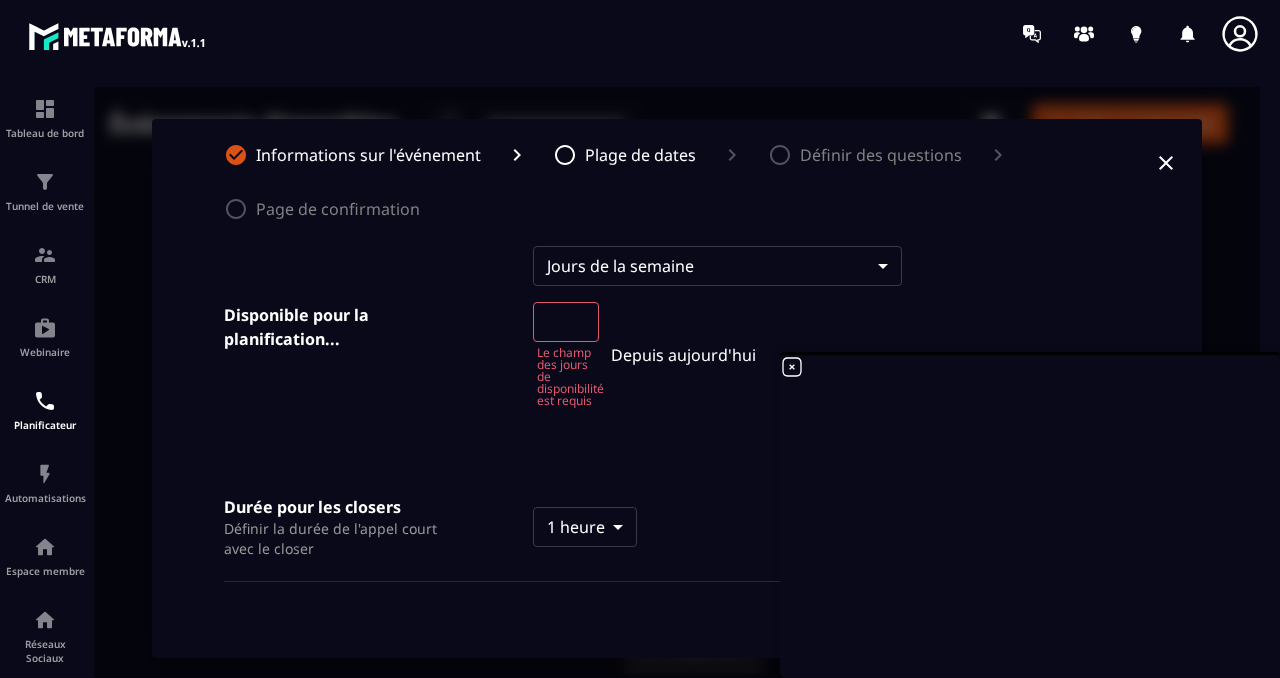 click 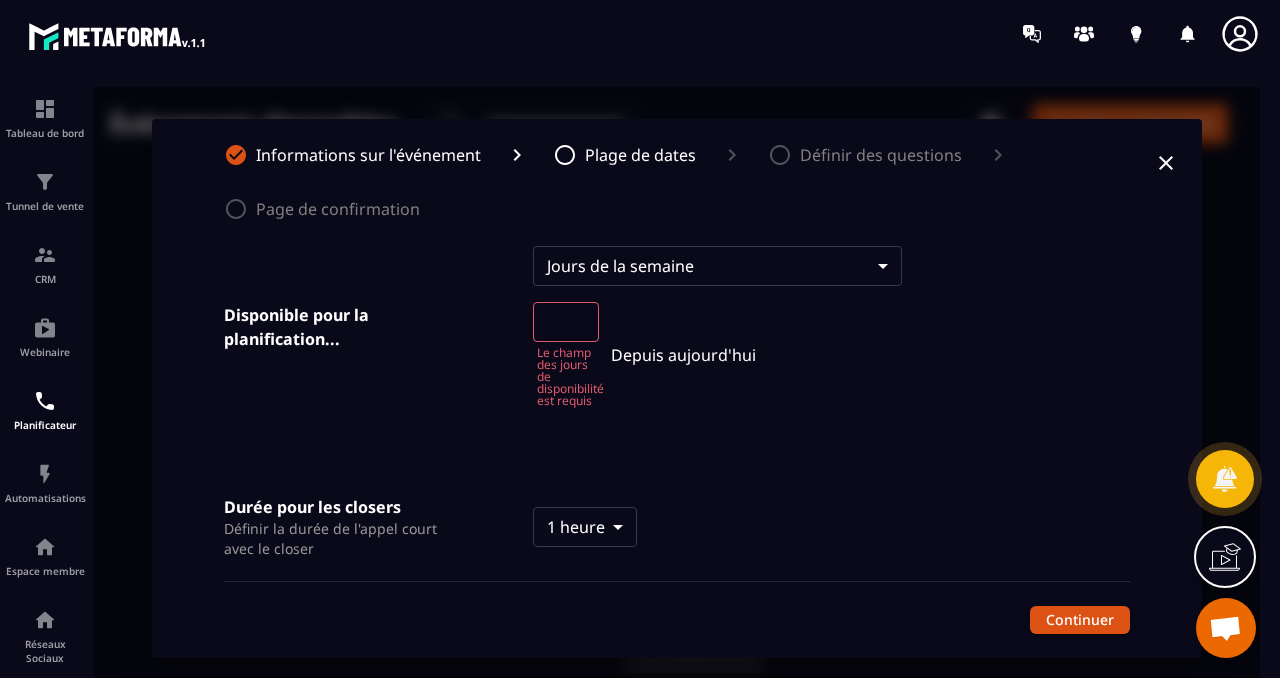 click at bounding box center (1225, 630) 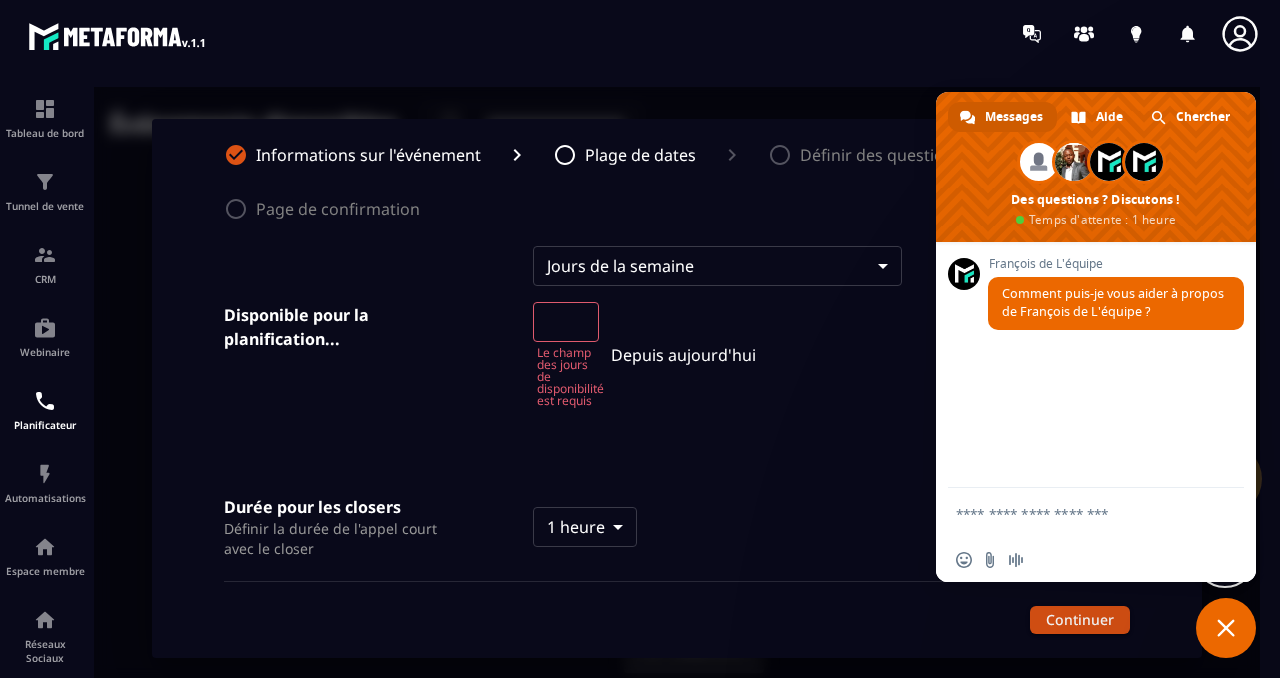 scroll, scrollTop: 0, scrollLeft: 0, axis: both 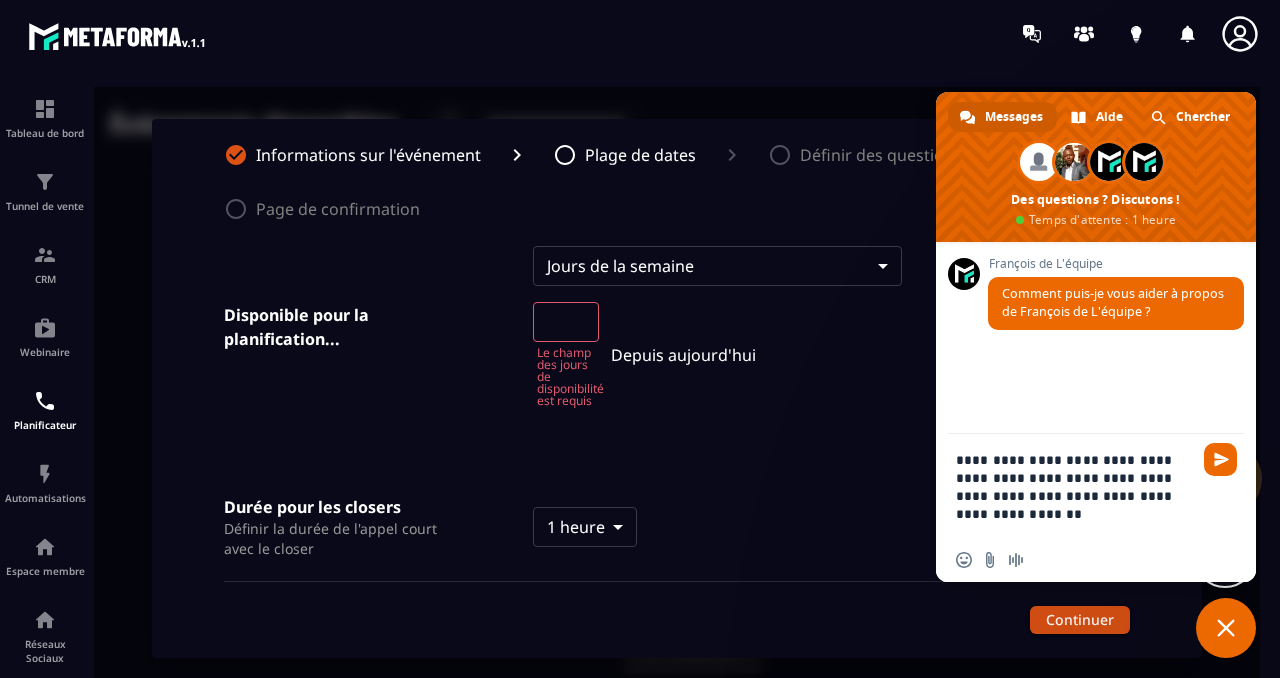 click on "**********" at bounding box center (1076, 486) 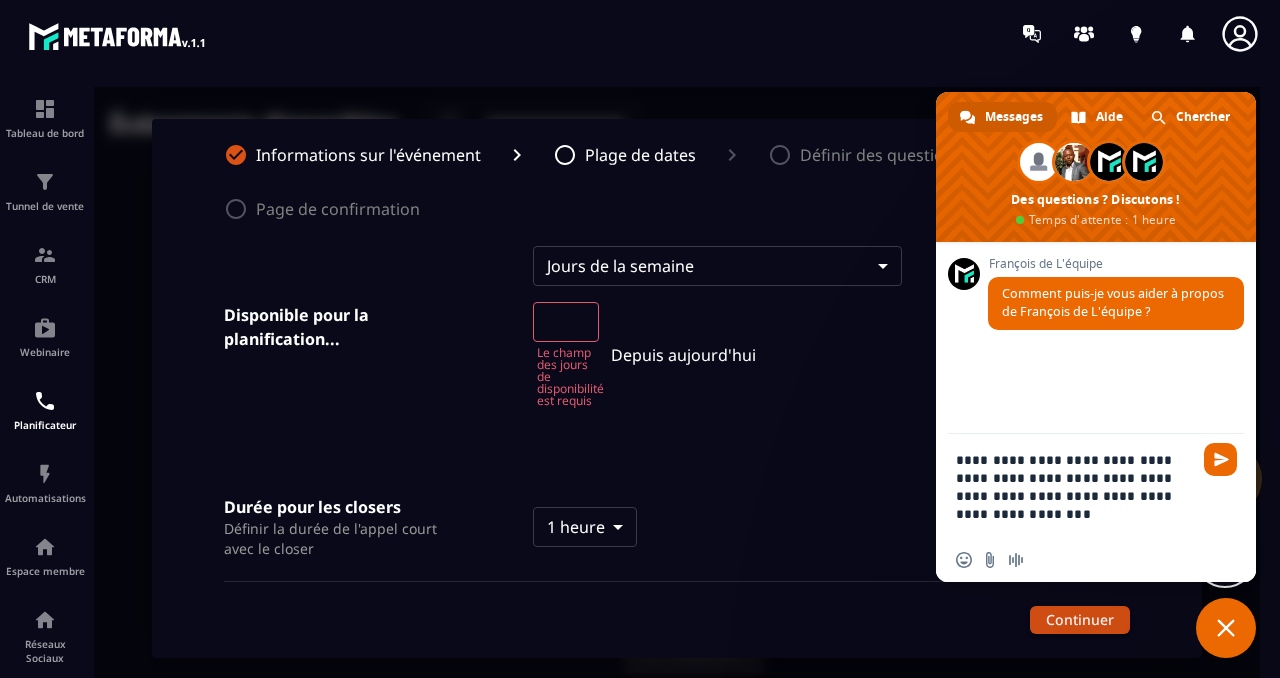 click on "**********" at bounding box center [1076, 486] 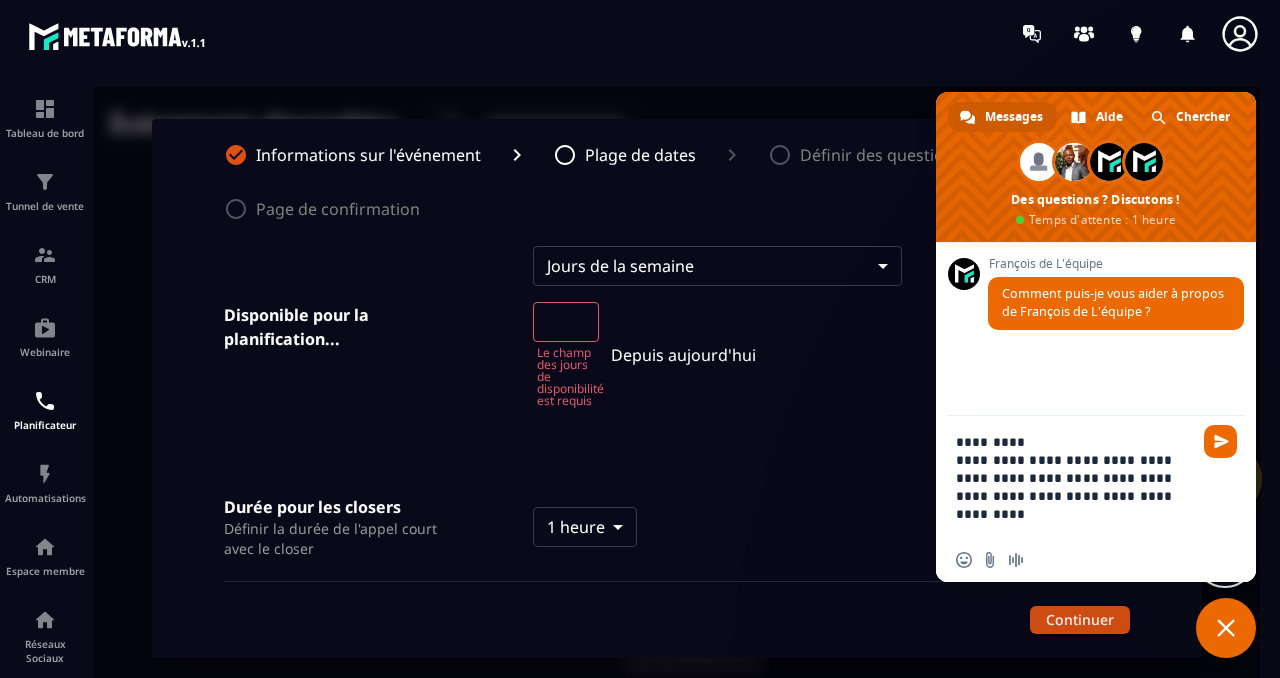 click on "**********" at bounding box center (1076, 477) 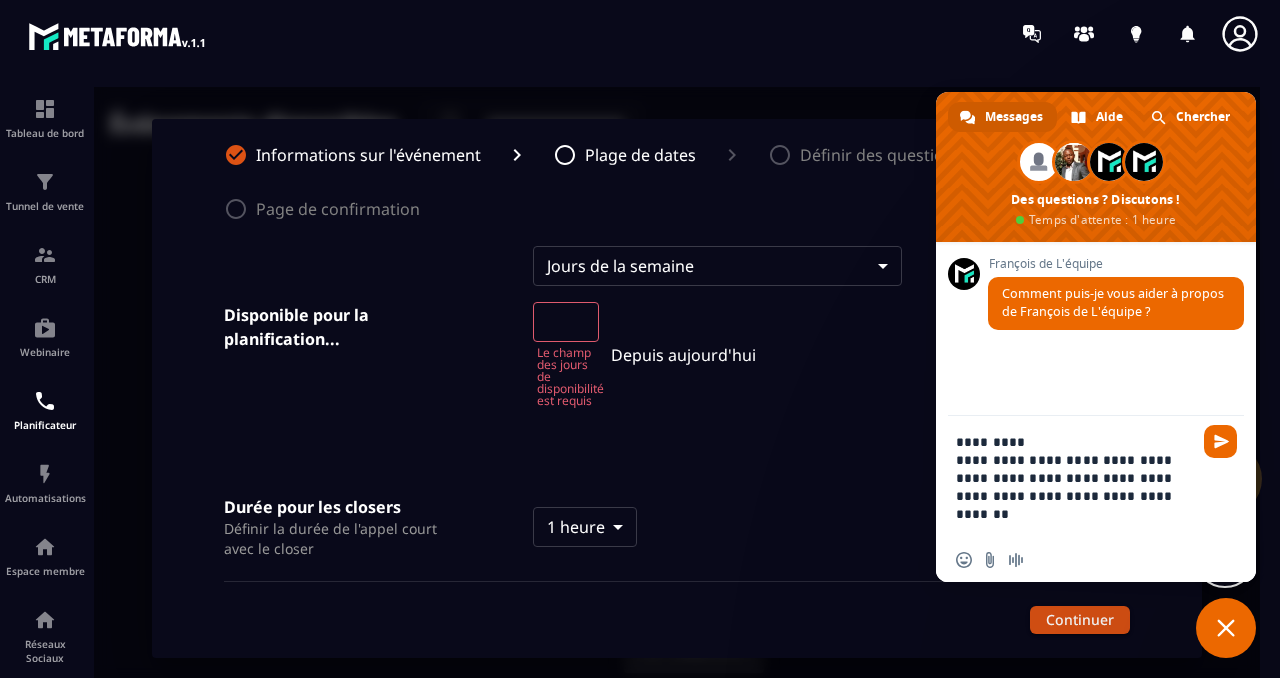 click on "**********" at bounding box center [1076, 477] 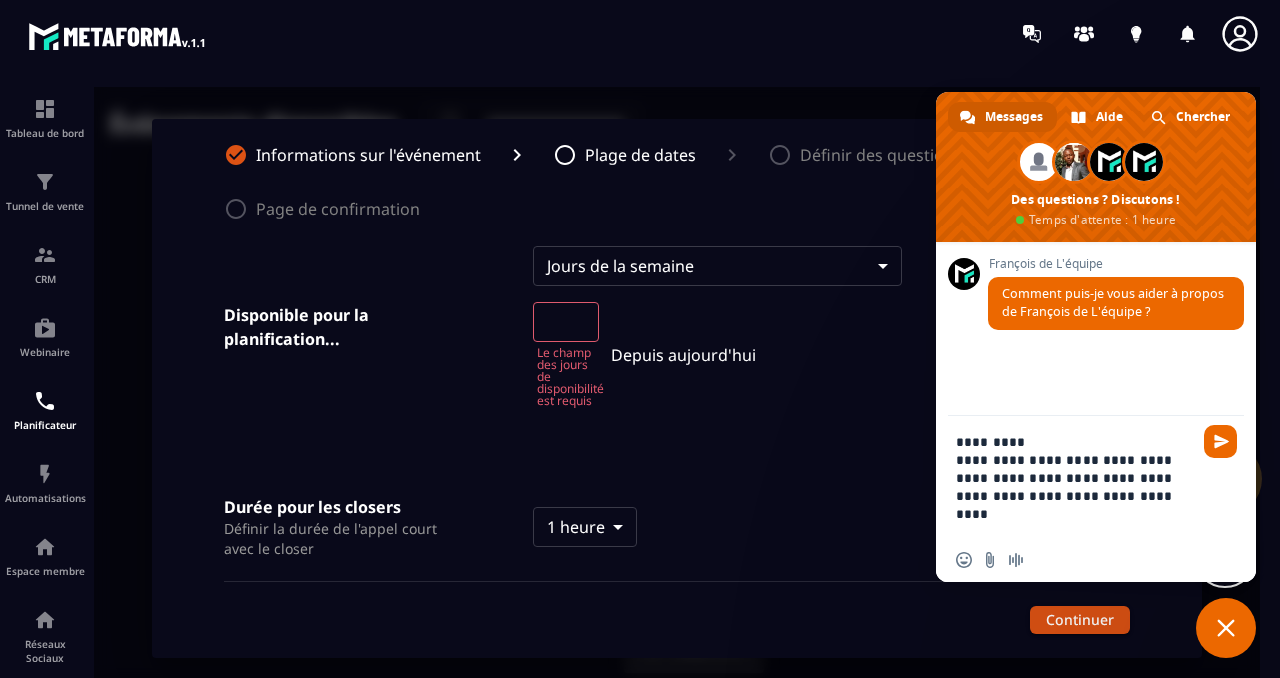 click on "**********" at bounding box center [1076, 477] 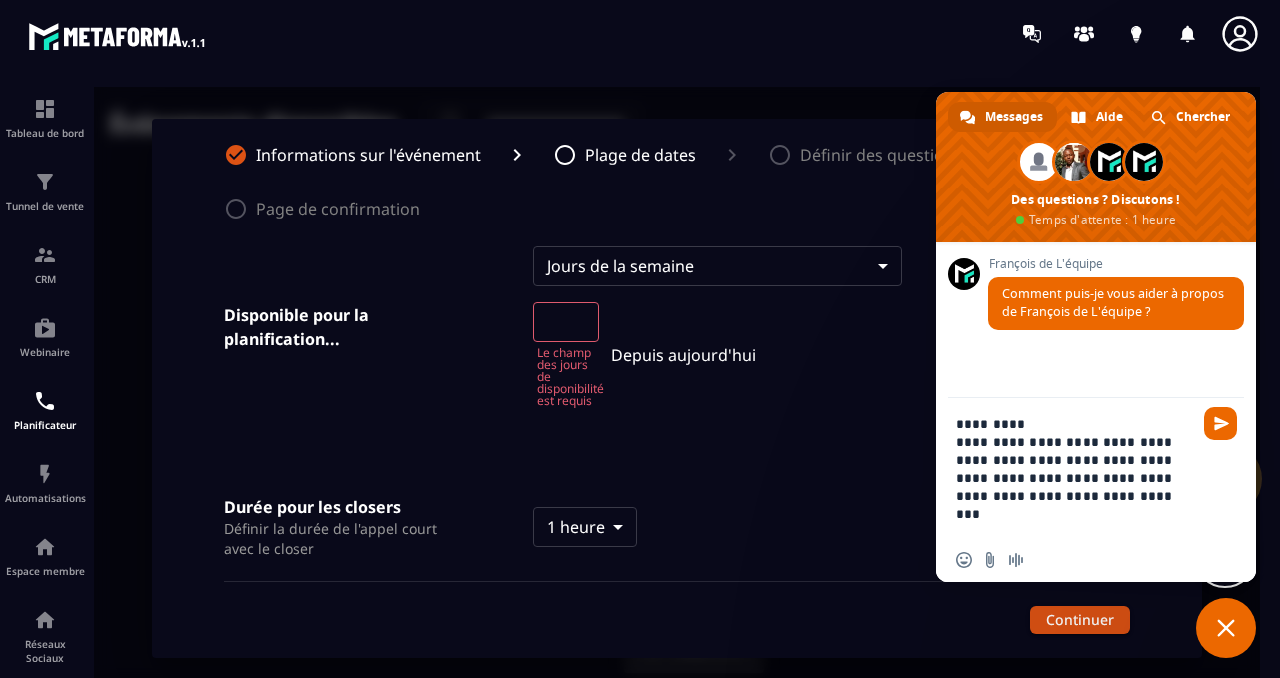 drag, startPoint x: 985, startPoint y: 498, endPoint x: 958, endPoint y: 498, distance: 27 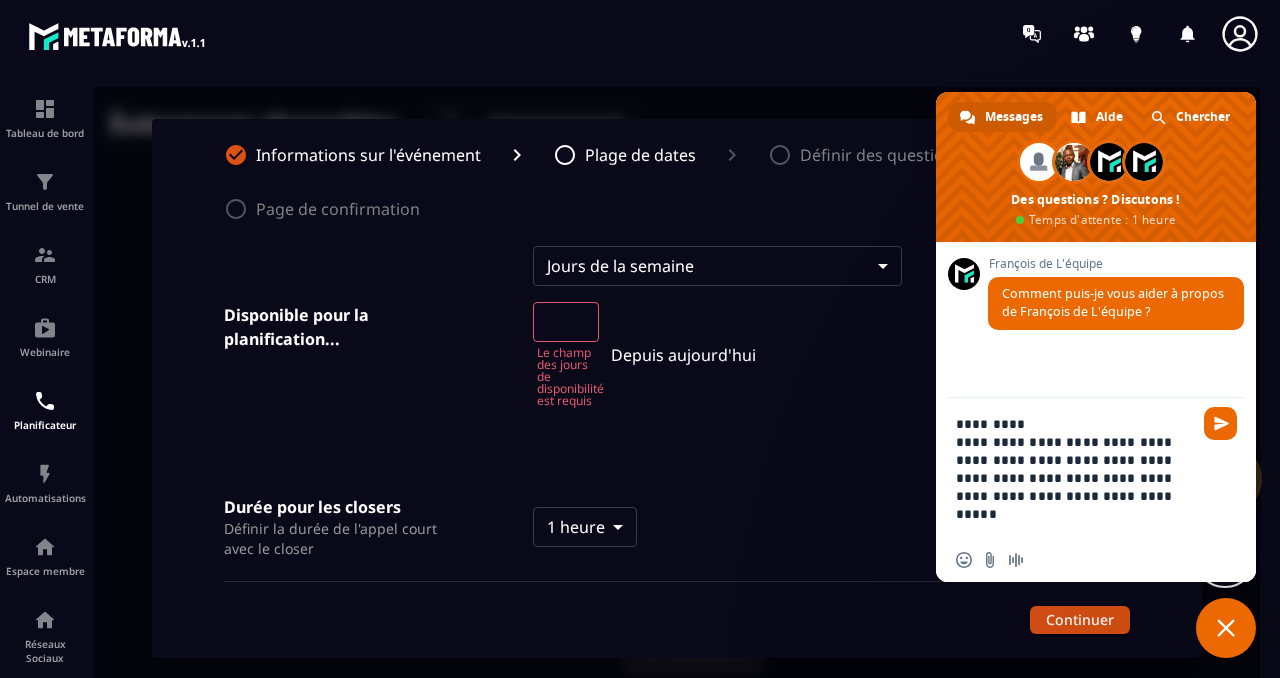 click on "**********" at bounding box center [1076, 468] 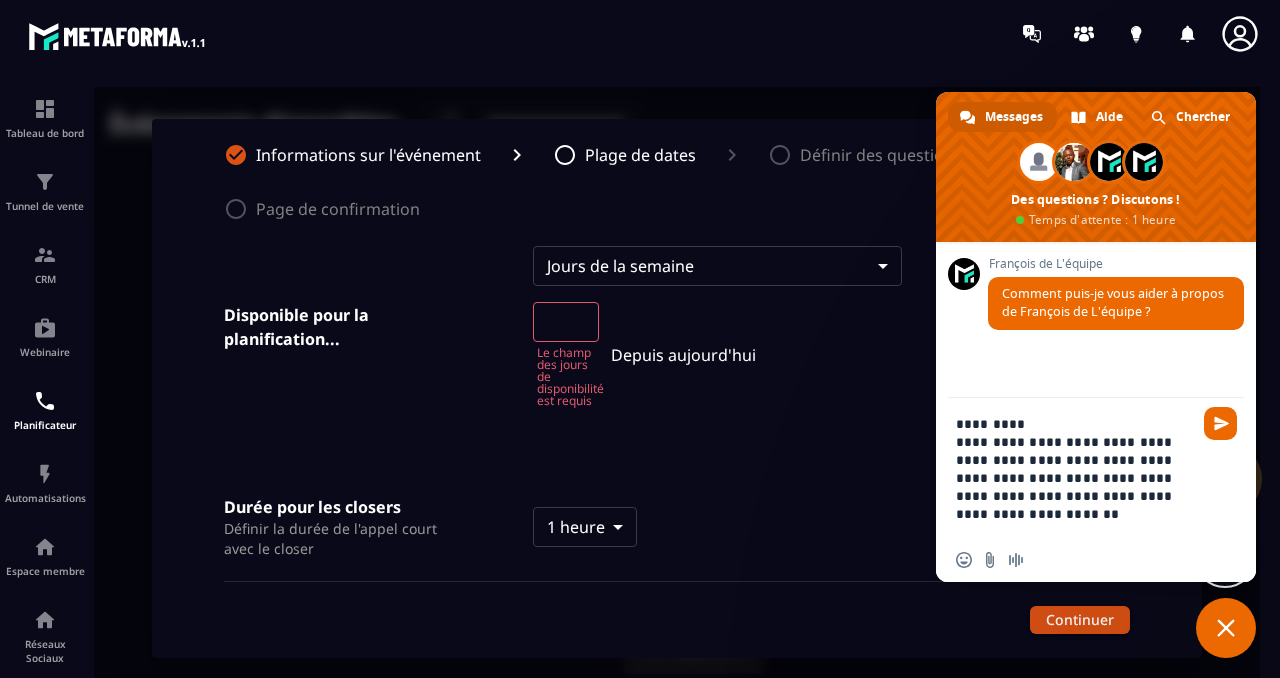 click on "**********" at bounding box center (1076, 468) 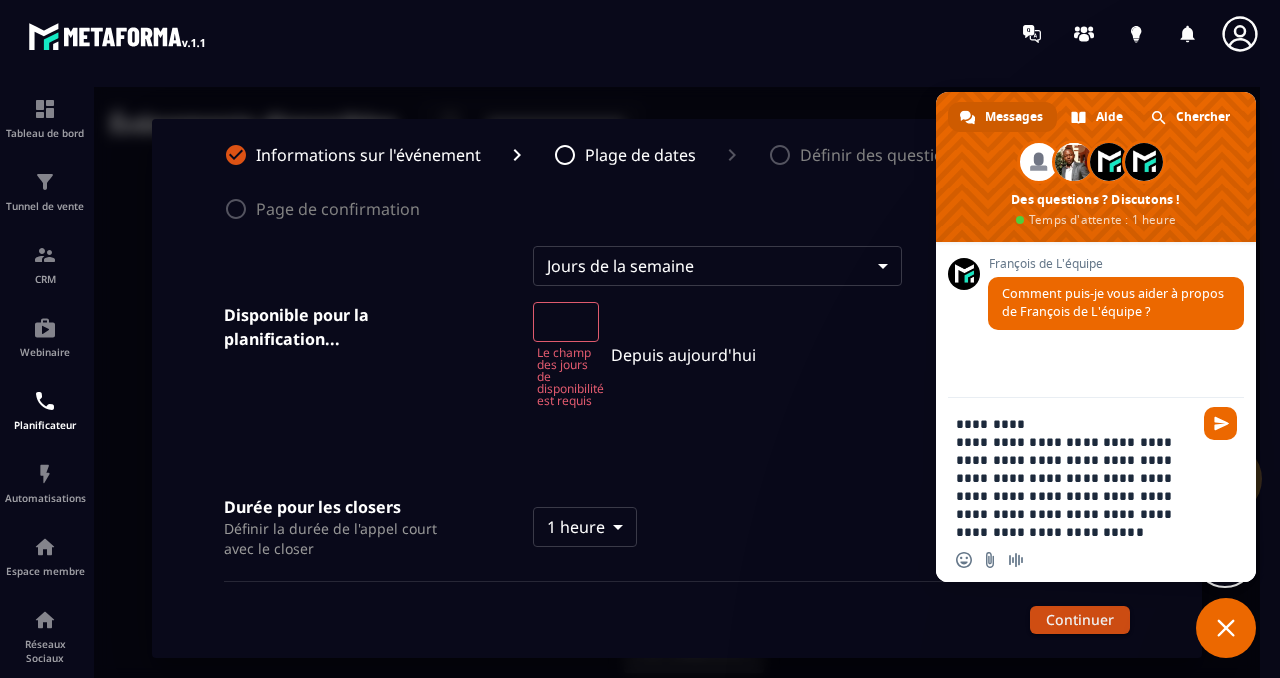 drag, startPoint x: 1044, startPoint y: 478, endPoint x: 1165, endPoint y: 476, distance: 121.016525 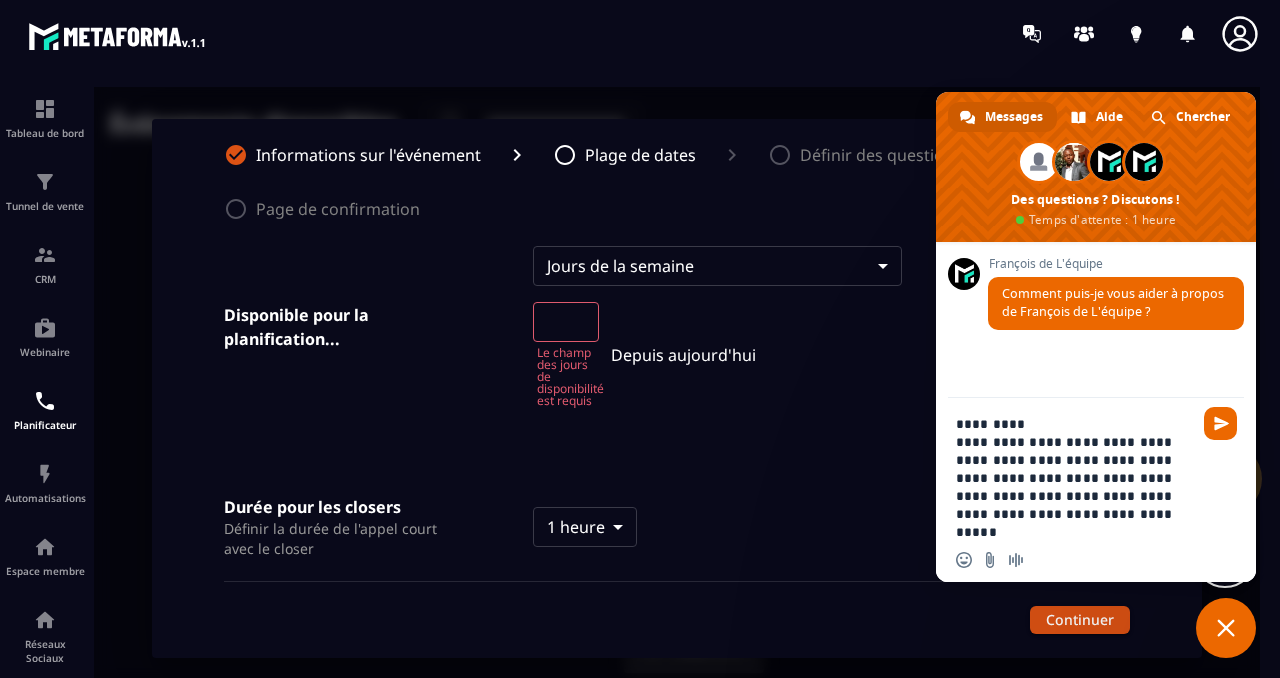 click on "**********" at bounding box center (1076, 468) 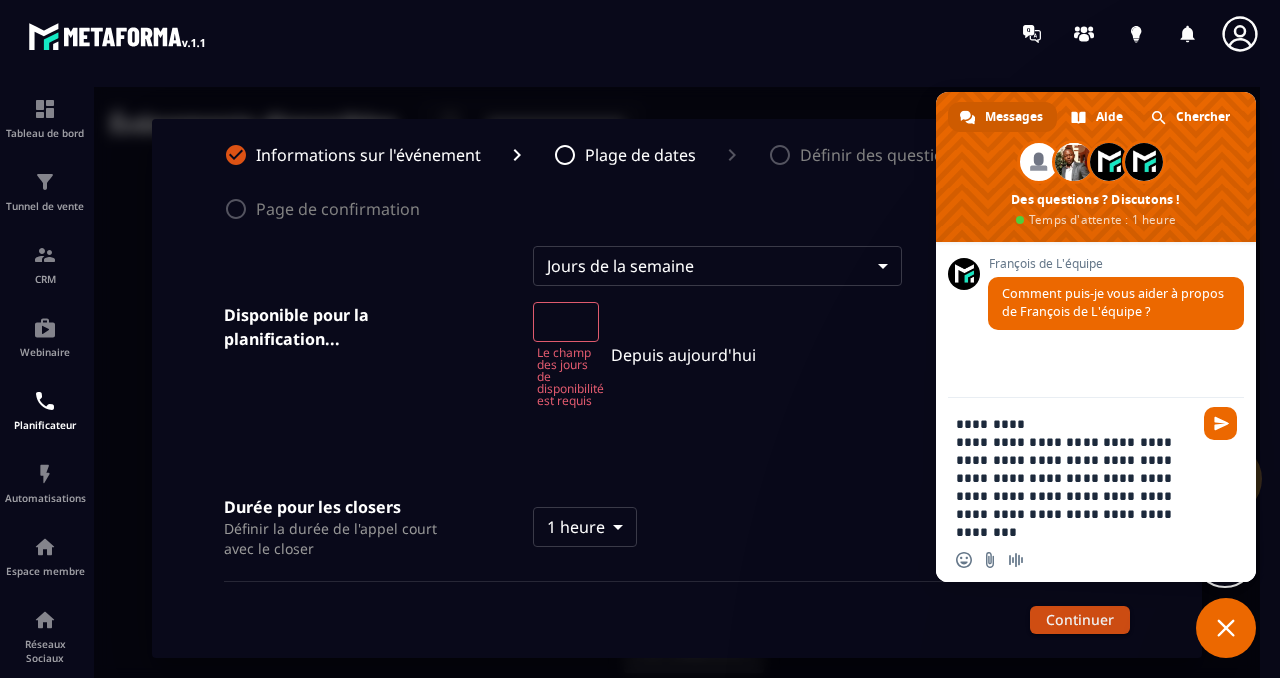 drag, startPoint x: 1060, startPoint y: 477, endPoint x: 1041, endPoint y: 478, distance: 19.026299 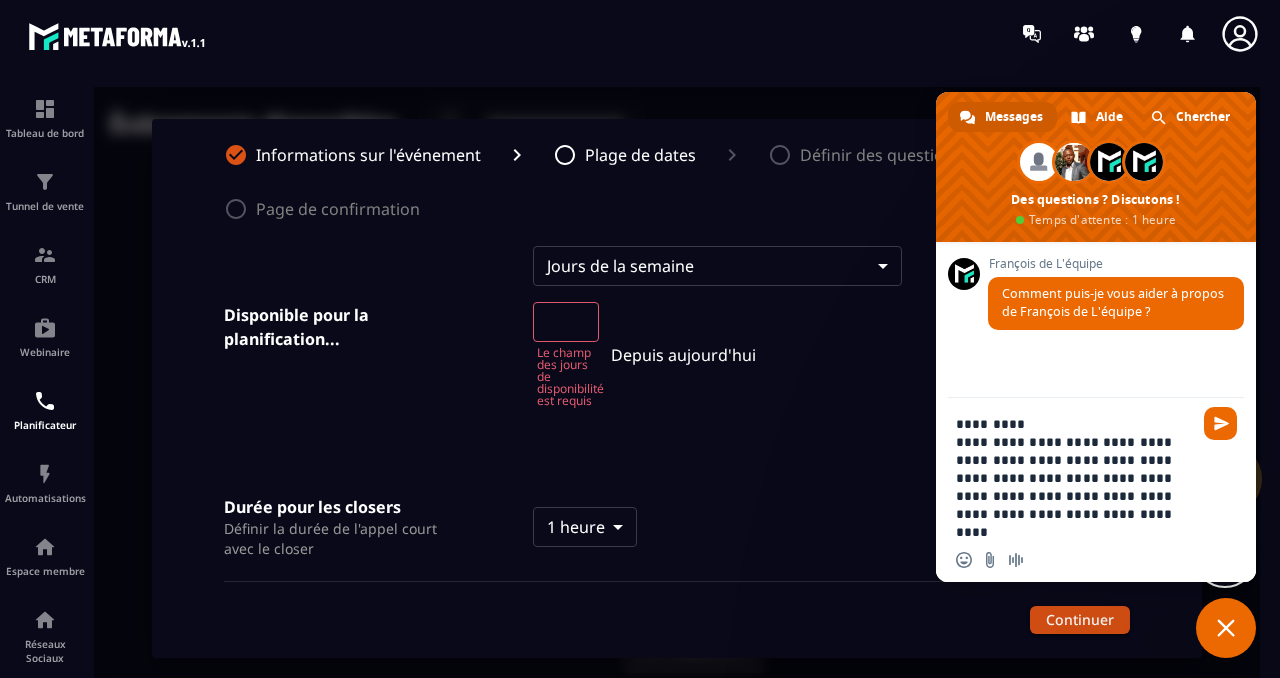 click on "**********" at bounding box center [1076, 468] 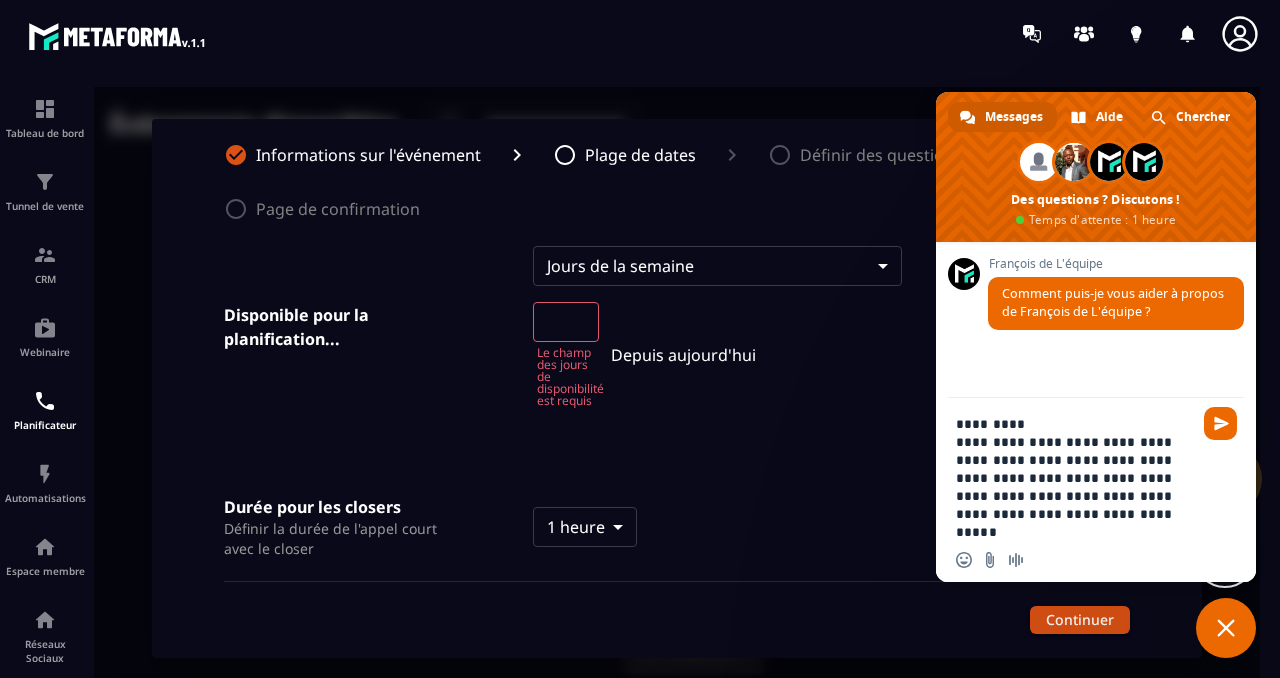 click on "**********" at bounding box center [1076, 468] 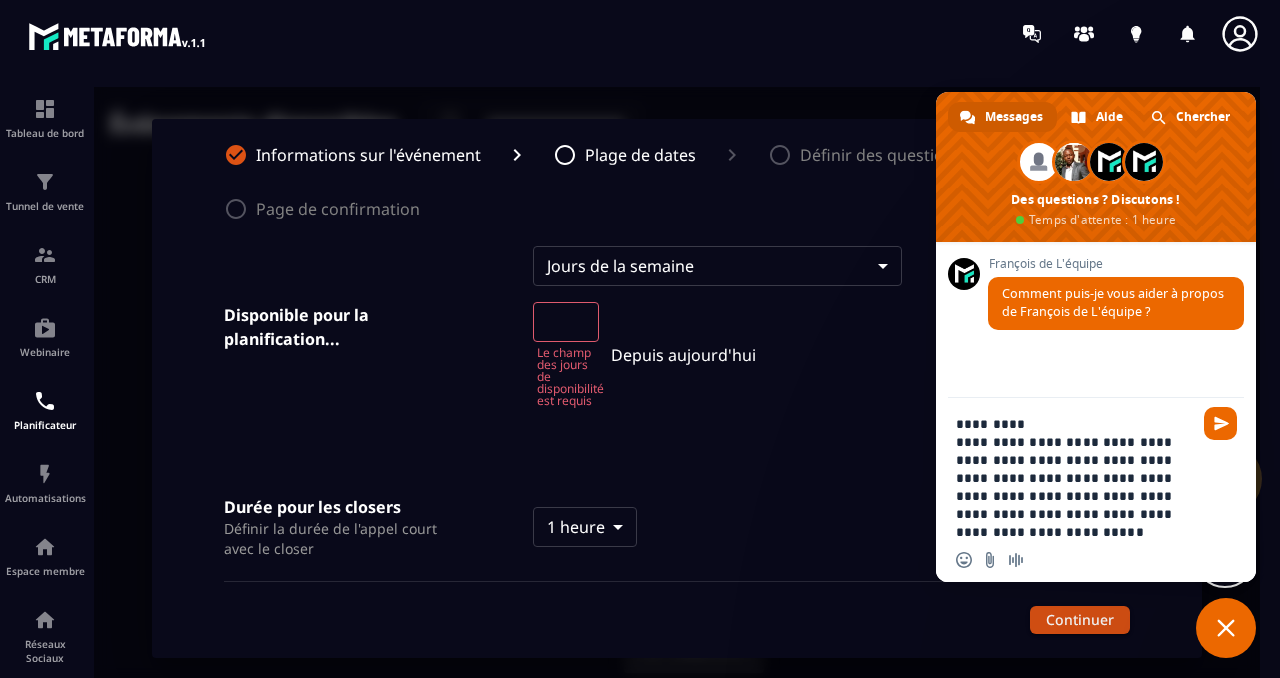 drag, startPoint x: 1099, startPoint y: 482, endPoint x: 1076, endPoint y: 482, distance: 23 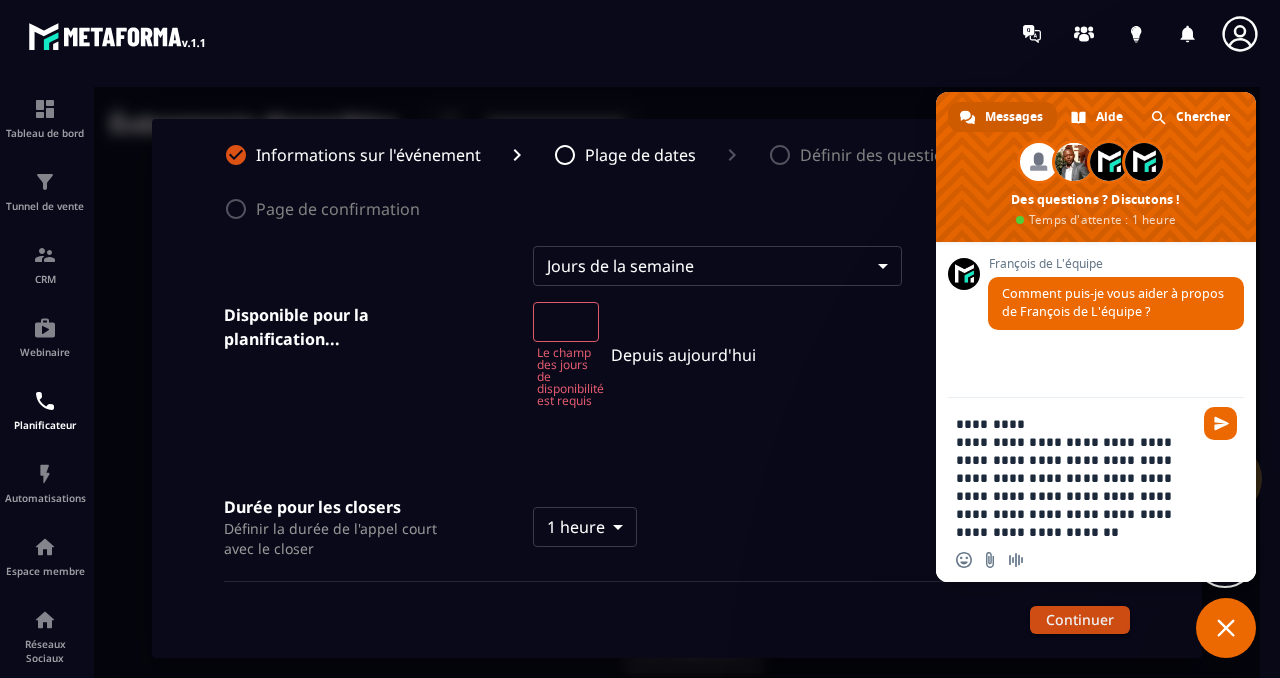 click on "**********" at bounding box center [1076, 468] 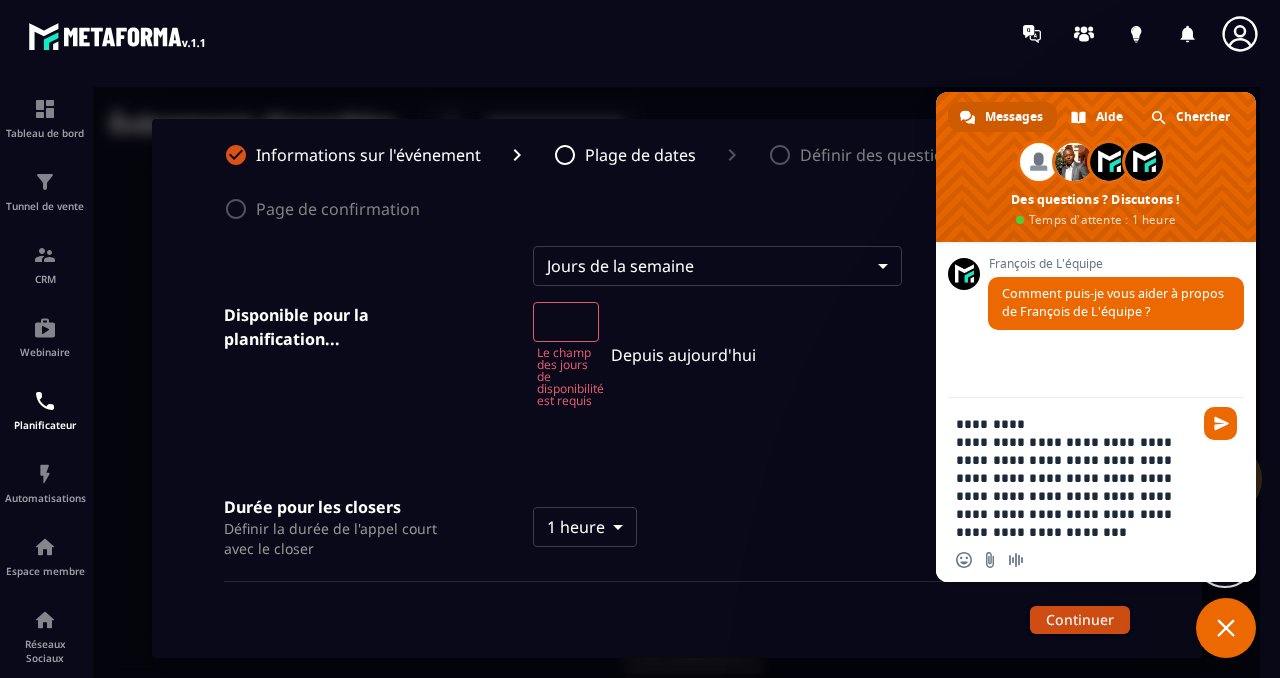 click on "**********" at bounding box center [1076, 468] 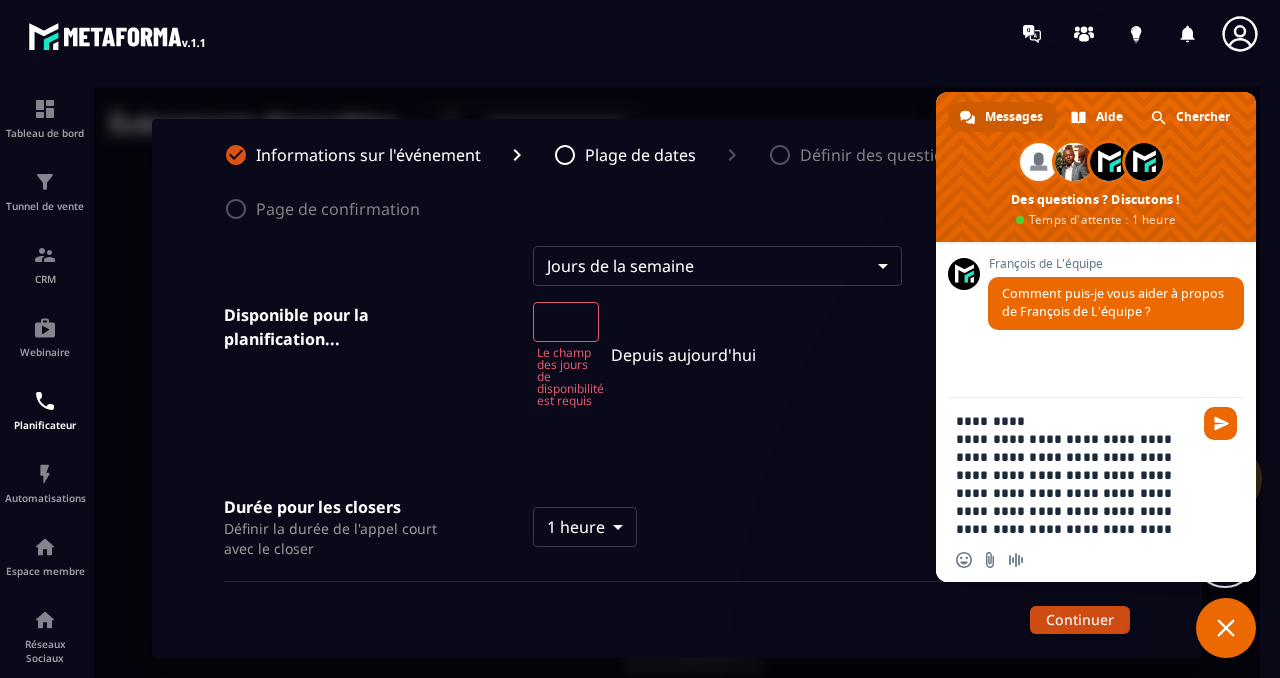 scroll, scrollTop: 21, scrollLeft: 0, axis: vertical 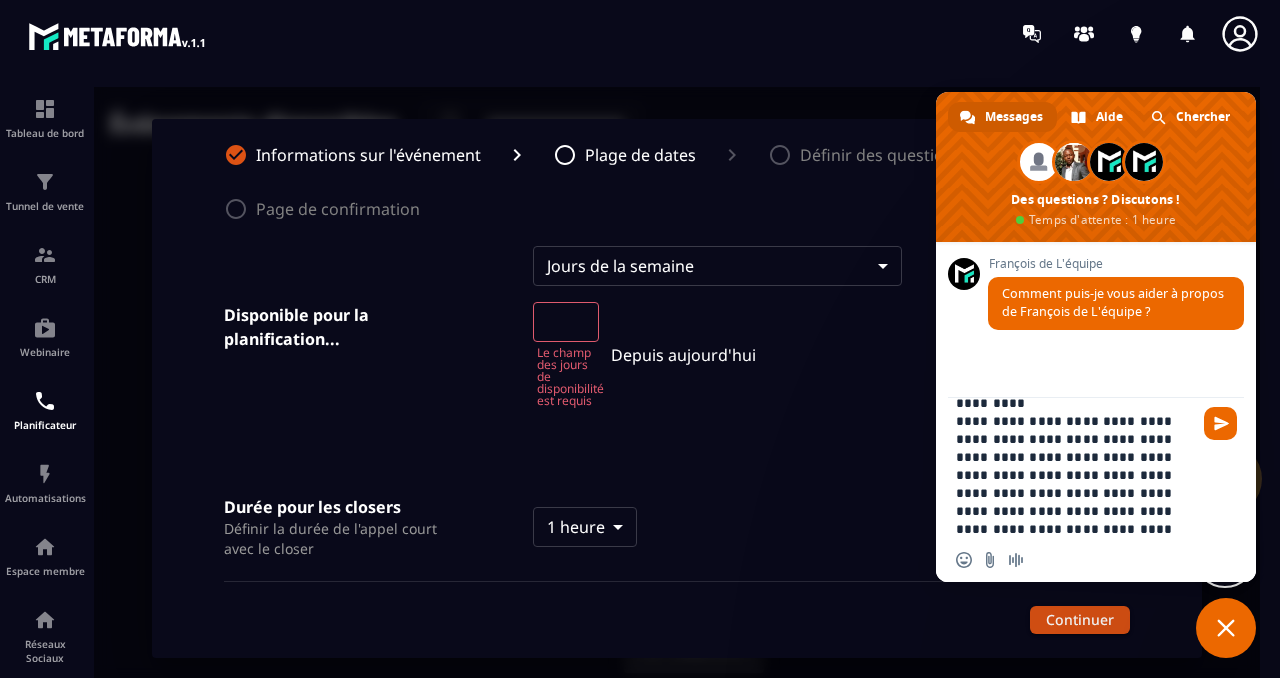 type on "**********" 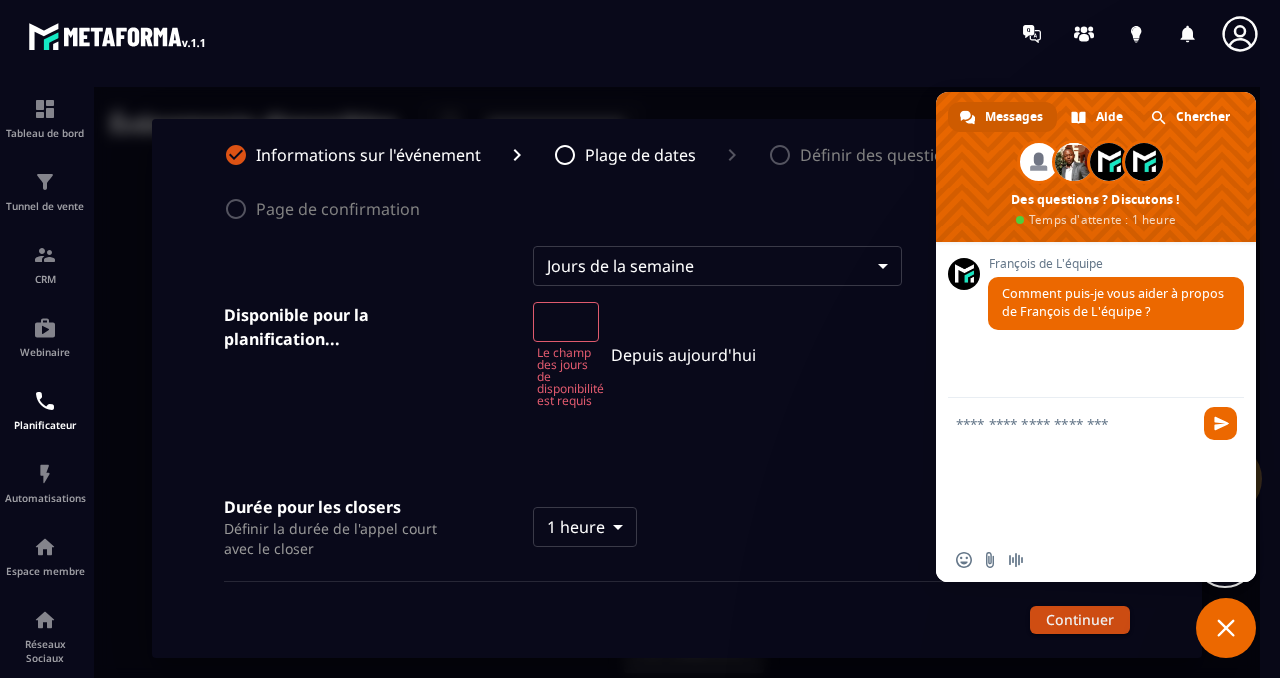 scroll, scrollTop: 5, scrollLeft: 0, axis: vertical 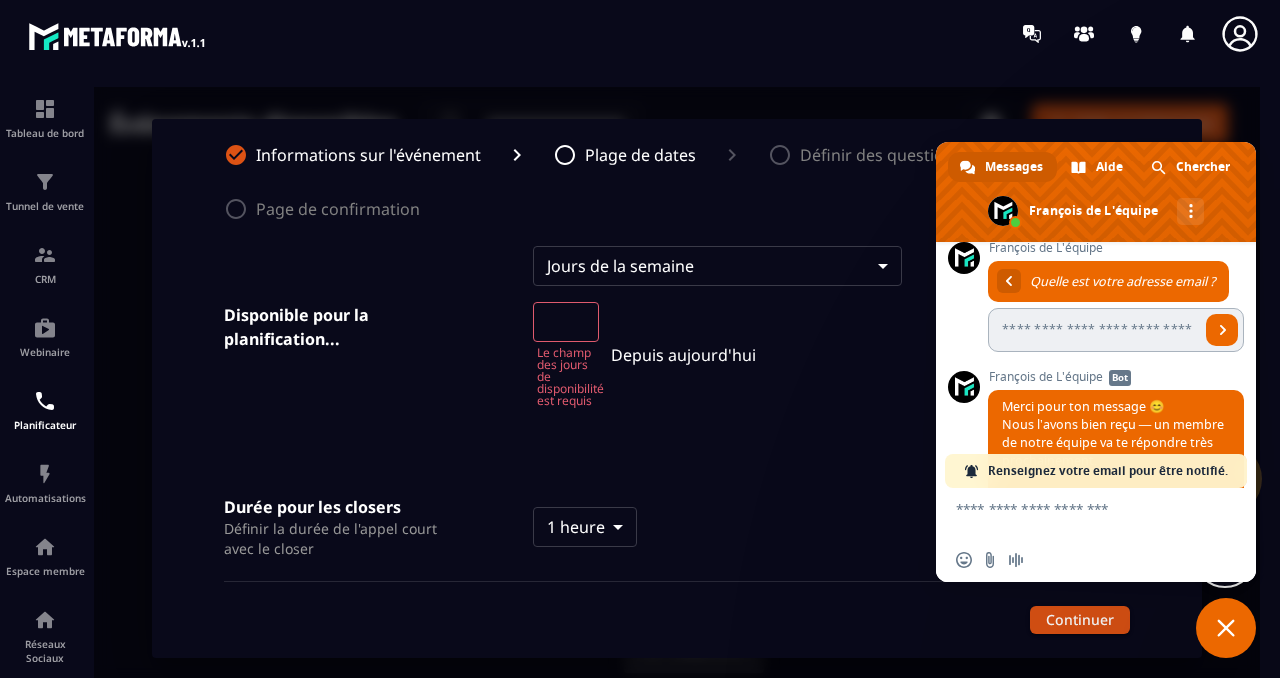 click at bounding box center [1094, 330] 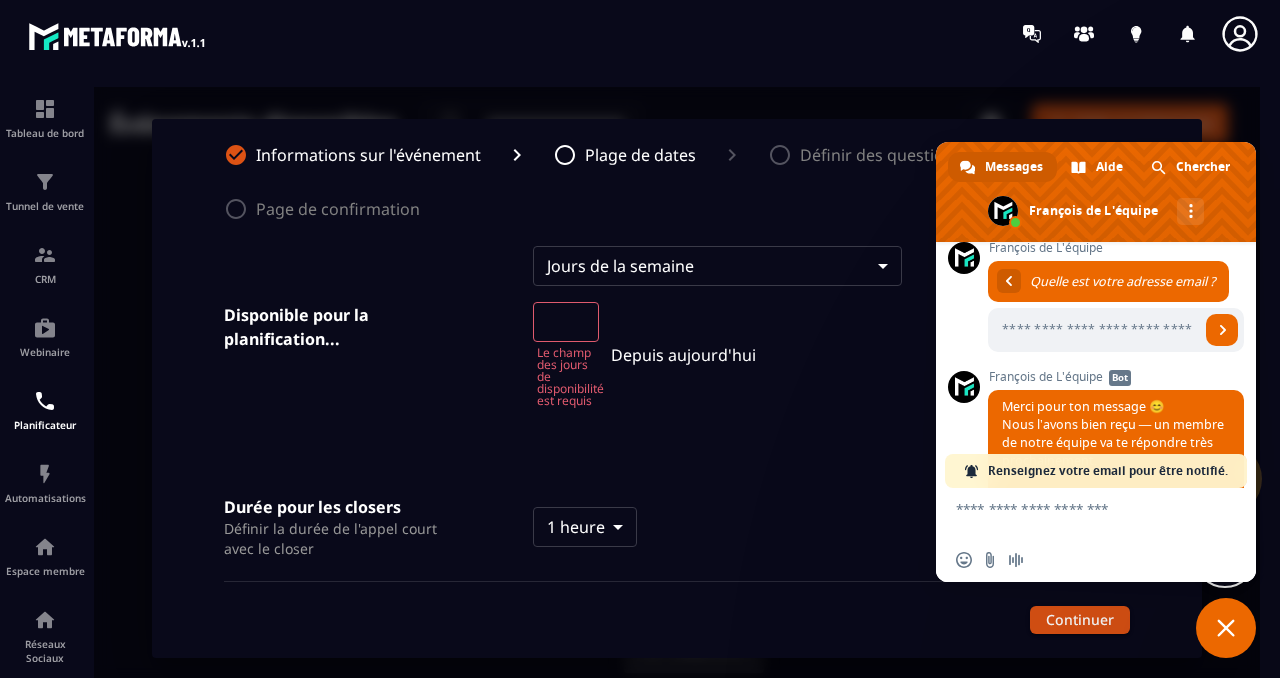 type on "**********" 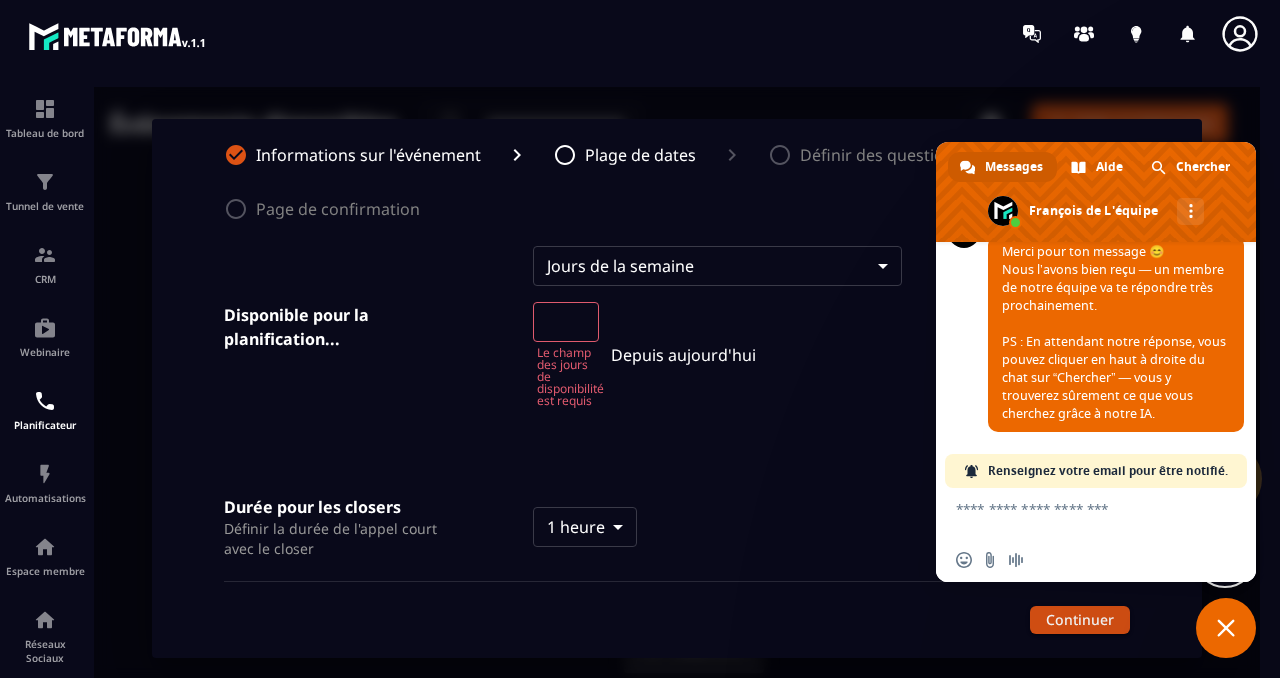 scroll, scrollTop: 499, scrollLeft: 0, axis: vertical 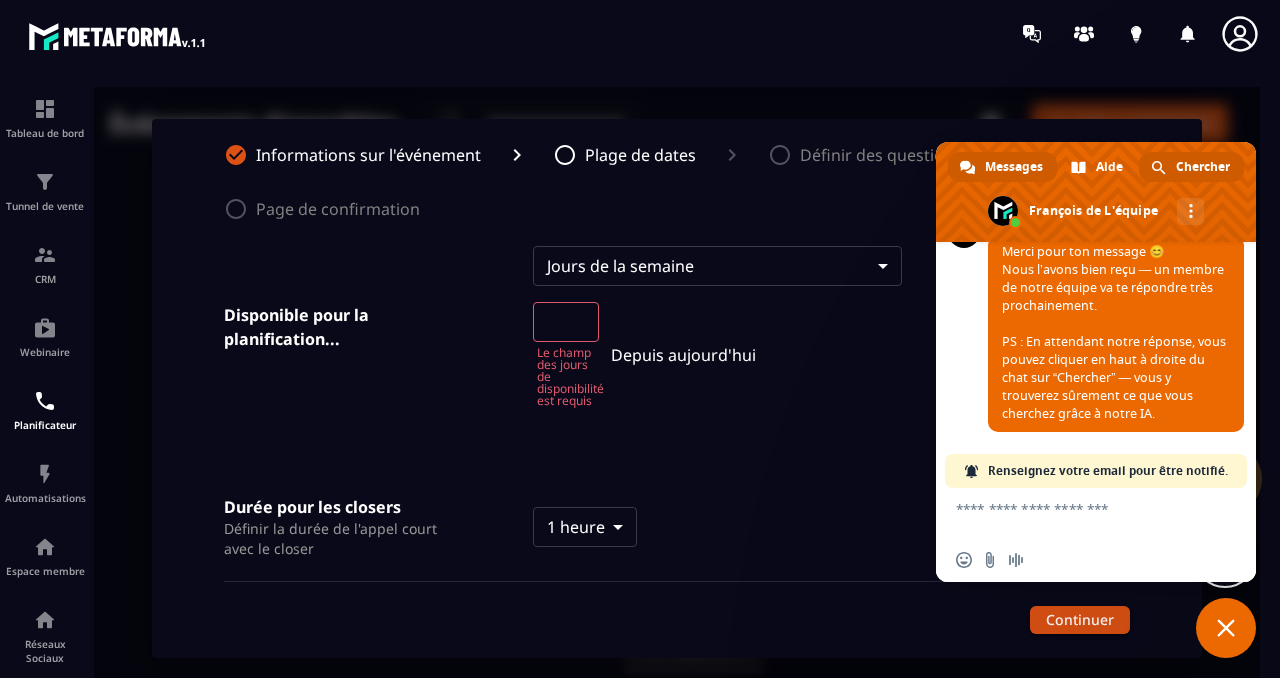 click on "Chercher" at bounding box center [1203, 167] 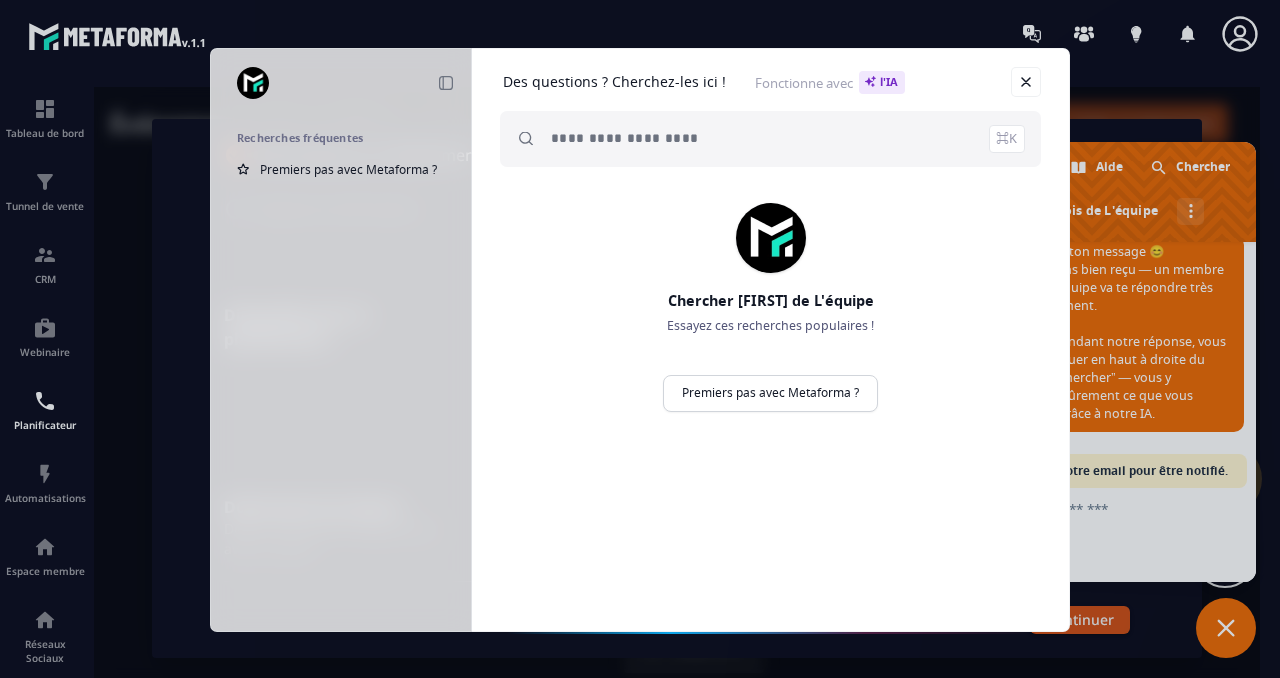 click at bounding box center (788, 139) 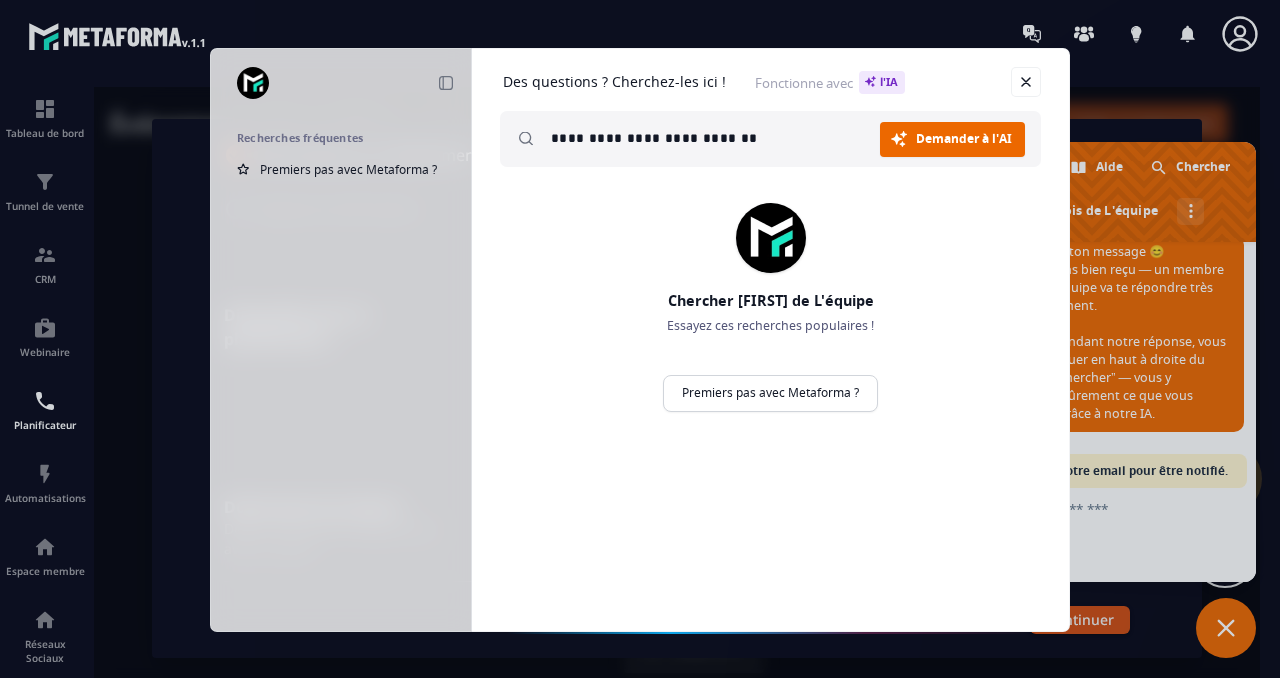 type on "**********" 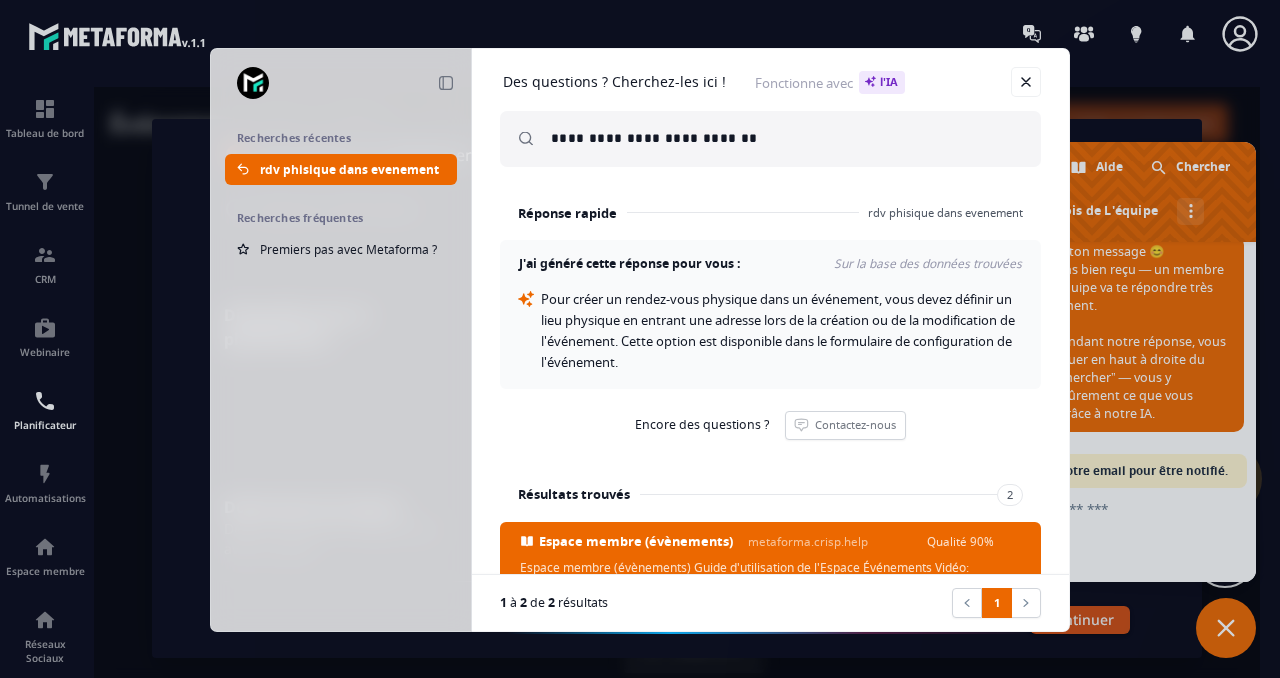 scroll, scrollTop: 260, scrollLeft: 0, axis: vertical 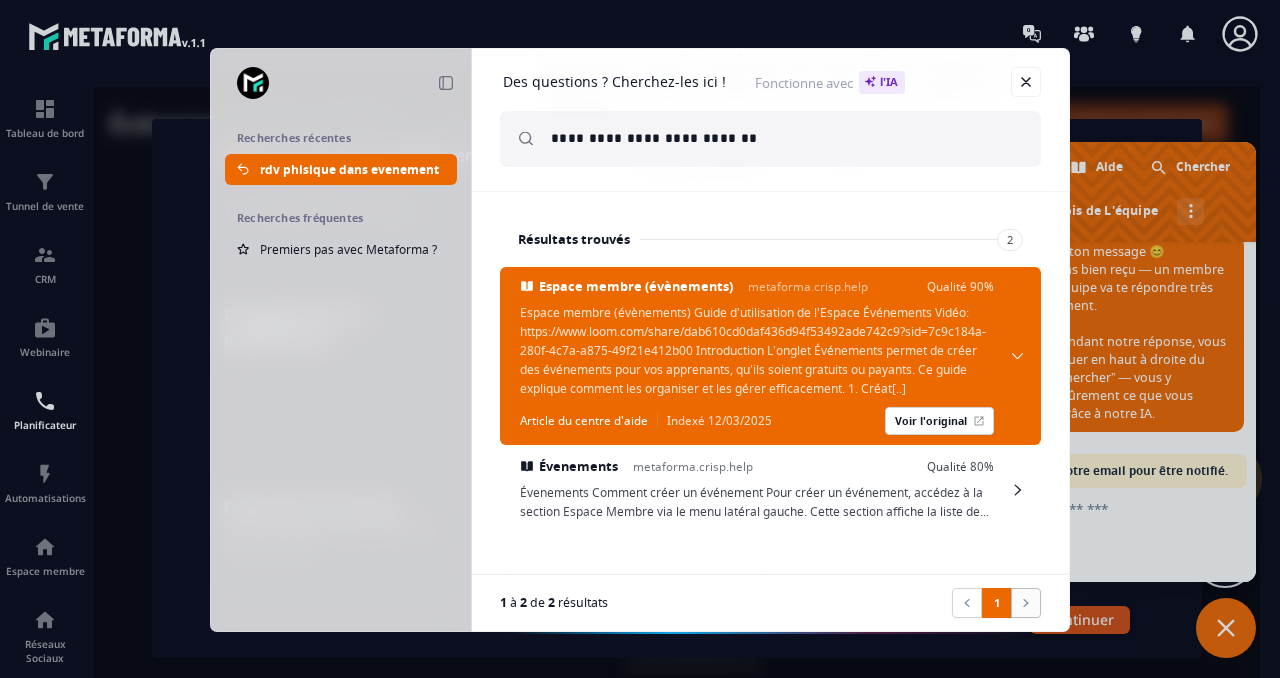 click at bounding box center [1026, 603] 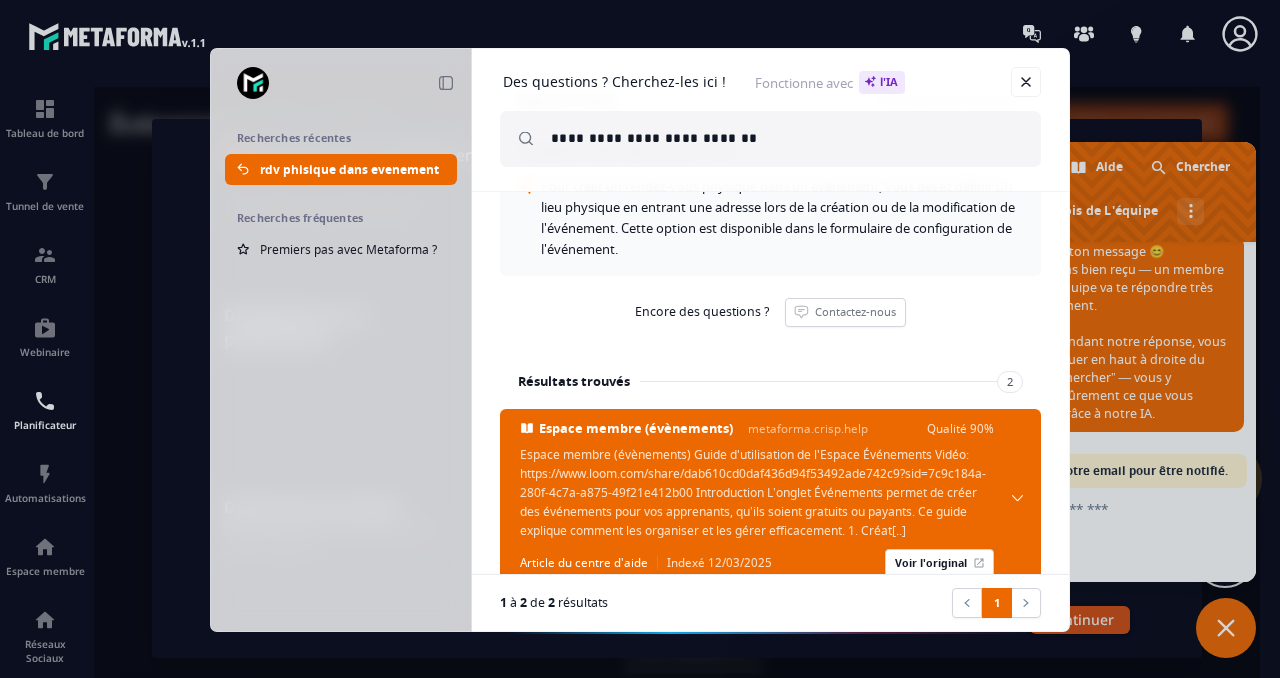 scroll, scrollTop: 0, scrollLeft: 0, axis: both 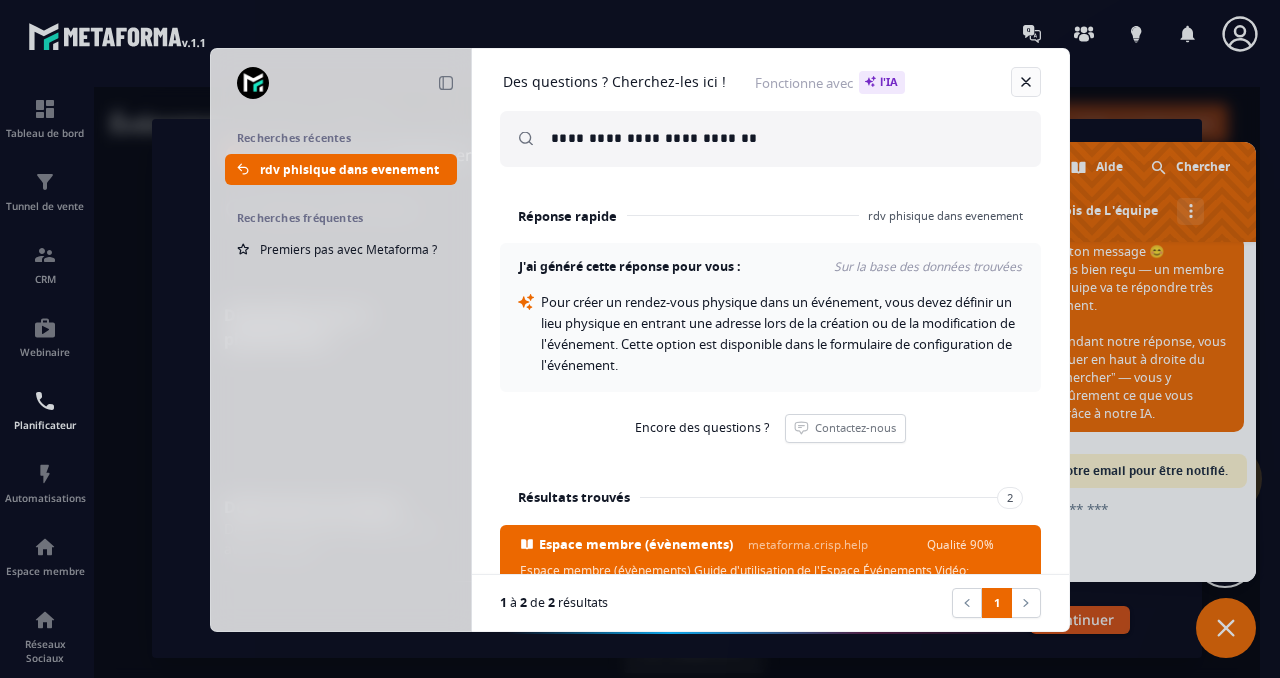 click at bounding box center (1026, 82) 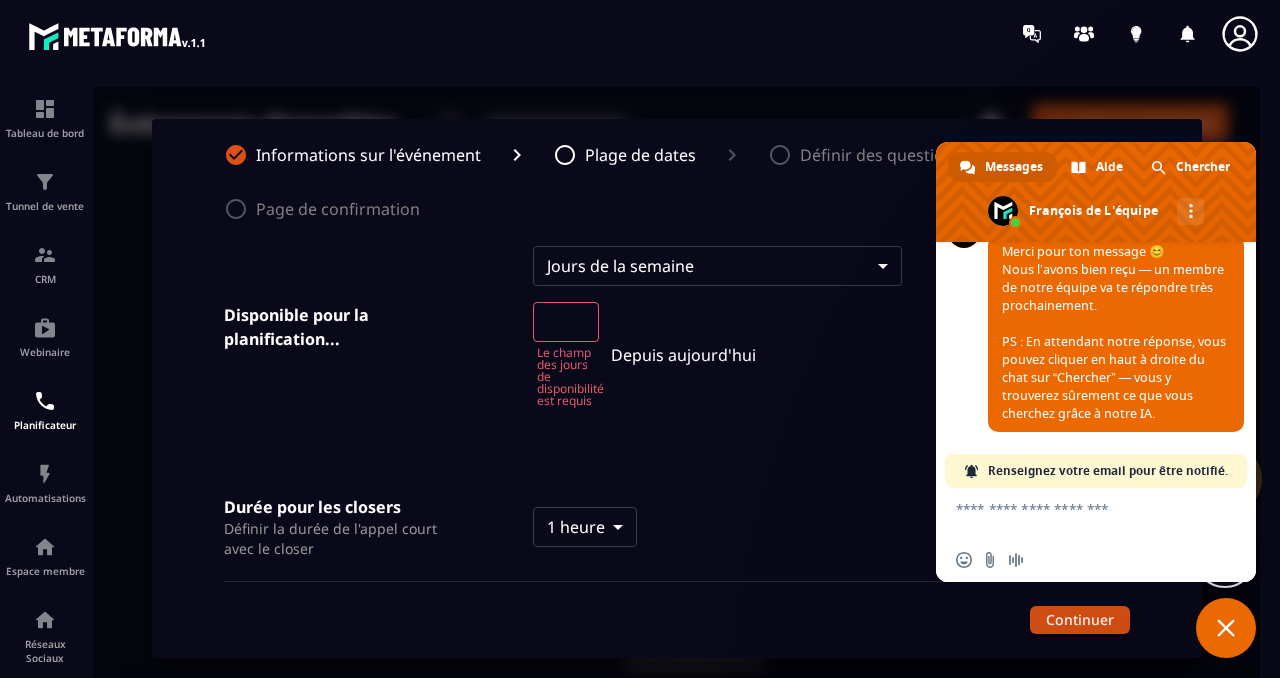 scroll, scrollTop: 304, scrollLeft: 0, axis: vertical 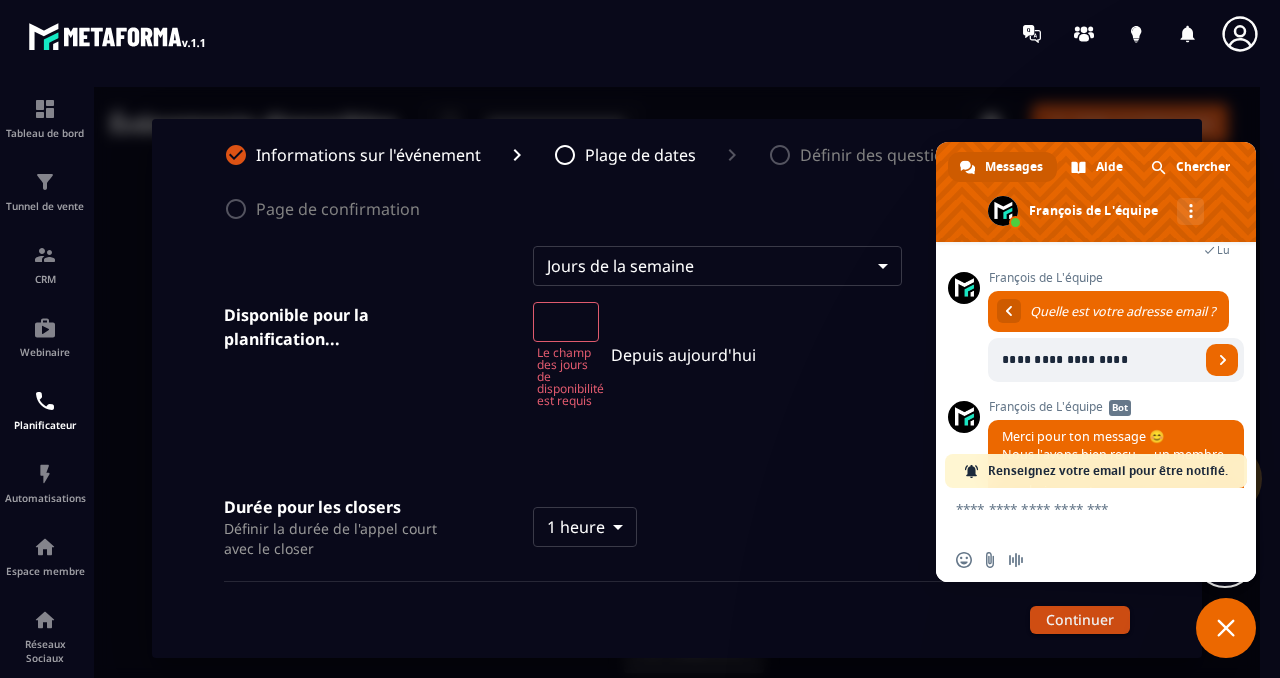 click on "Informations sur l'événement Plage de dates Définir des questions Page de confirmation Disponible pour la planification... Jours de la semaine ********* ​ ​ Le champ des jours de disponibilité est requis Depuis aujourd'hui Durée pour les closers Définir la durée de l'appel court avec le closer 1 heure **** ​ Durée pour les setters Définir la durée de l'appel court avec les setters 1 heure **** ​ Prévenez-moi avant l'appel Définissez la durée de votre événement 30 min **** ​ Continuer" at bounding box center [677, 388] 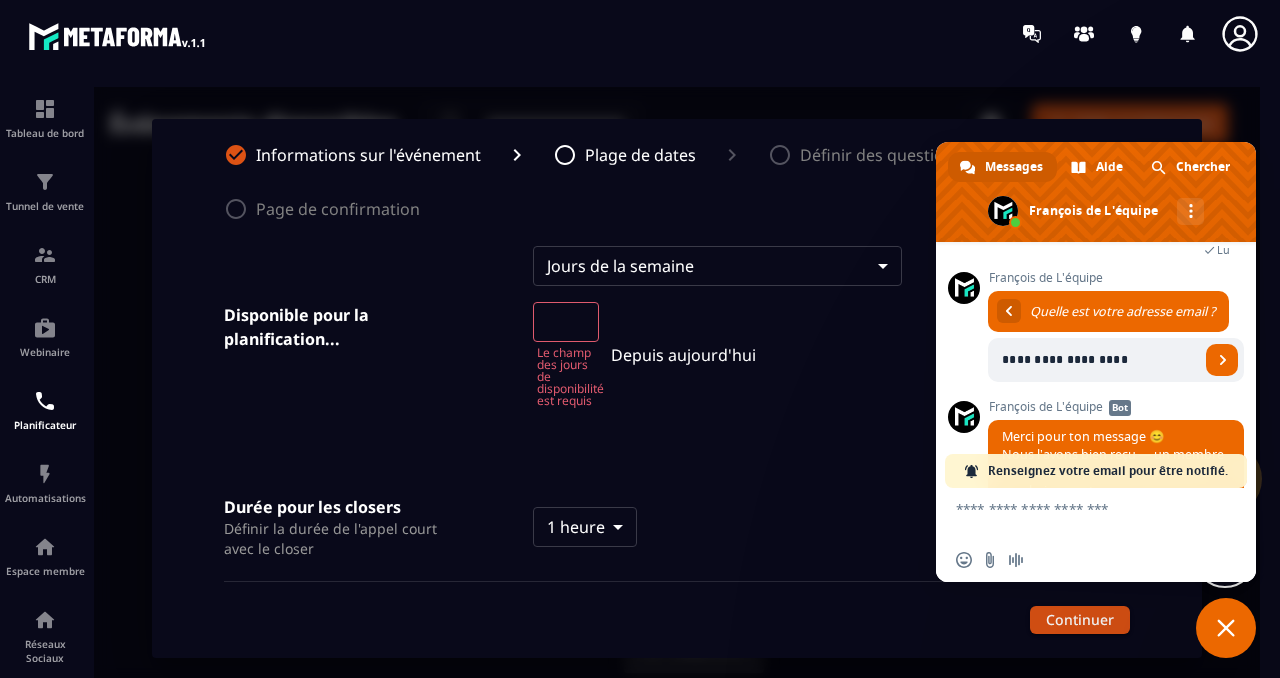 click at bounding box center [1226, 628] 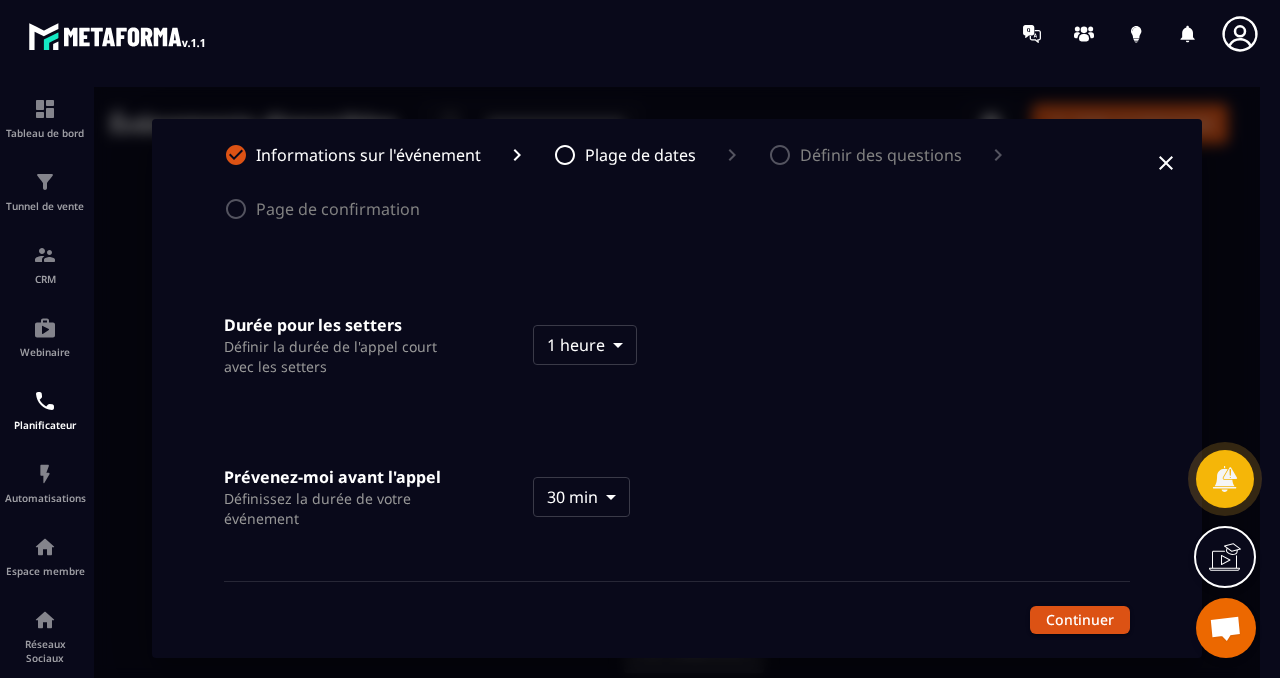 scroll, scrollTop: 0, scrollLeft: 0, axis: both 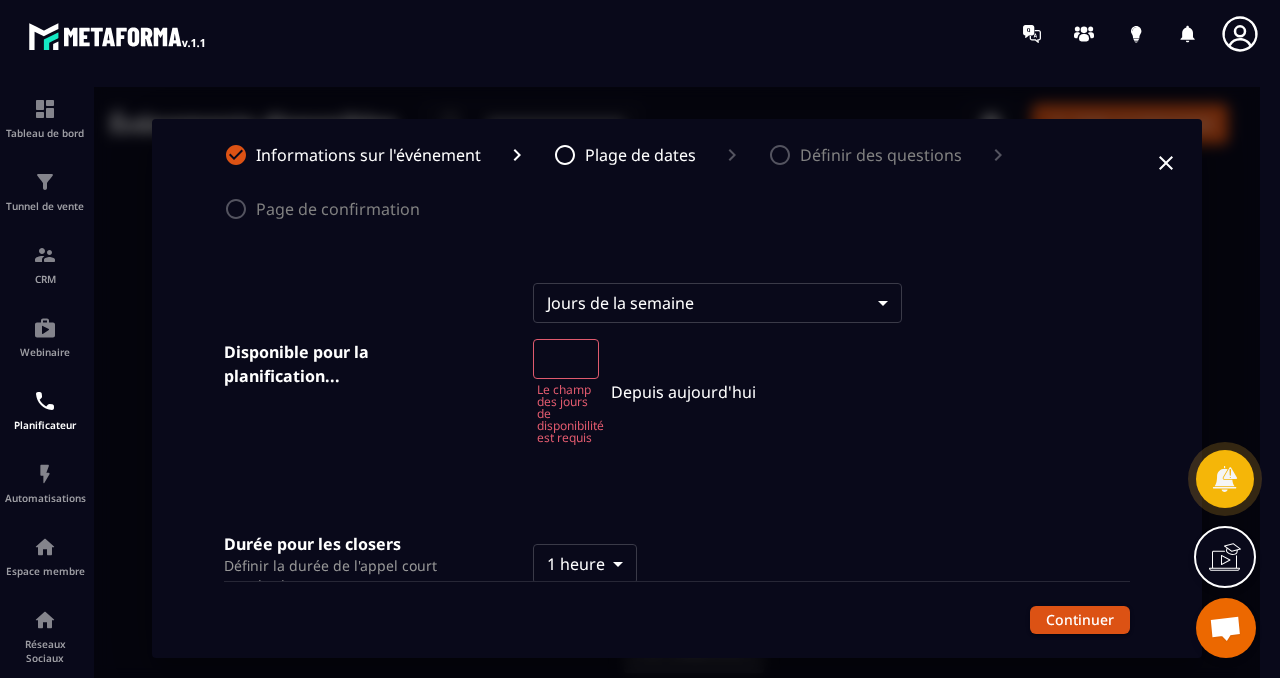 click 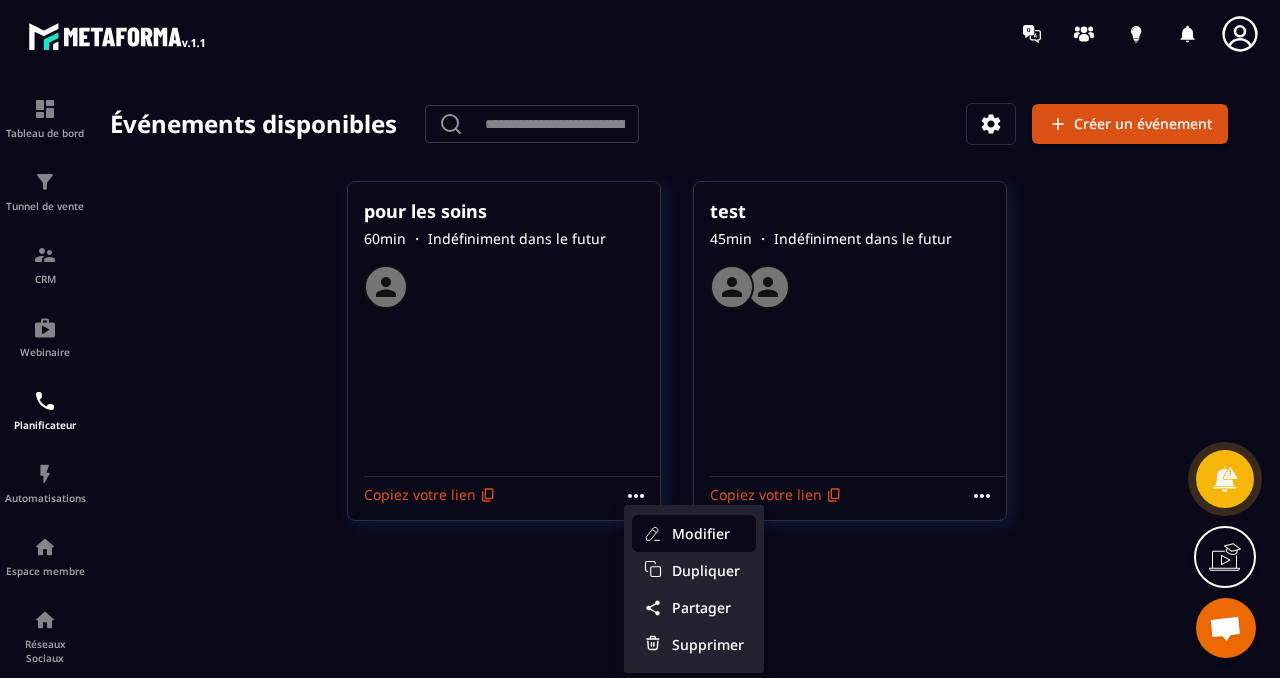 click on "Modifier" at bounding box center [708, 533] 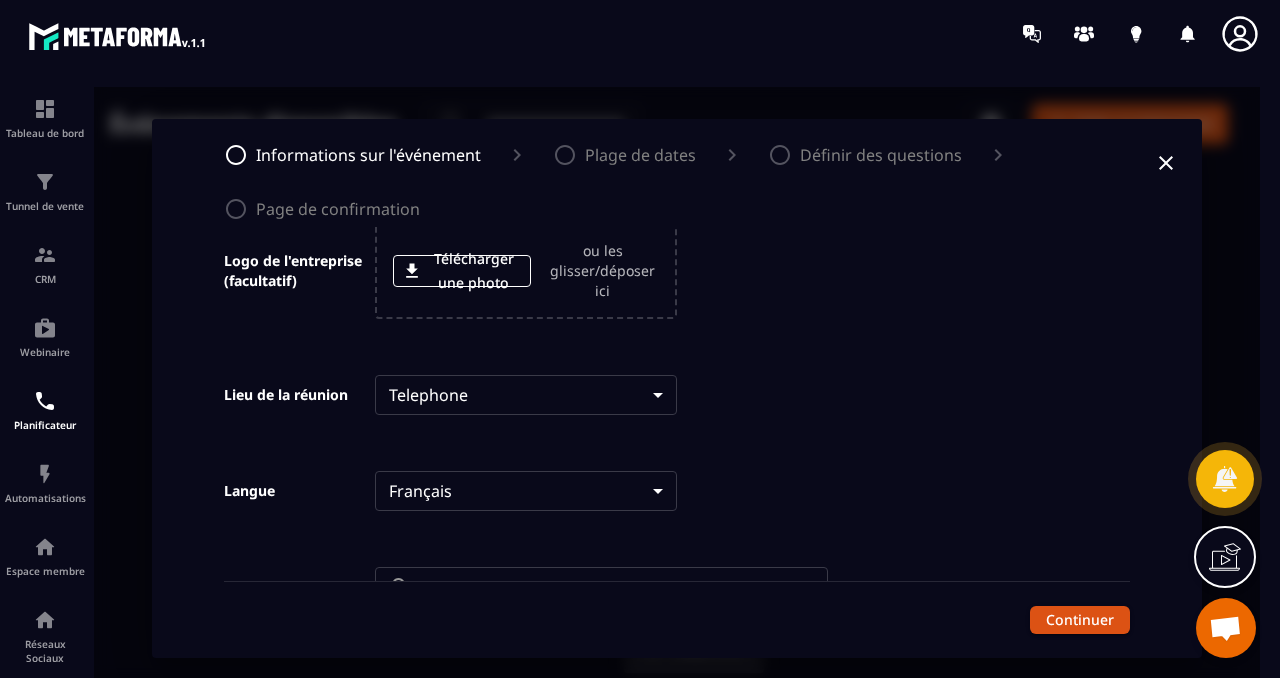 scroll, scrollTop: 663, scrollLeft: 0, axis: vertical 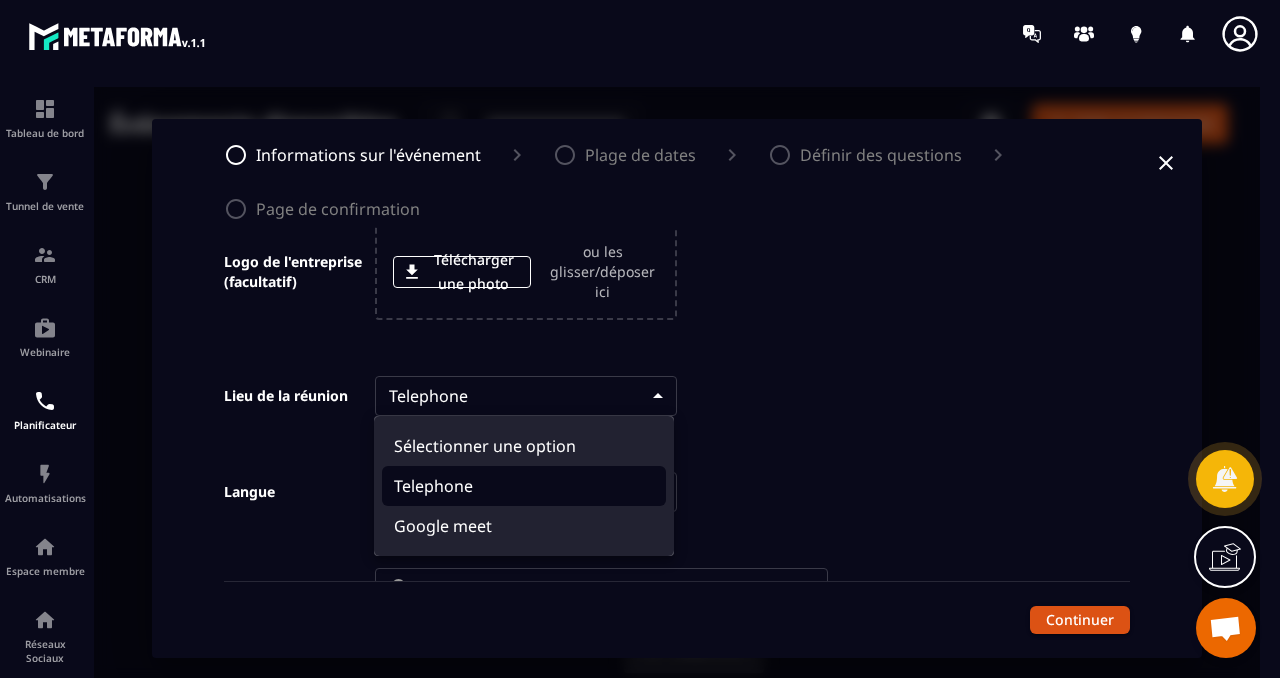 click on "**********" at bounding box center [677, 388] 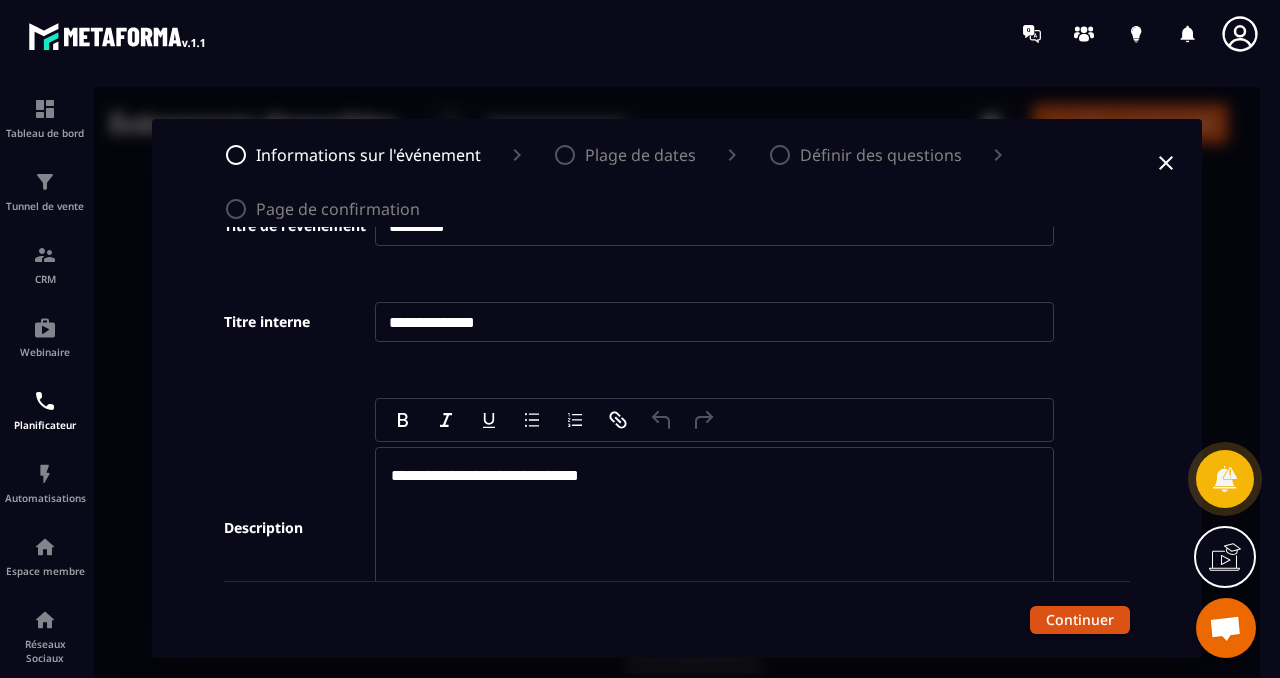 scroll, scrollTop: 0, scrollLeft: 0, axis: both 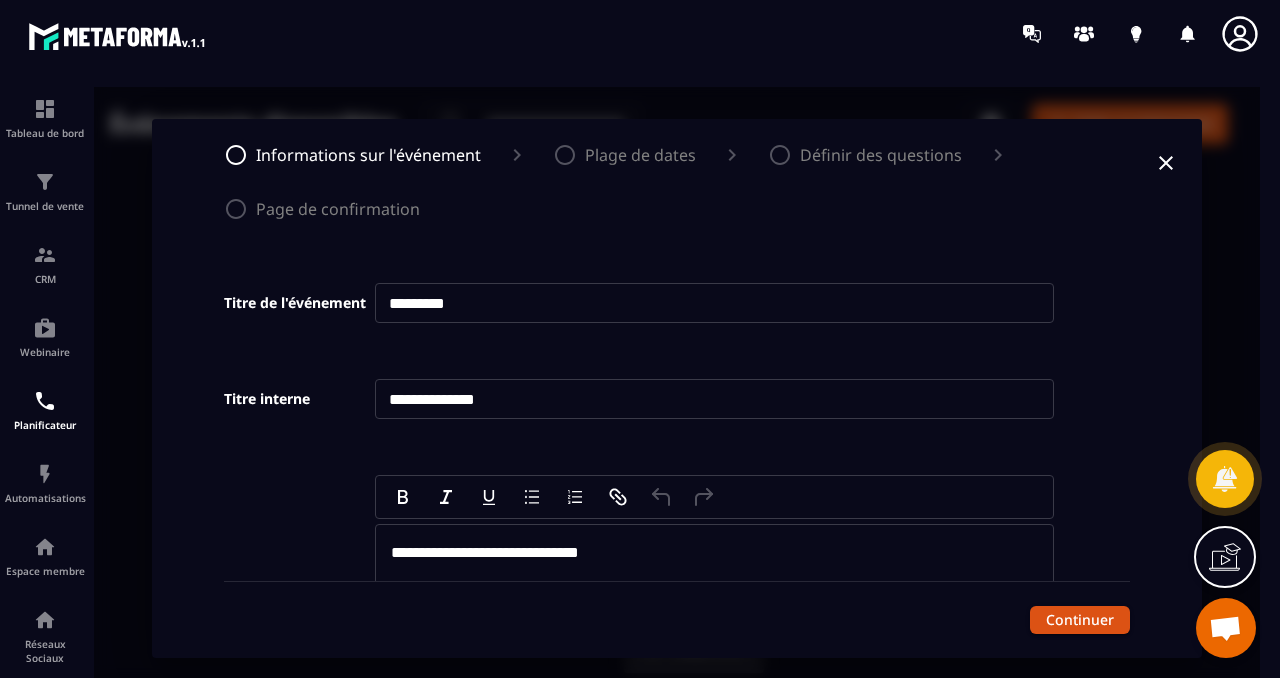click 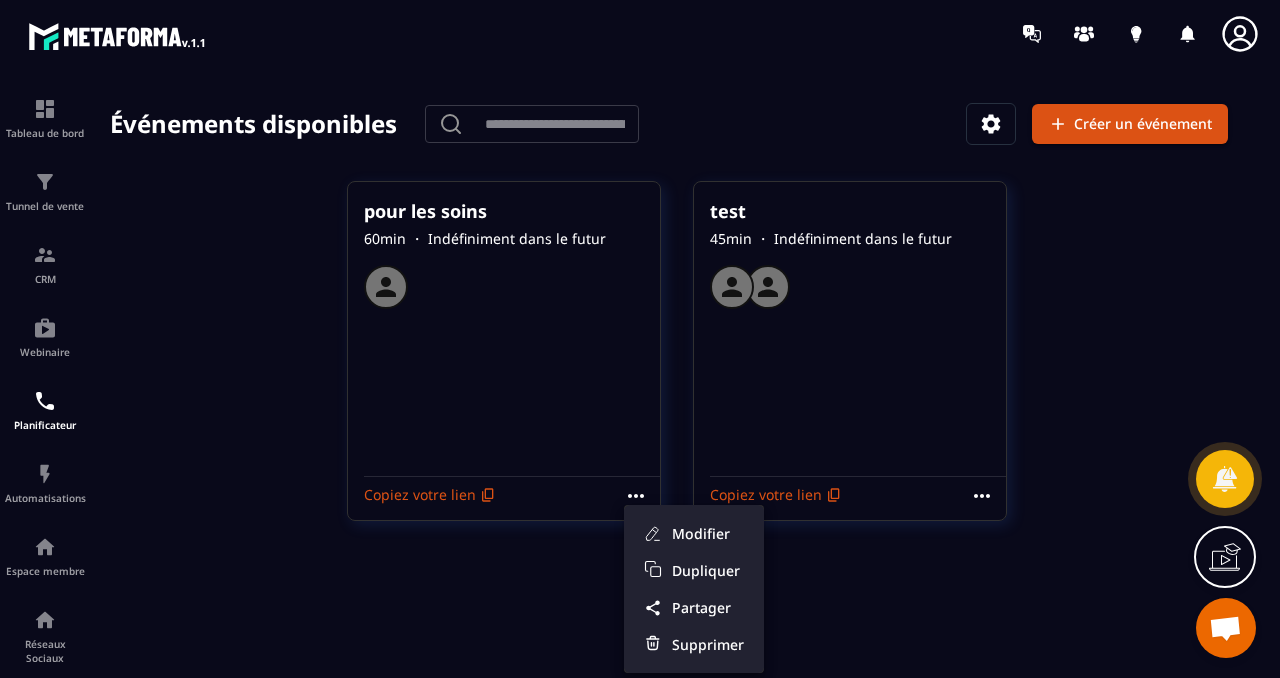 click at bounding box center [1225, 630] 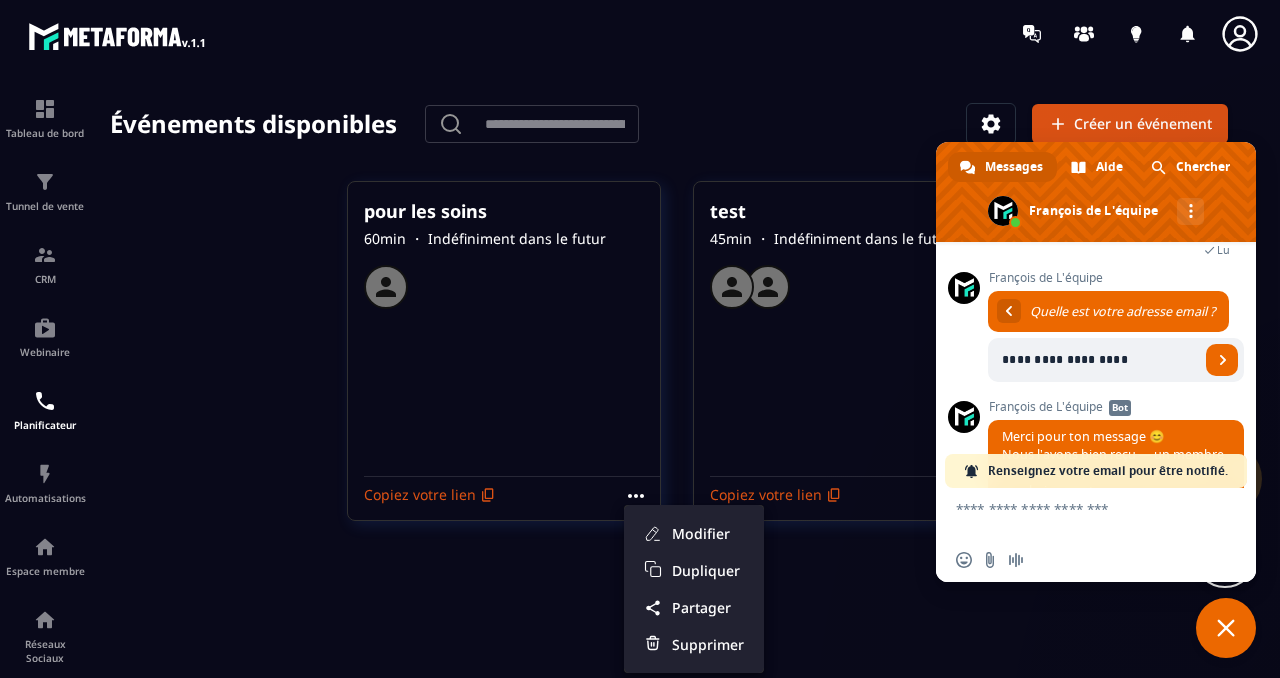 scroll, scrollTop: 499, scrollLeft: 0, axis: vertical 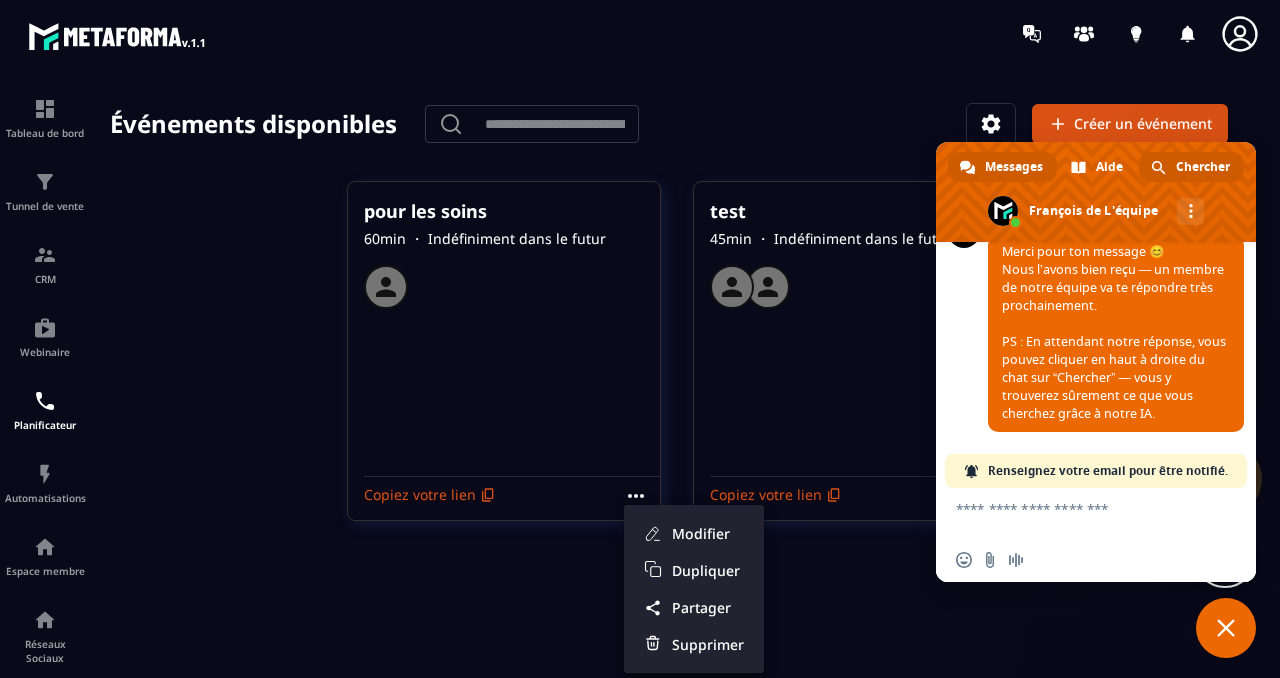 click on "Chercher" at bounding box center [1203, 167] 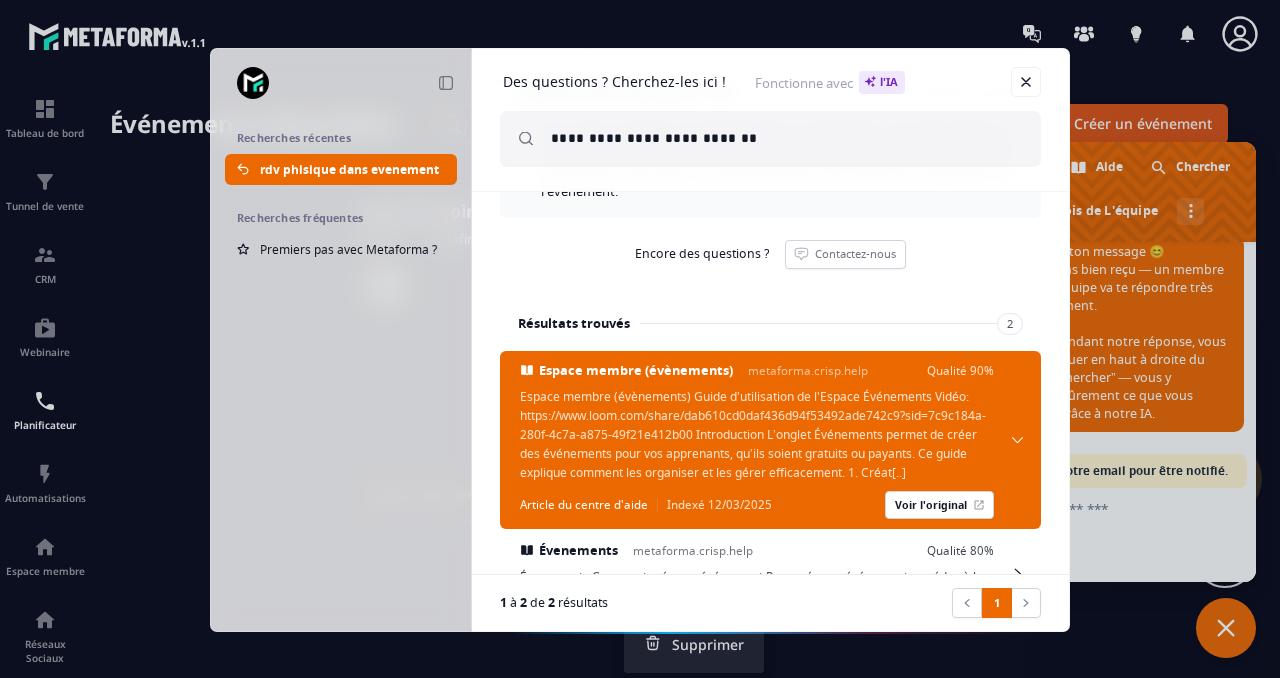 scroll, scrollTop: 0, scrollLeft: 0, axis: both 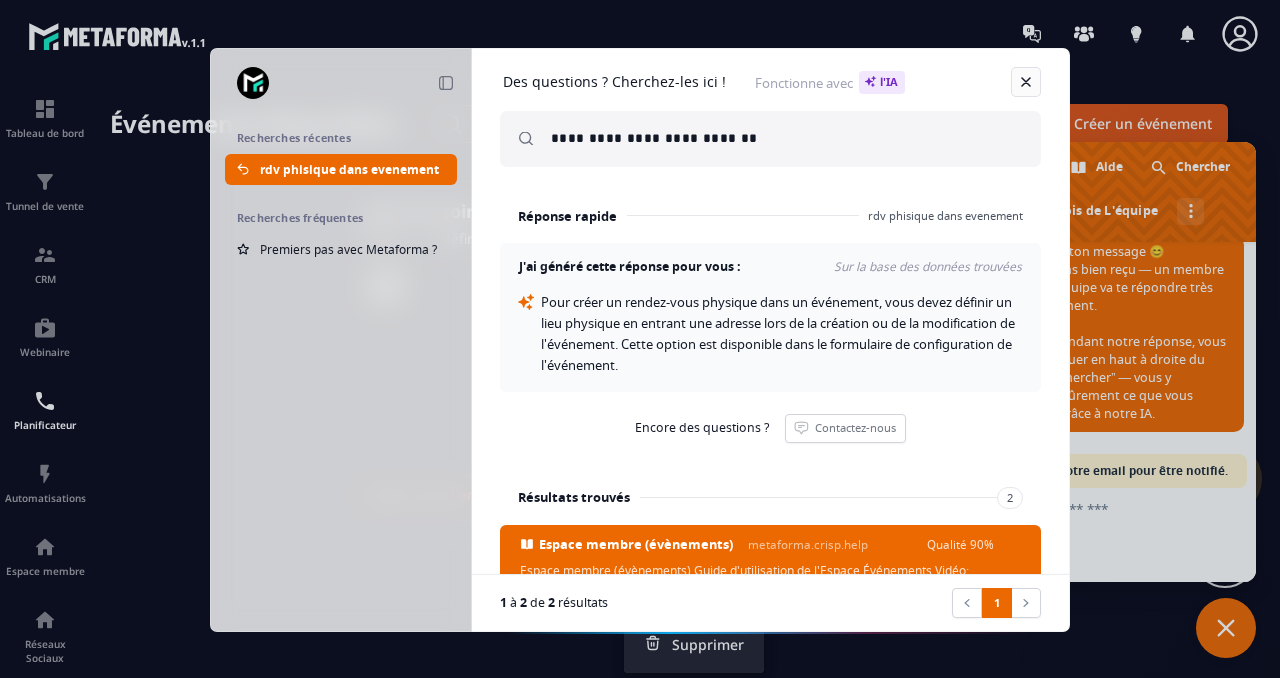 click at bounding box center (1026, 82) 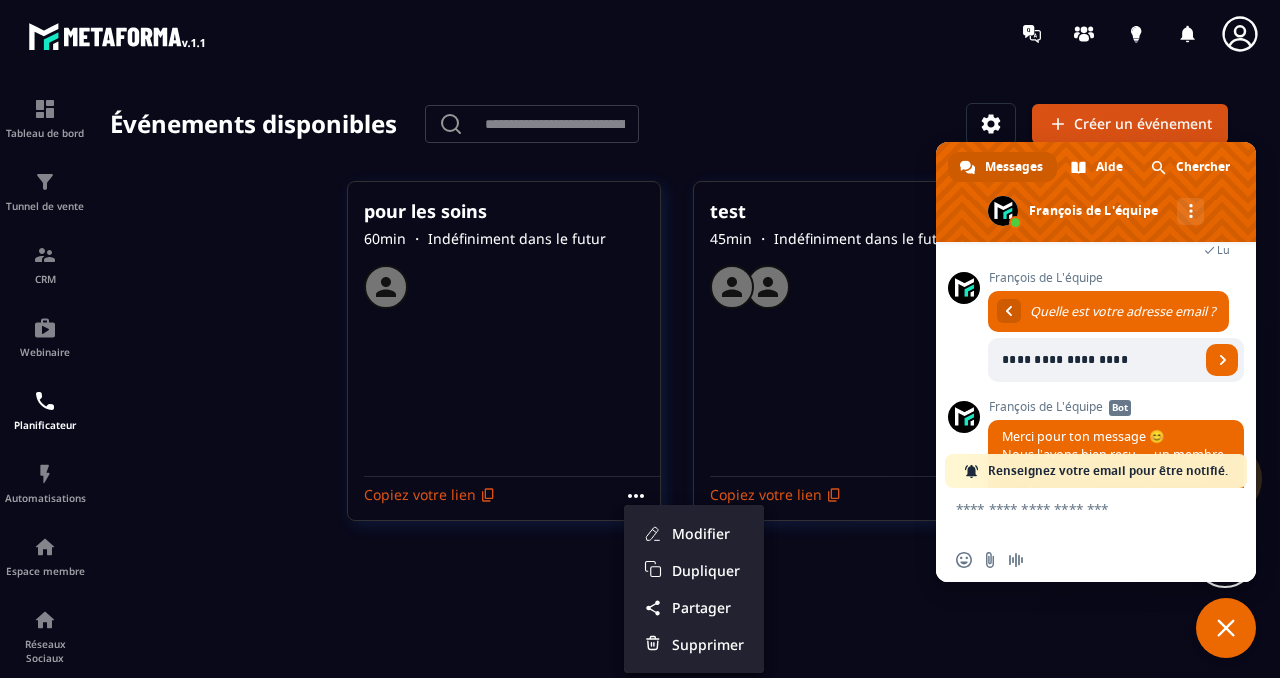 click at bounding box center (677, 388) 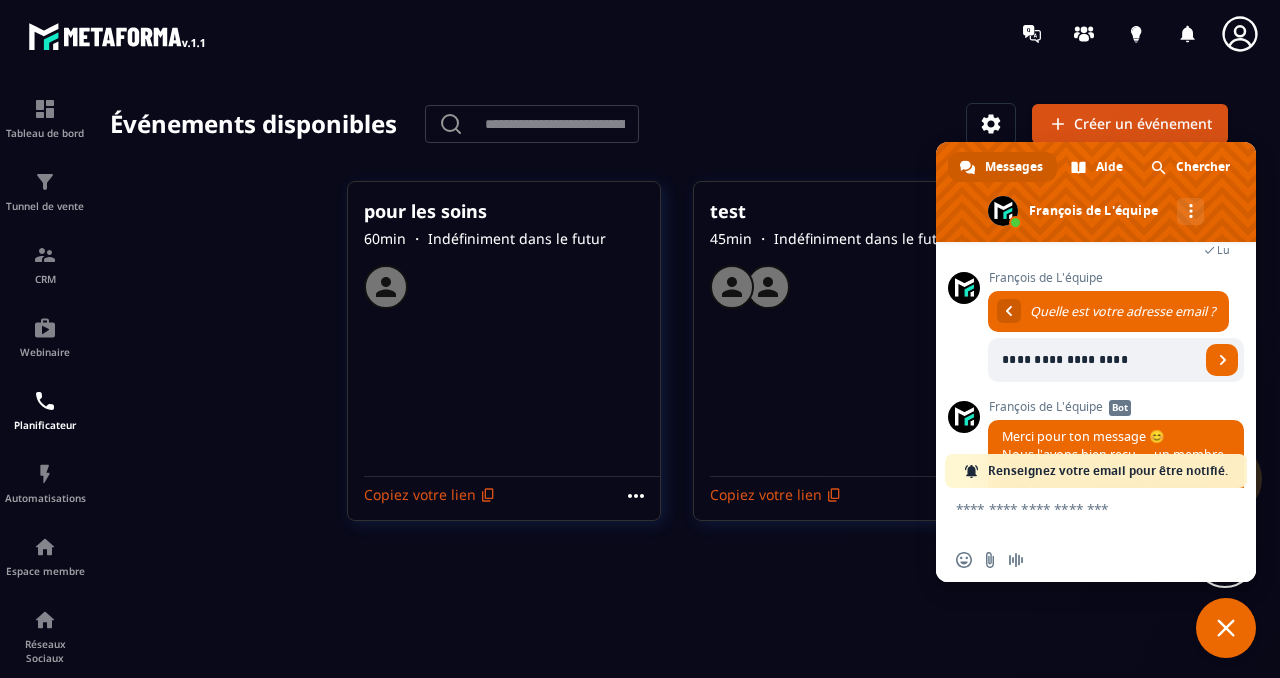 click at bounding box center (757, 33) 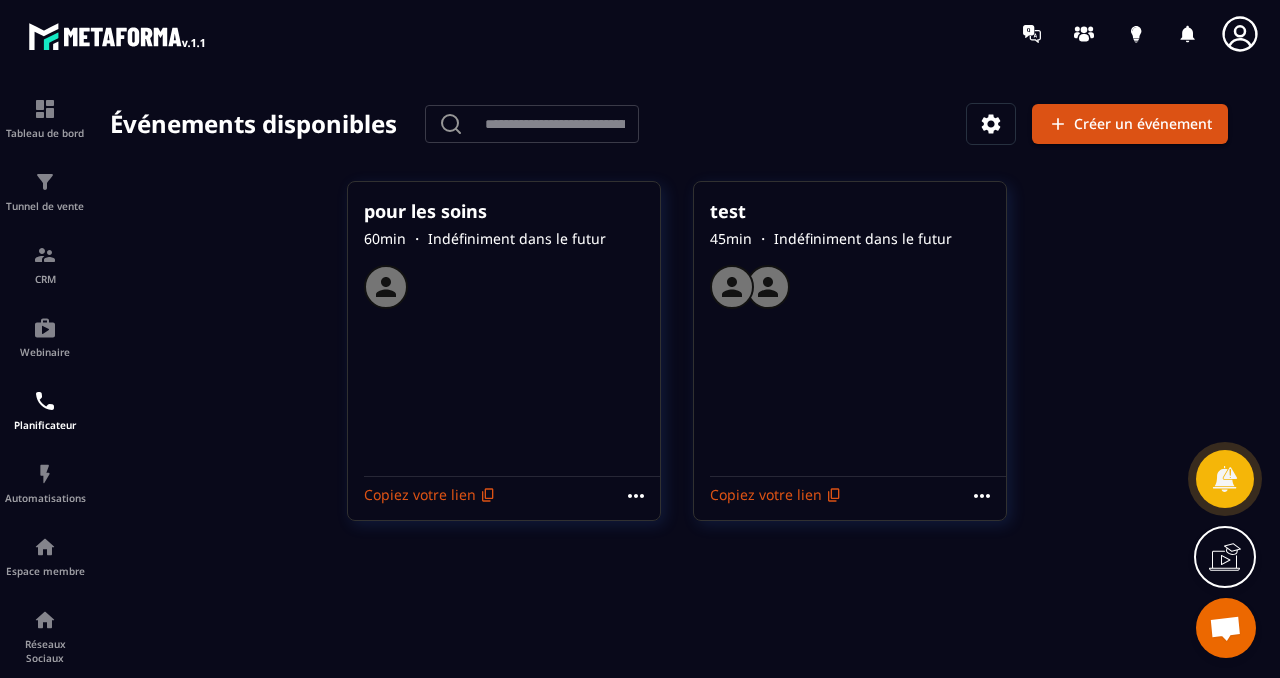 click on "test" at bounding box center (850, 211) 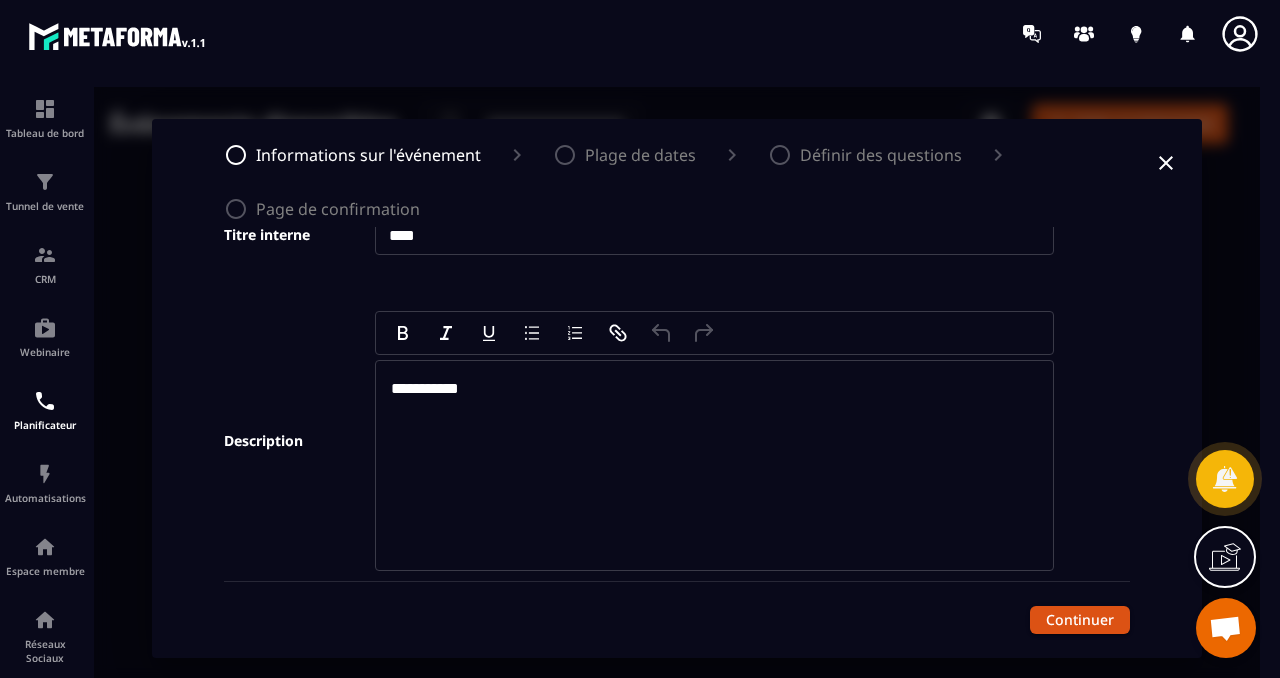 scroll, scrollTop: 0, scrollLeft: 0, axis: both 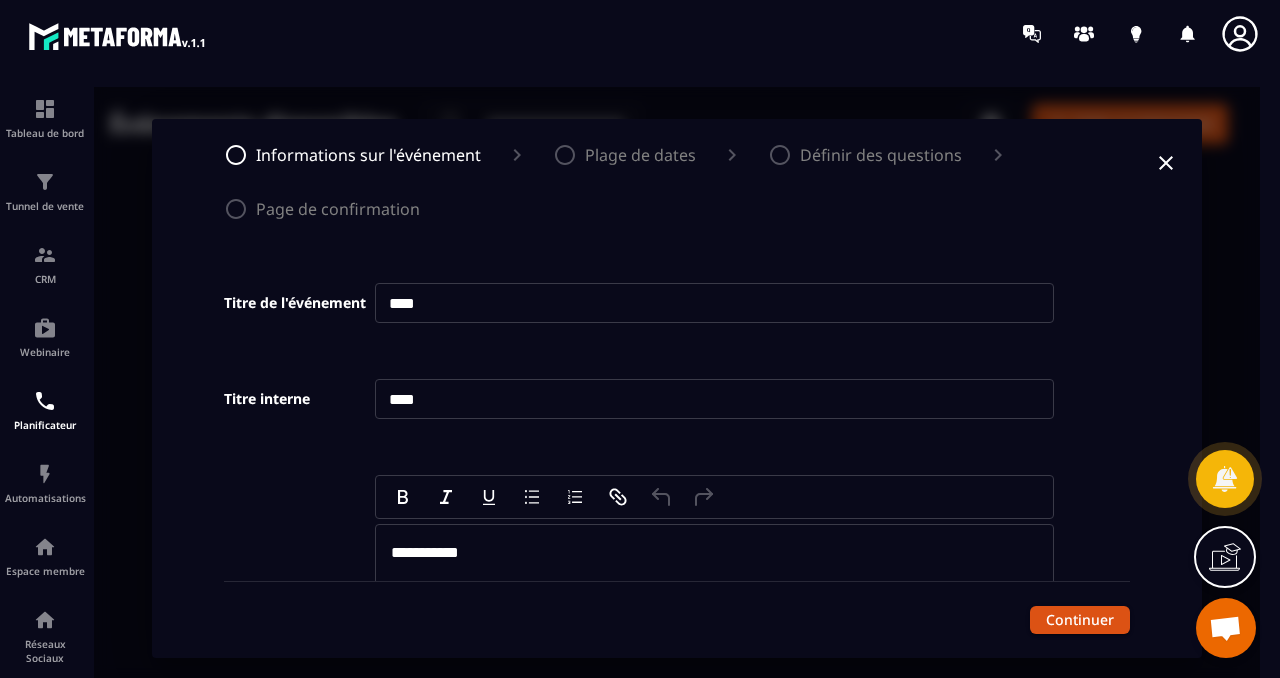click 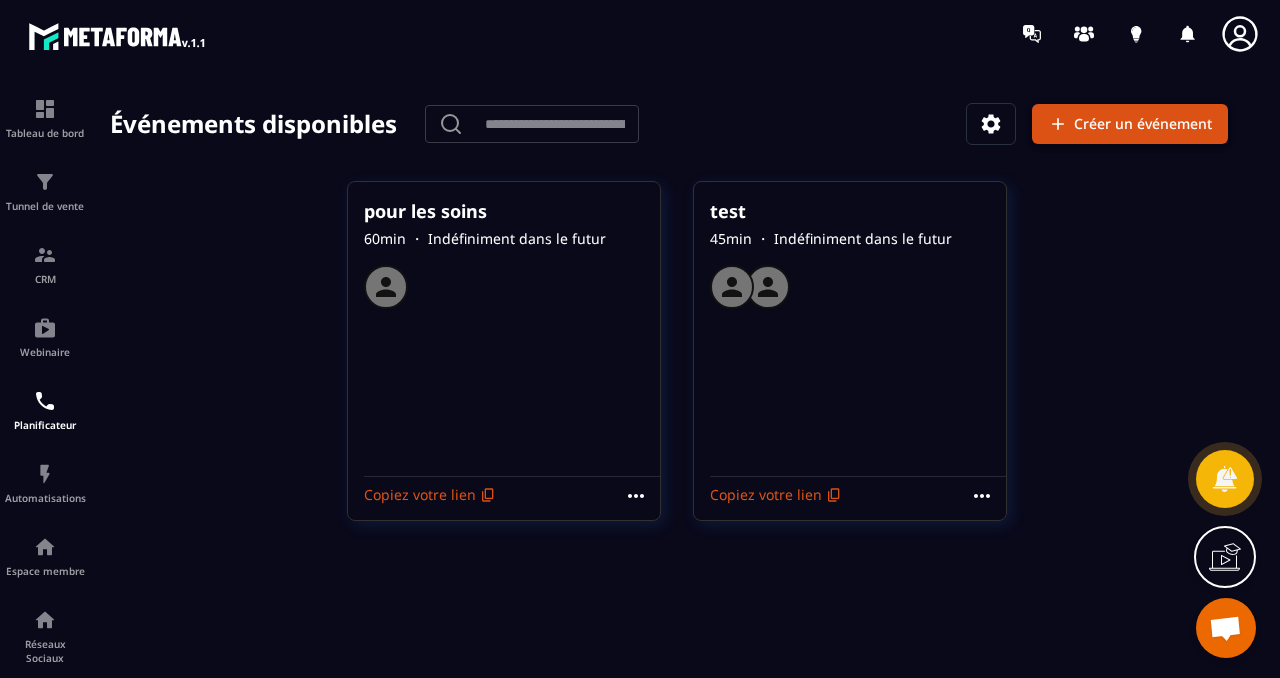 click on "Créer un événement" at bounding box center (1130, 124) 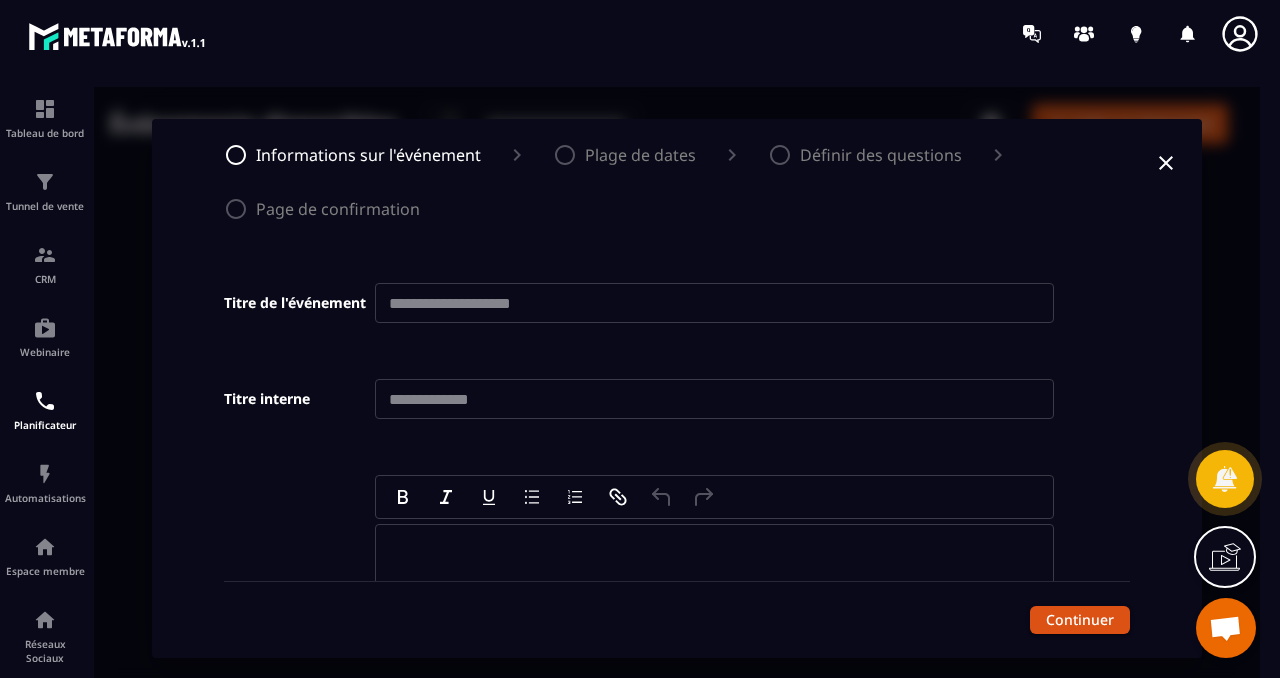 click at bounding box center (714, 303) 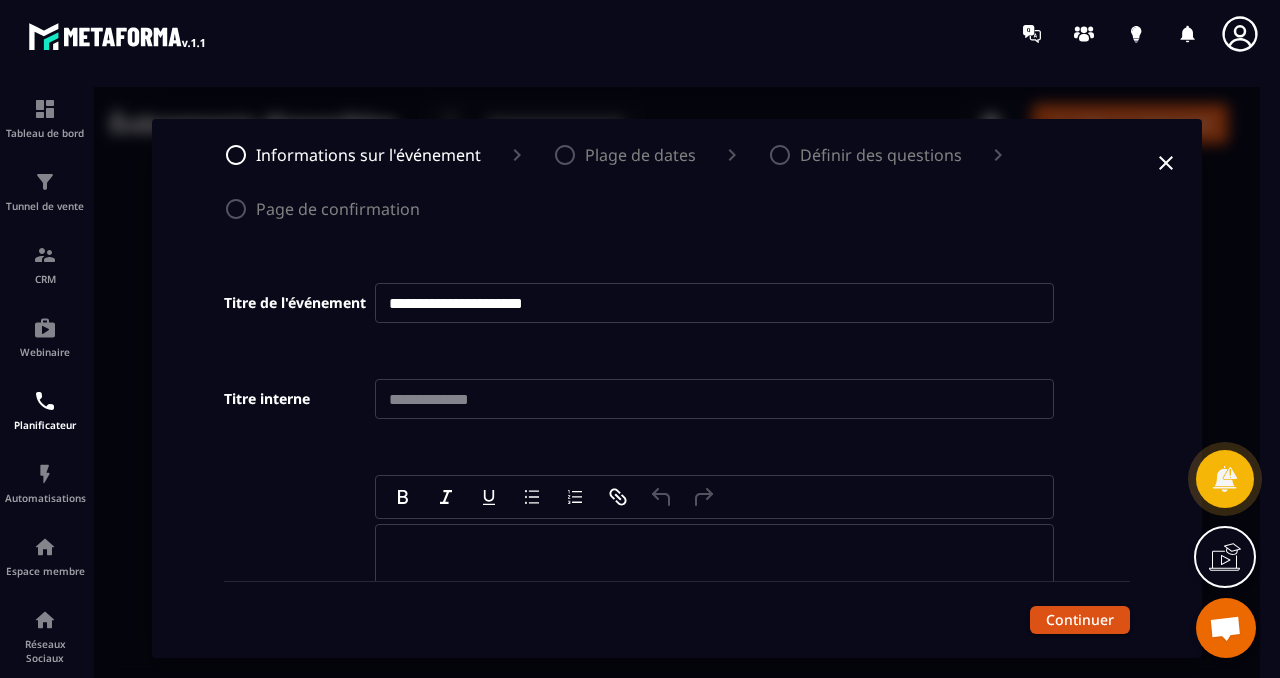 drag, startPoint x: 508, startPoint y: 305, endPoint x: 582, endPoint y: 305, distance: 74 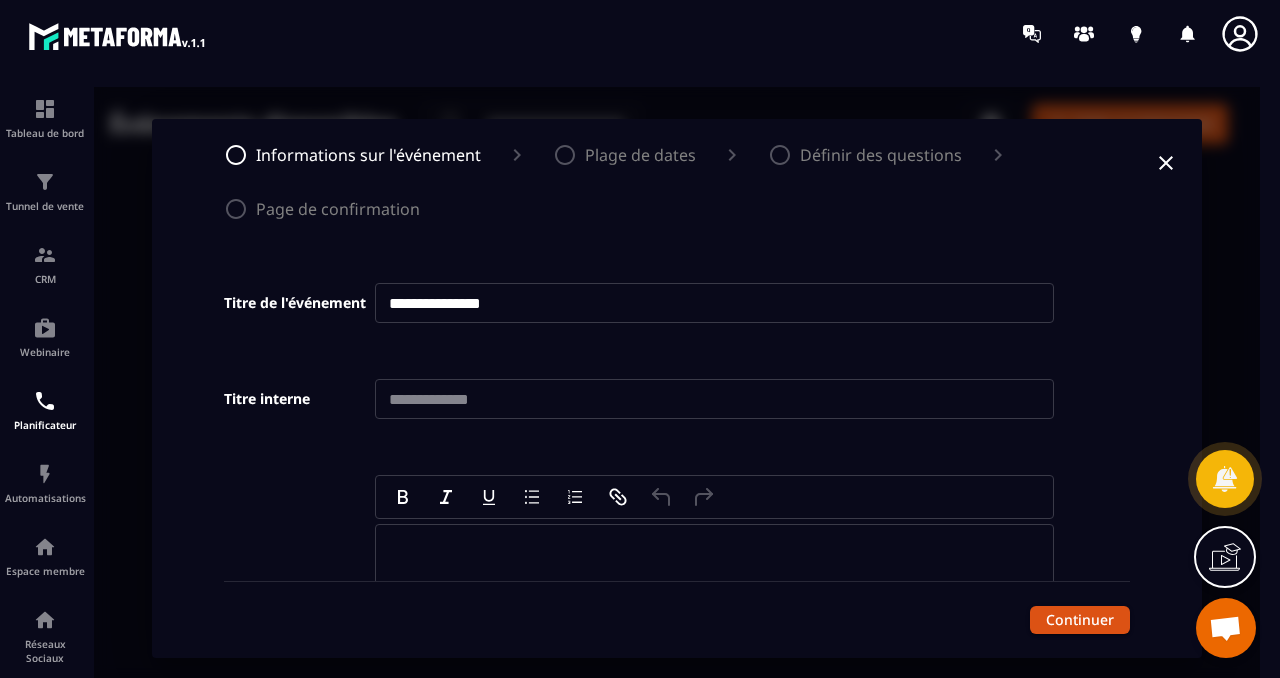 click on "**********" at bounding box center [714, 303] 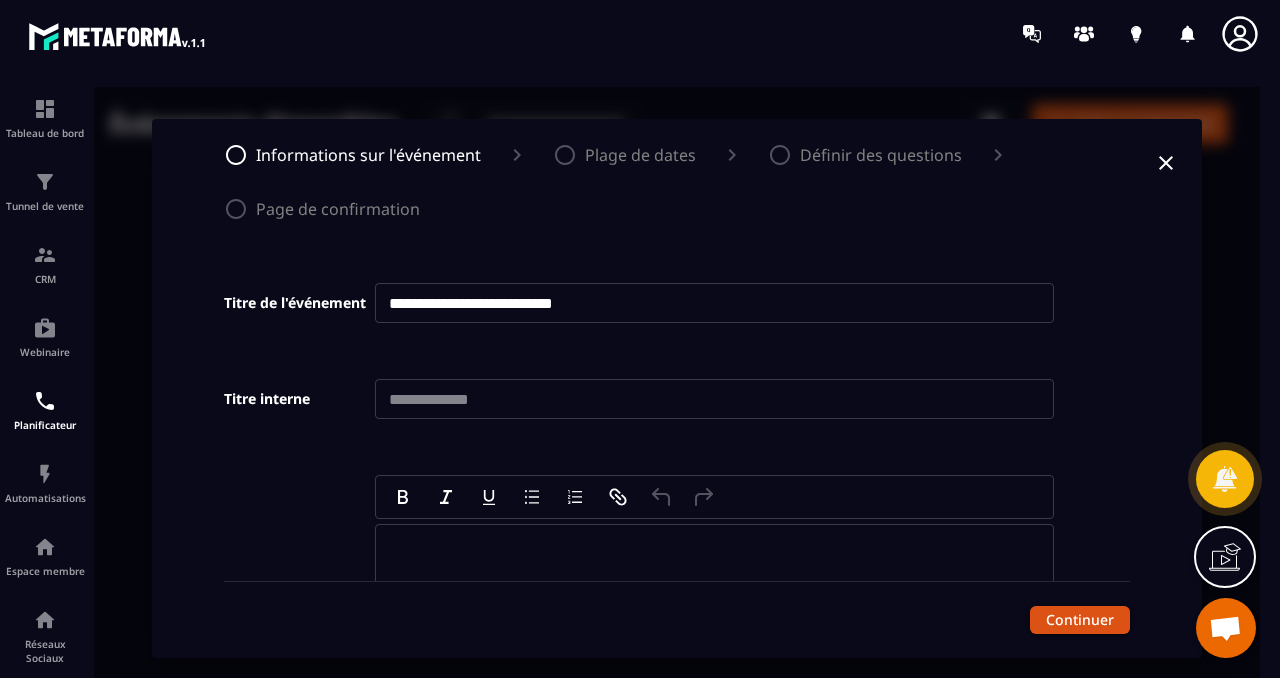 click on "**********" at bounding box center [714, 303] 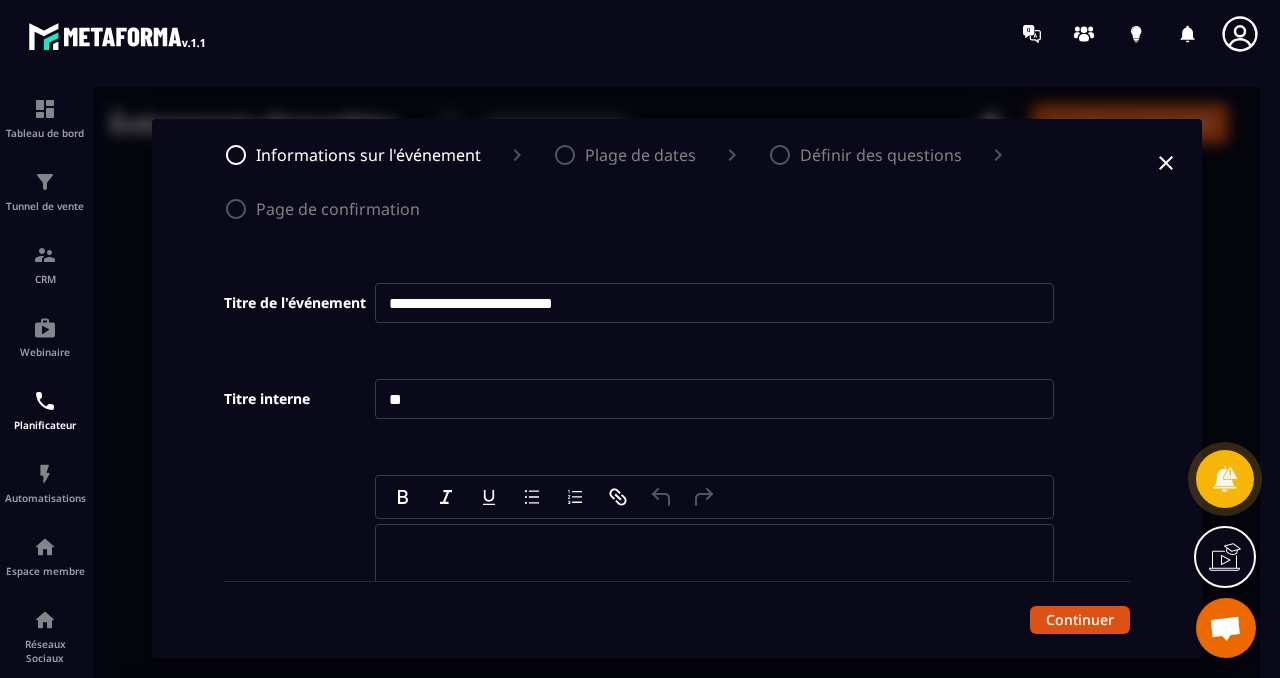 type on "*" 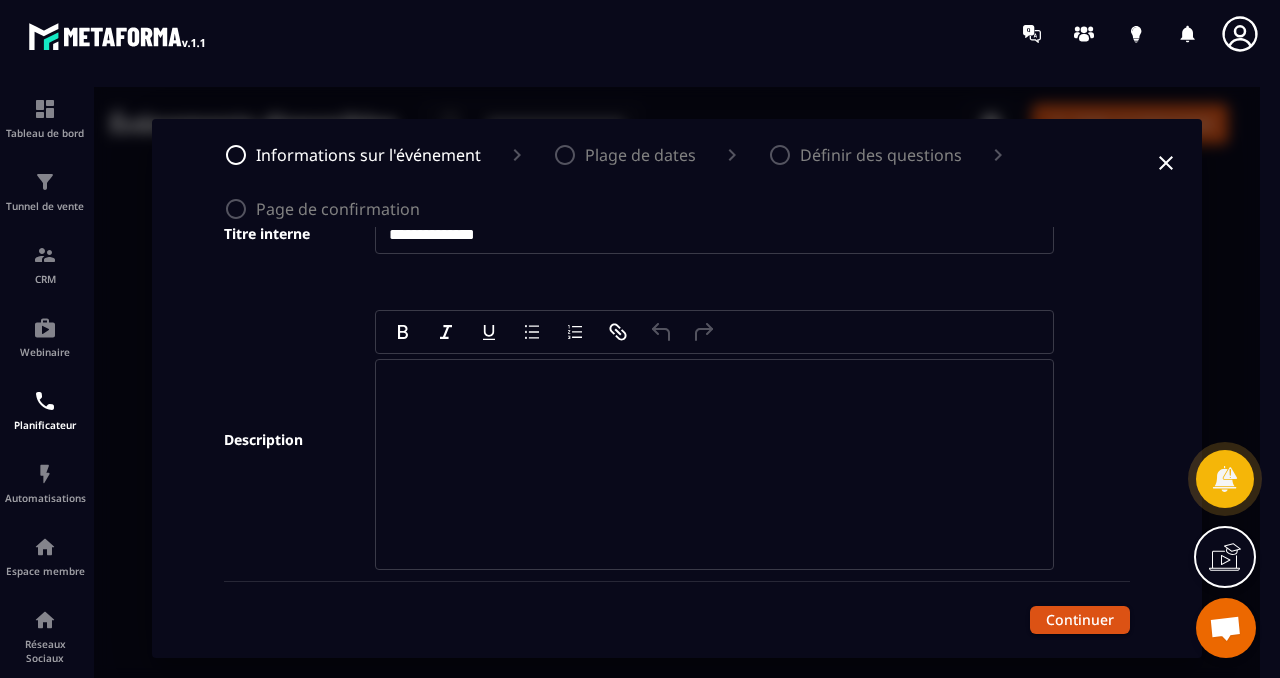 scroll, scrollTop: 189, scrollLeft: 0, axis: vertical 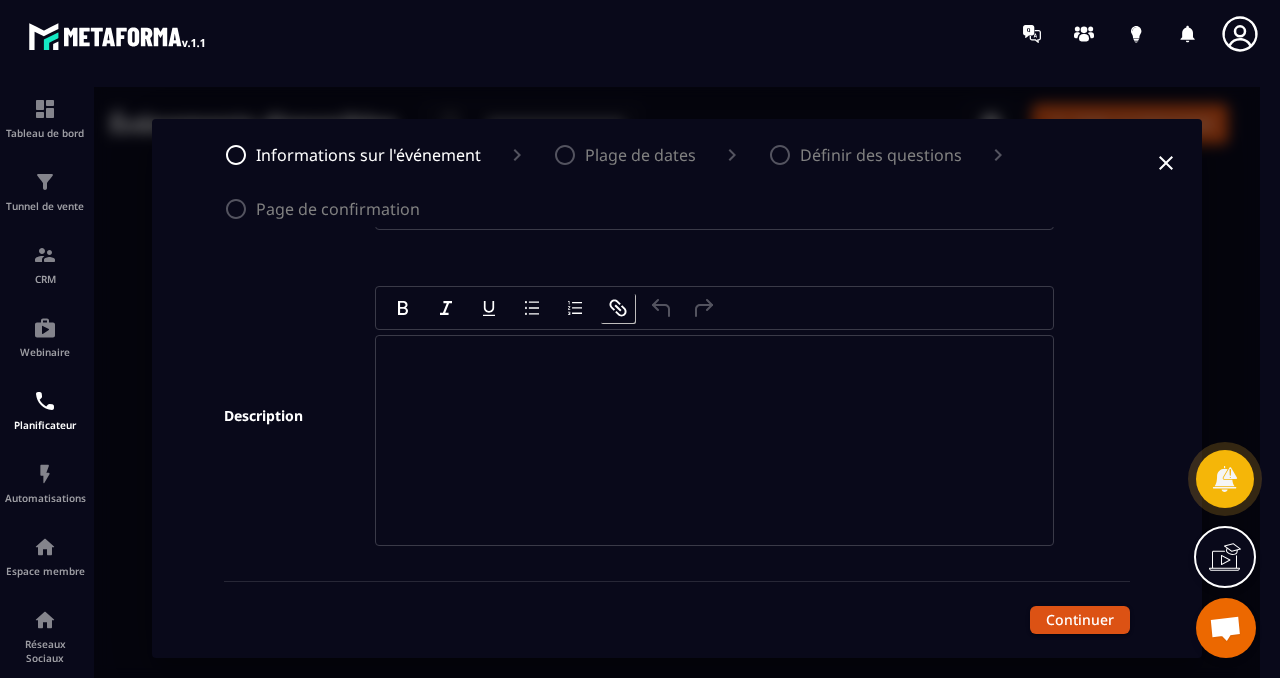 click at bounding box center [618, 308] 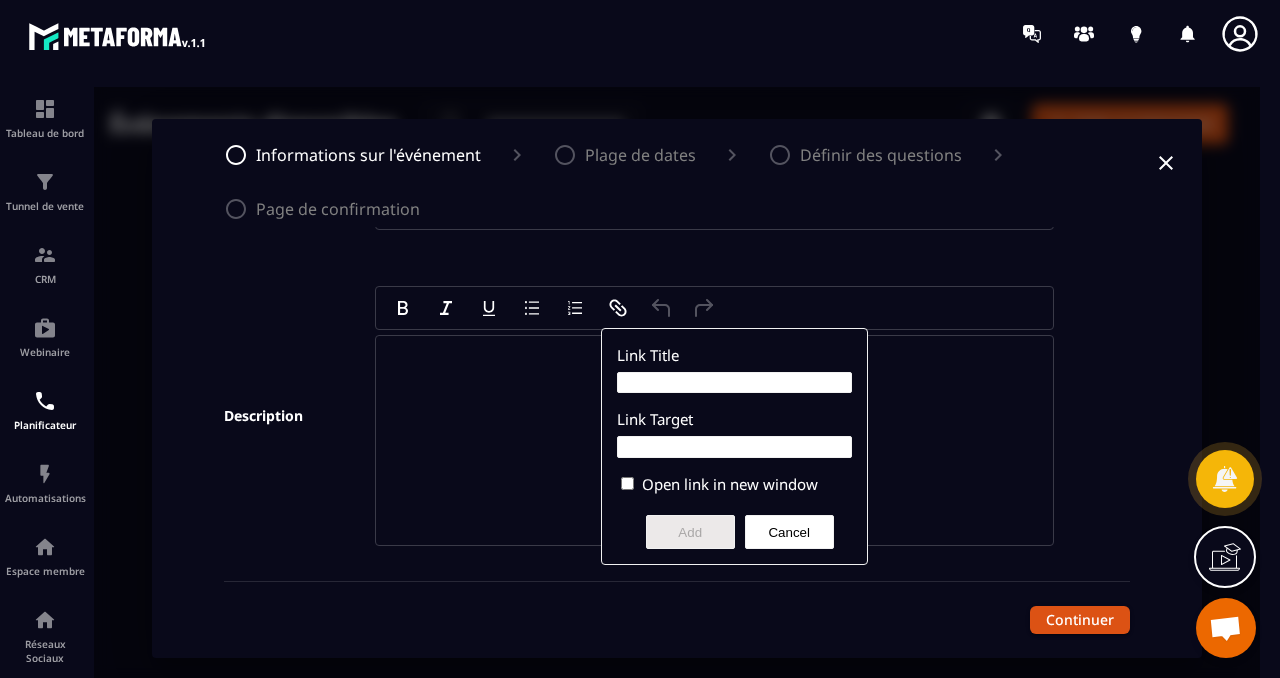type on "**********" 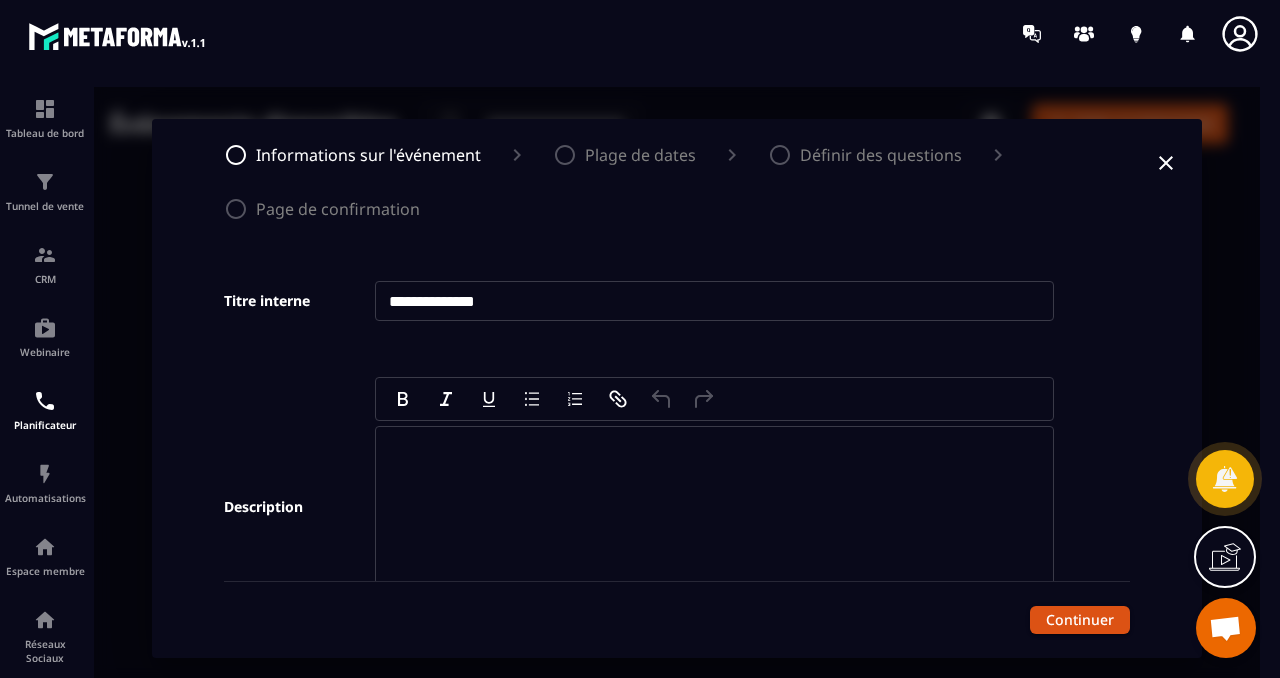 scroll, scrollTop: 101, scrollLeft: 0, axis: vertical 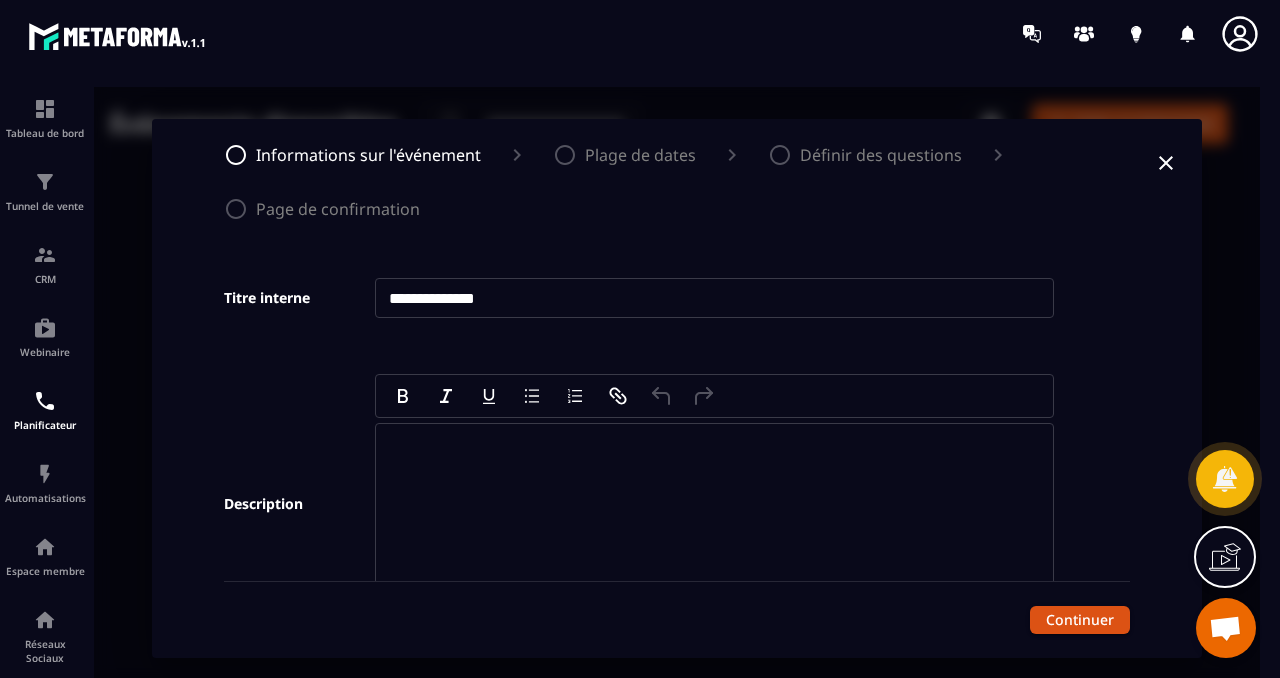 click at bounding box center (715, 452) 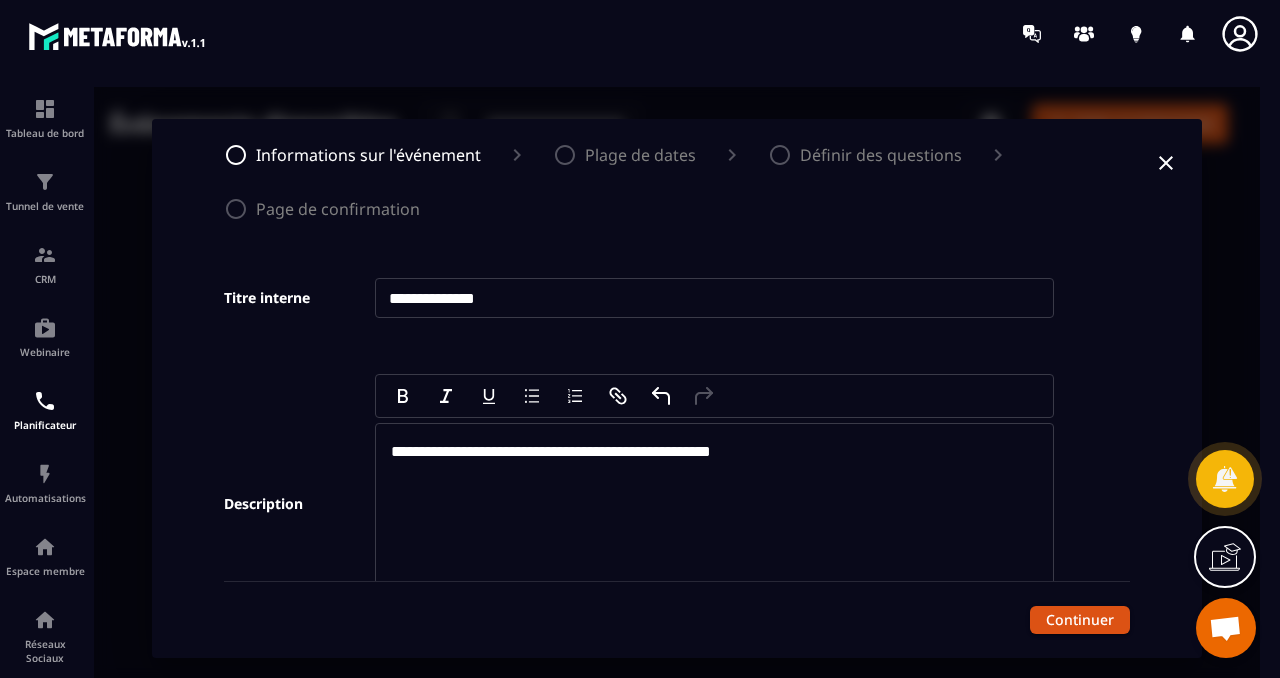 click on "**********" at bounding box center (551, 451) 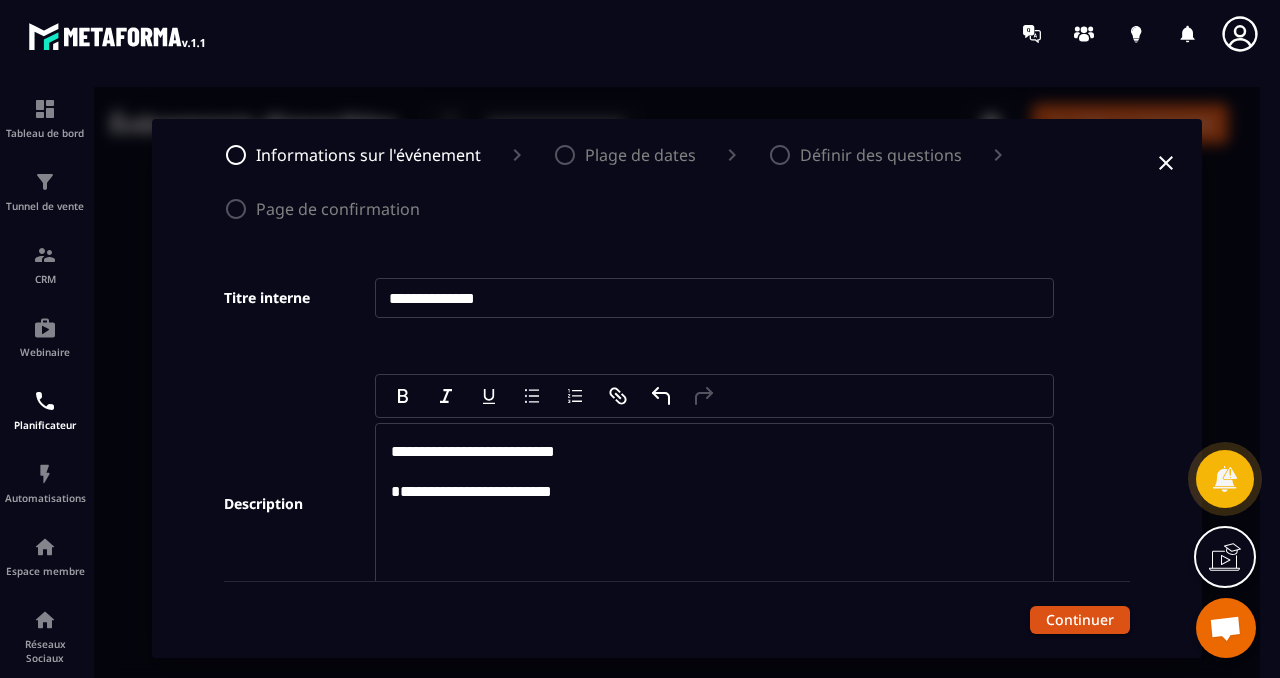 click on "**********" at bounding box center (471, 491) 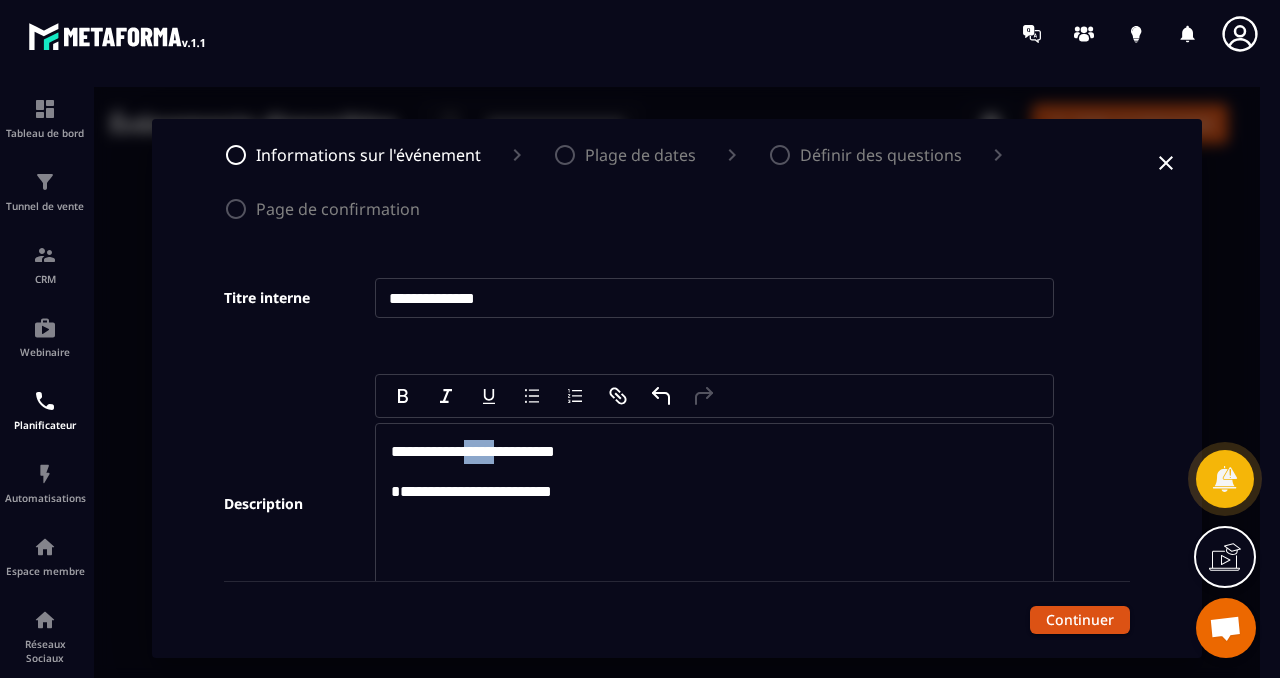 drag, startPoint x: 529, startPoint y: 453, endPoint x: 483, endPoint y: 453, distance: 46 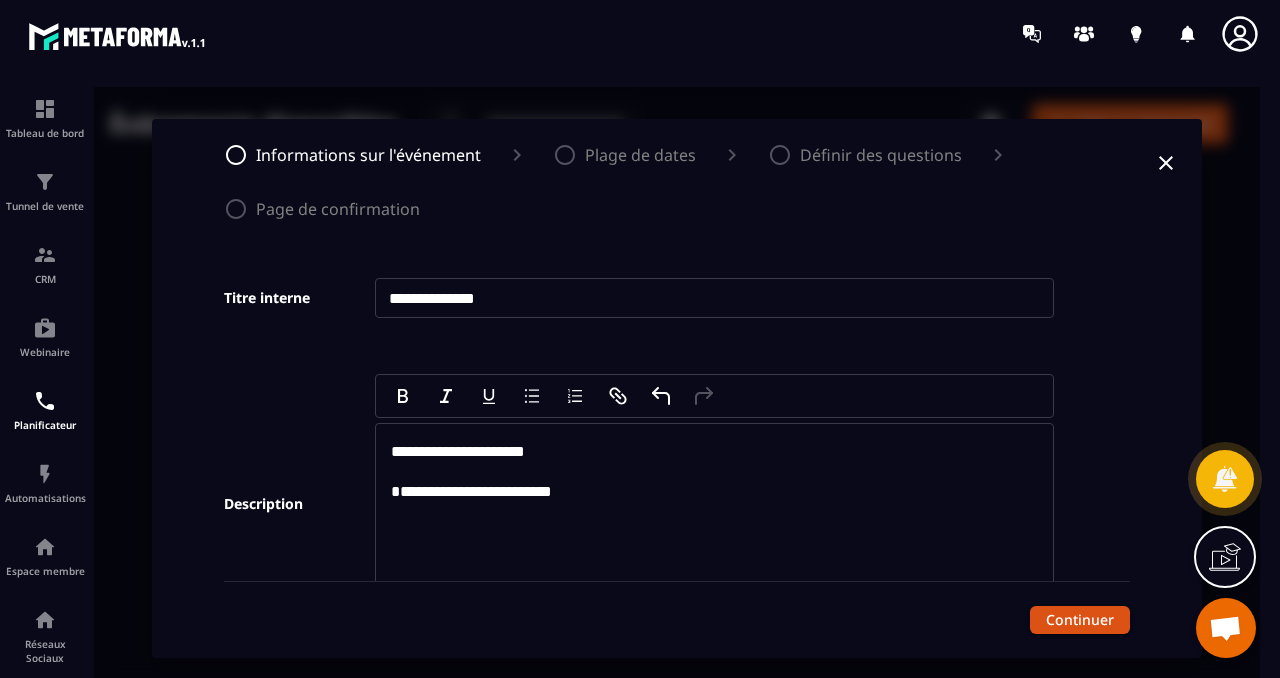 click on "**********" at bounding box center (715, 452) 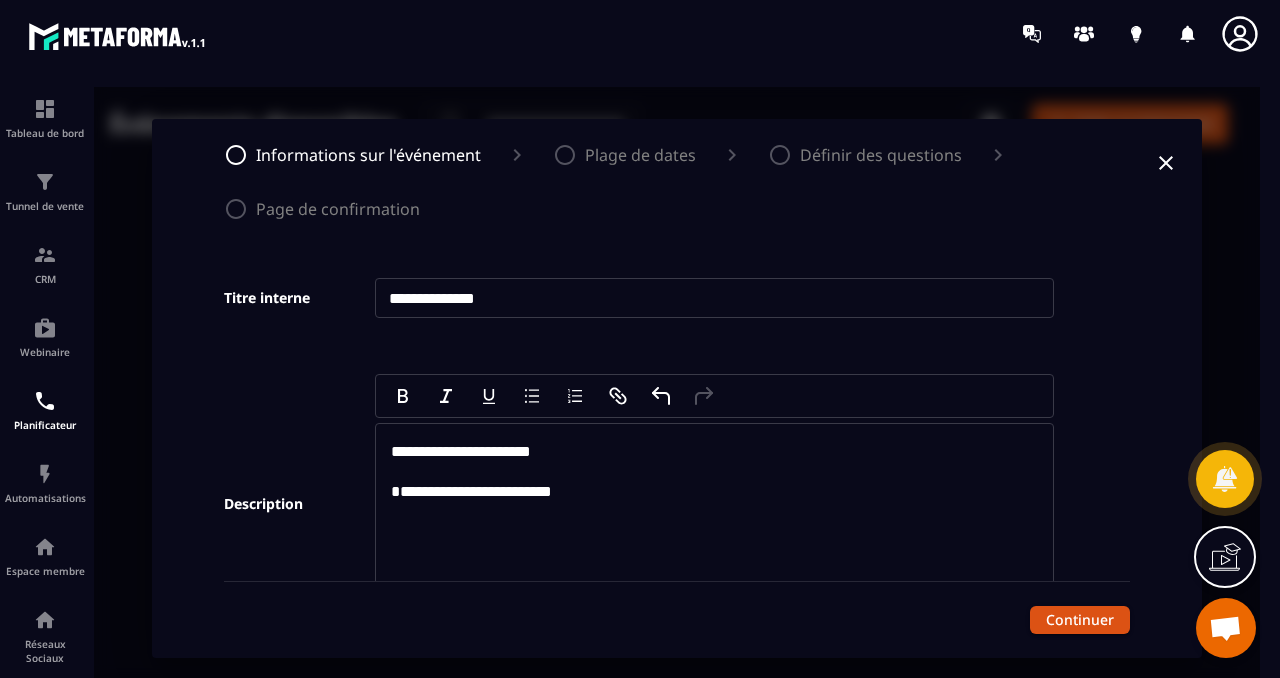 click on "**********" at bounding box center (715, 492) 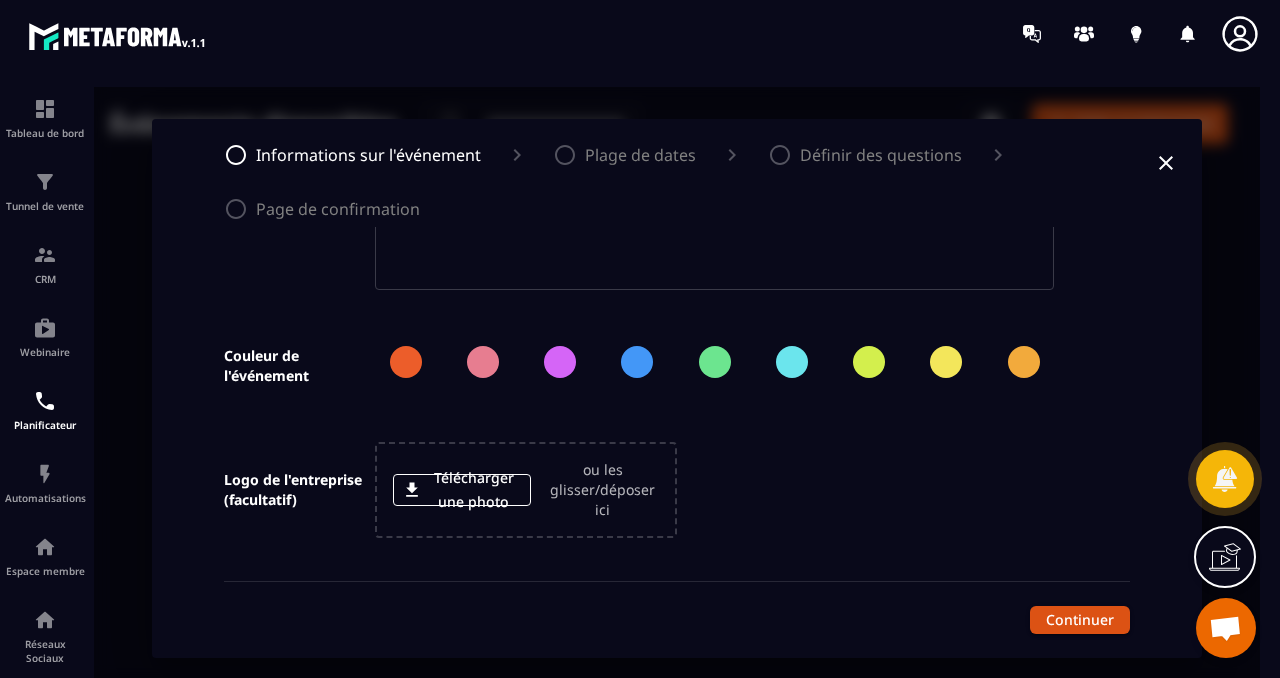 scroll, scrollTop: 447, scrollLeft: 0, axis: vertical 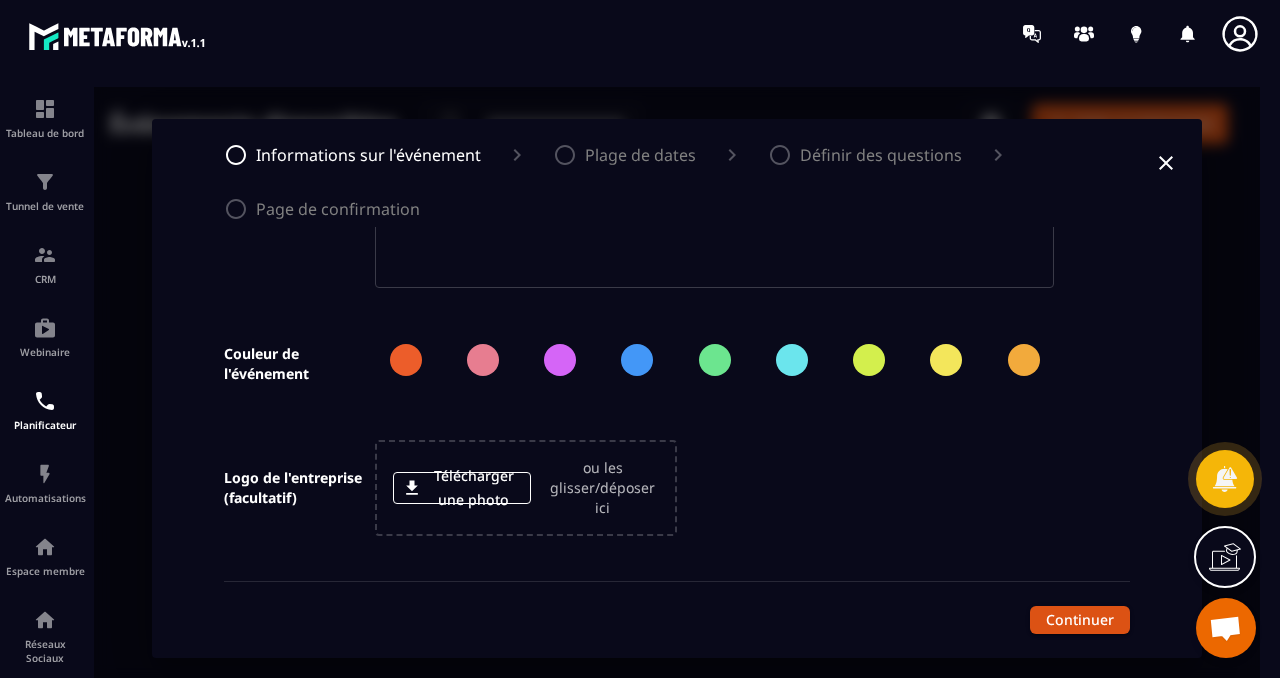 click at bounding box center [637, 360] 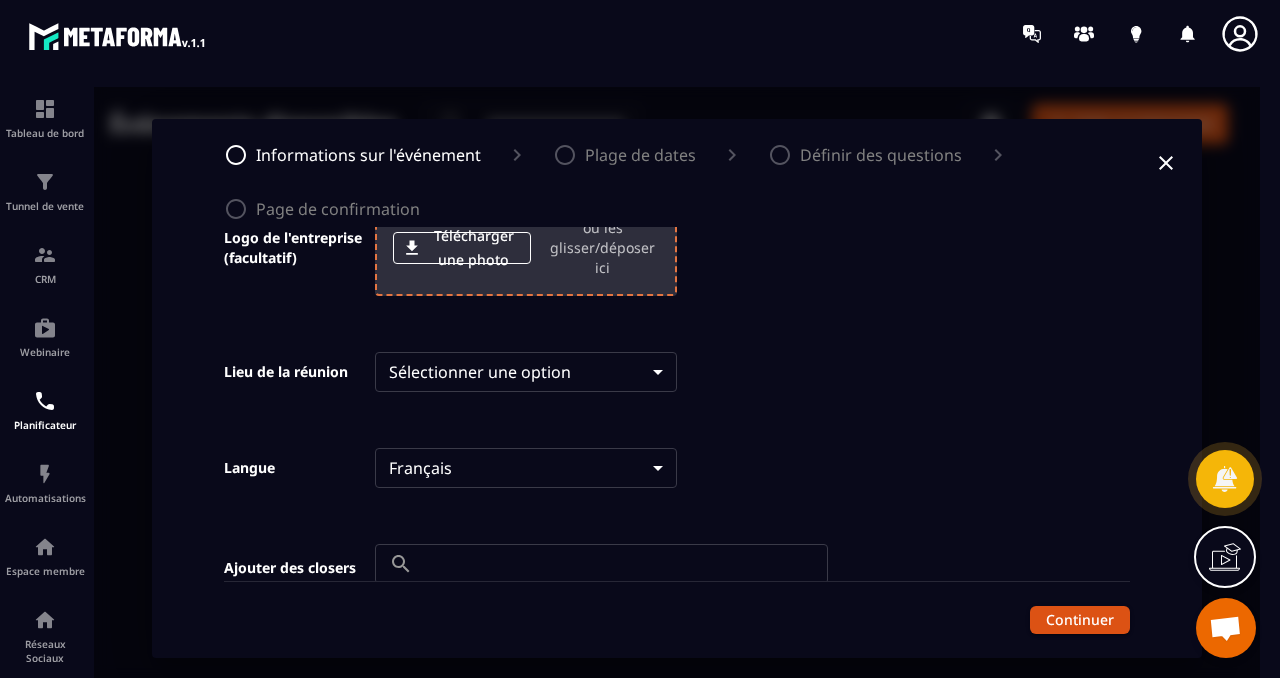 scroll, scrollTop: 698, scrollLeft: 0, axis: vertical 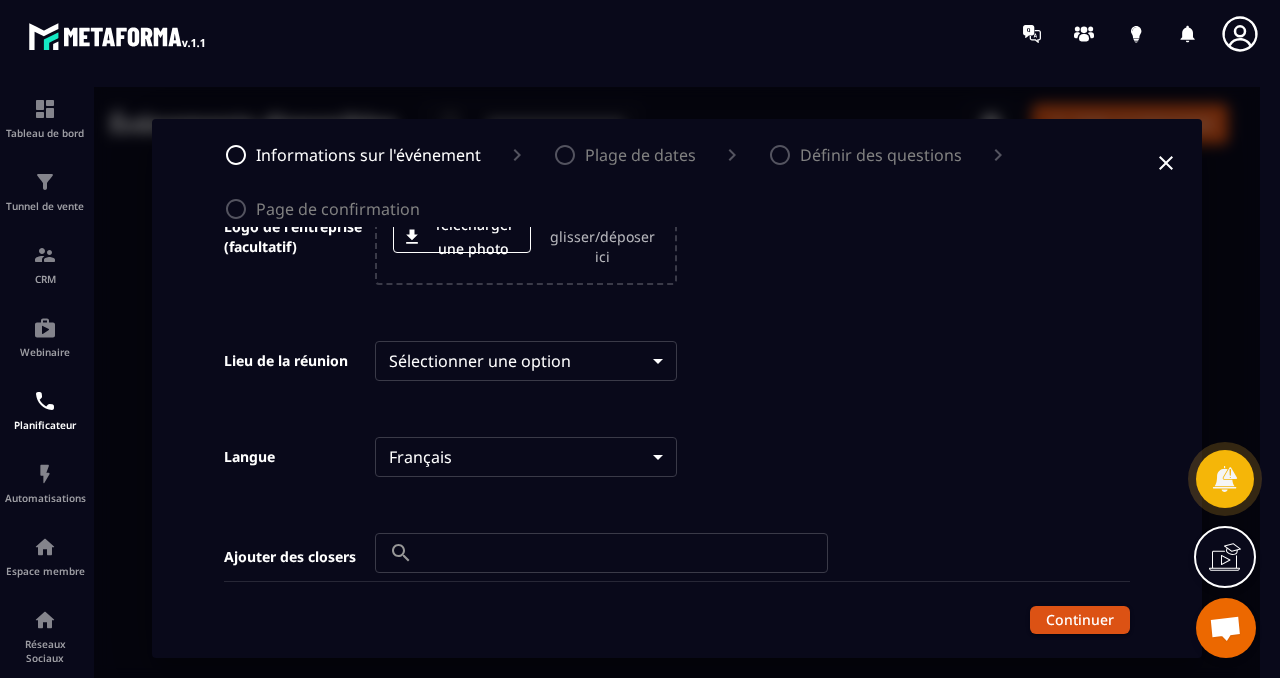 click on "**********" at bounding box center (677, 388) 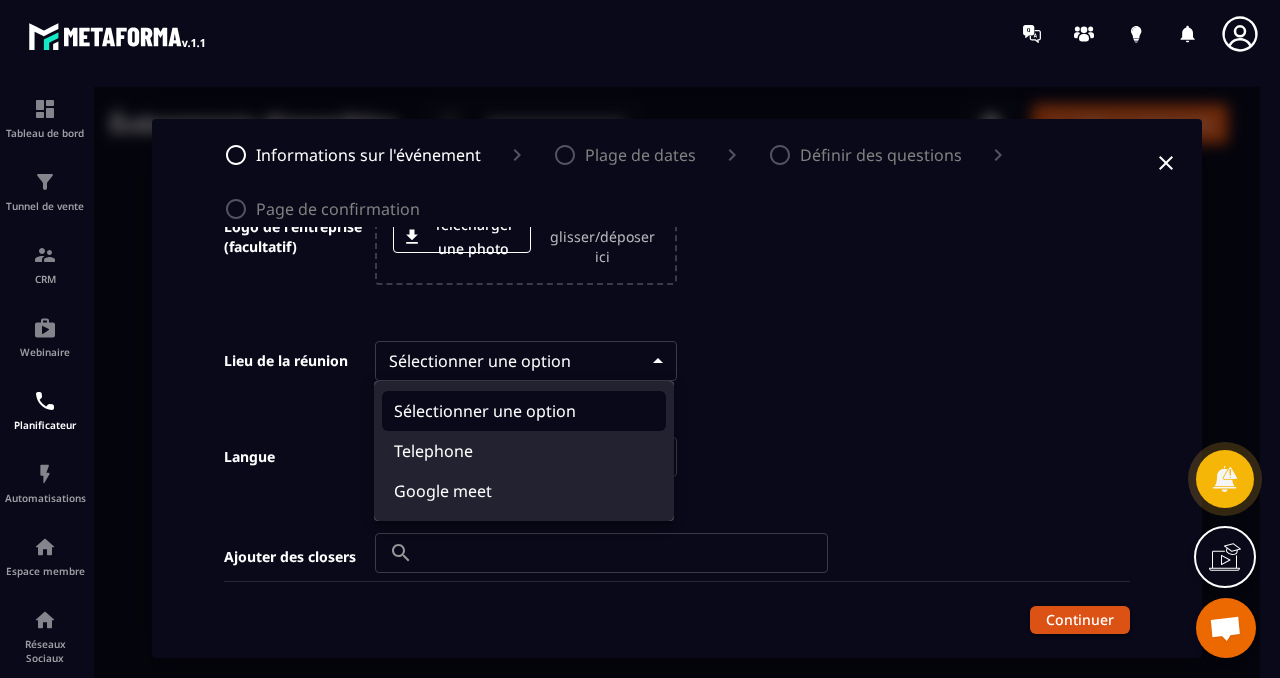 click at bounding box center (677, 388) 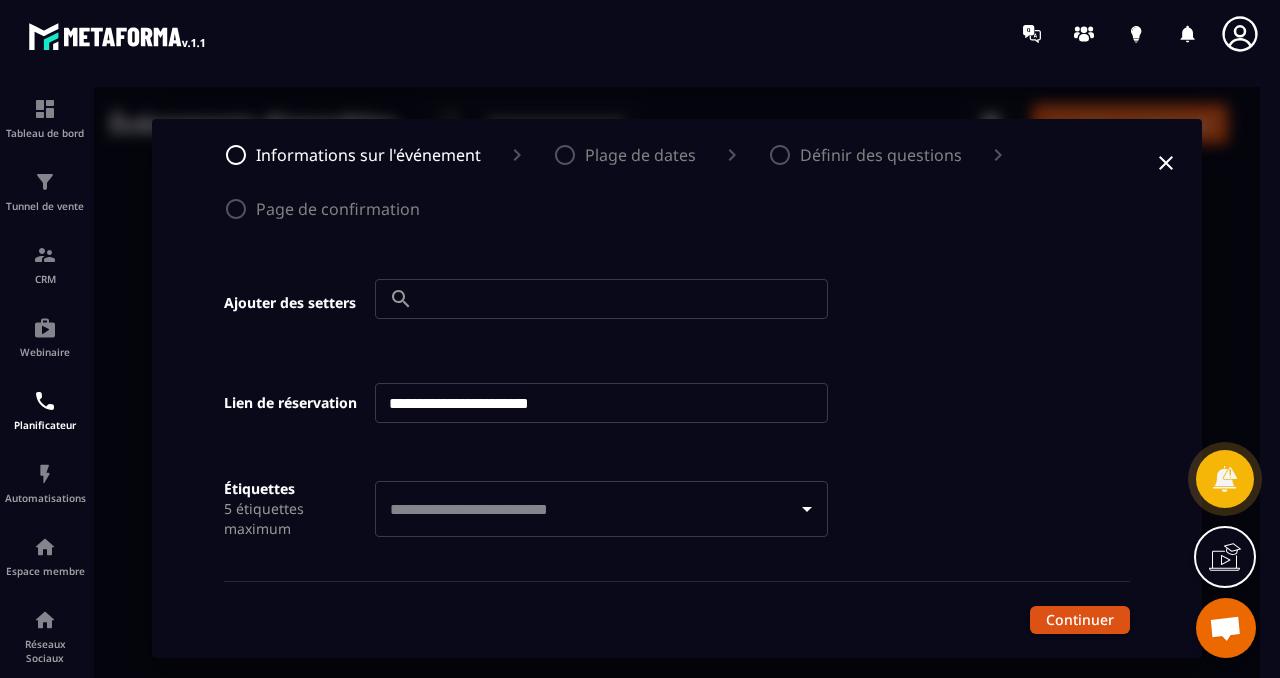 scroll, scrollTop: 1068, scrollLeft: 0, axis: vertical 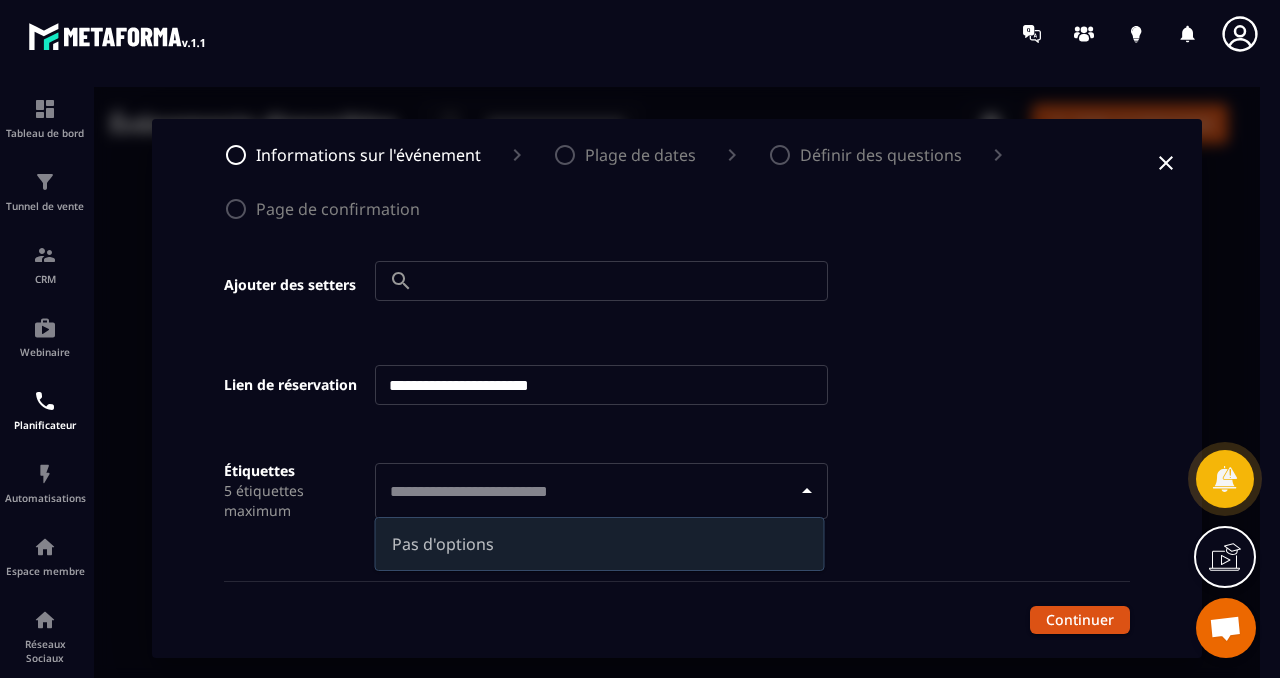 click at bounding box center (586, 491) 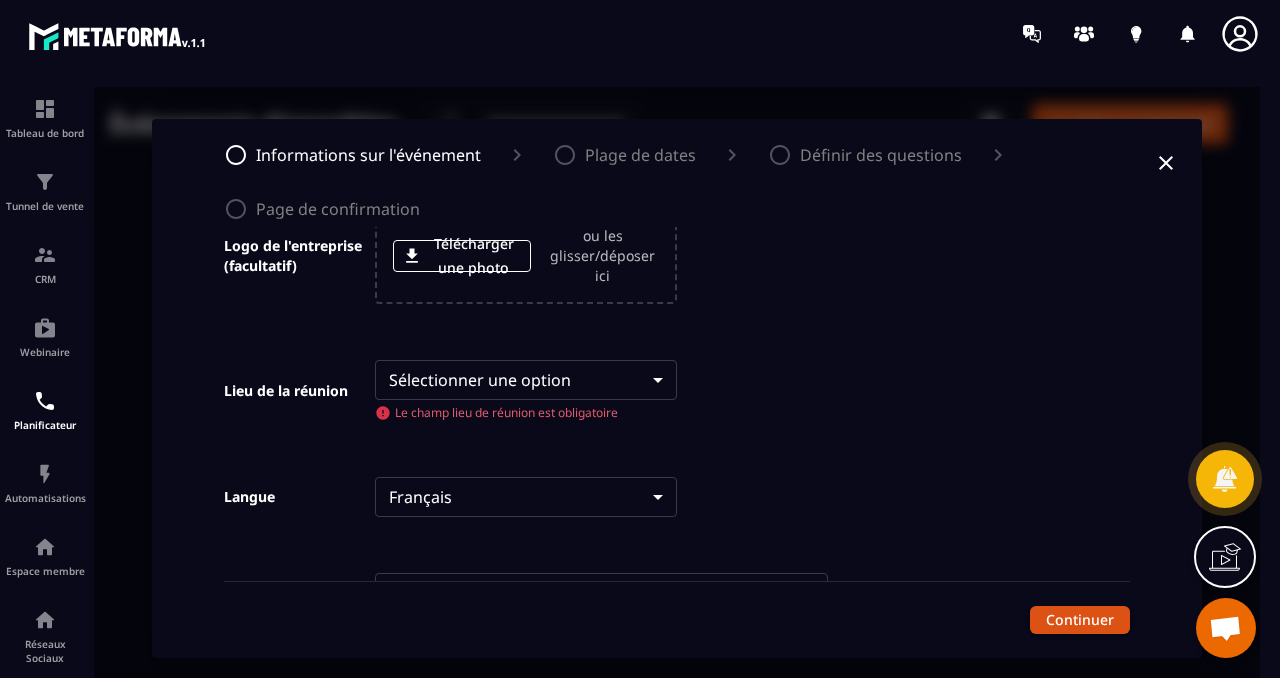 scroll, scrollTop: 684, scrollLeft: 0, axis: vertical 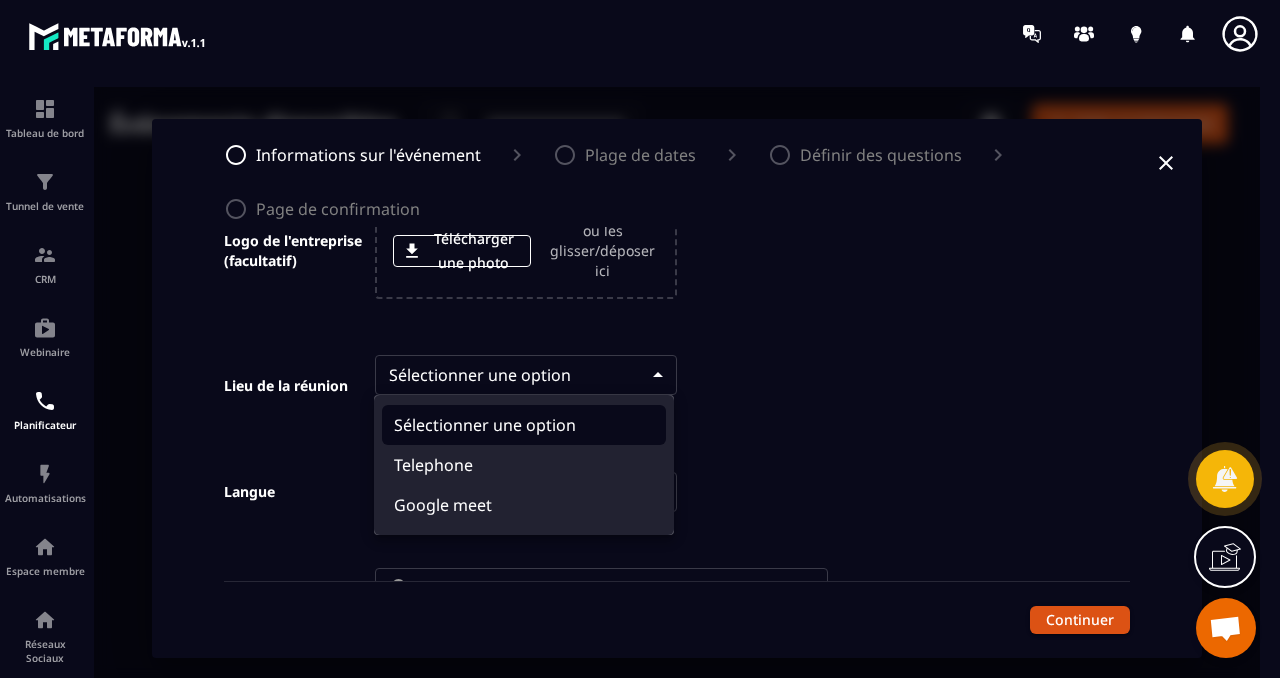 click on "**********" at bounding box center (677, 388) 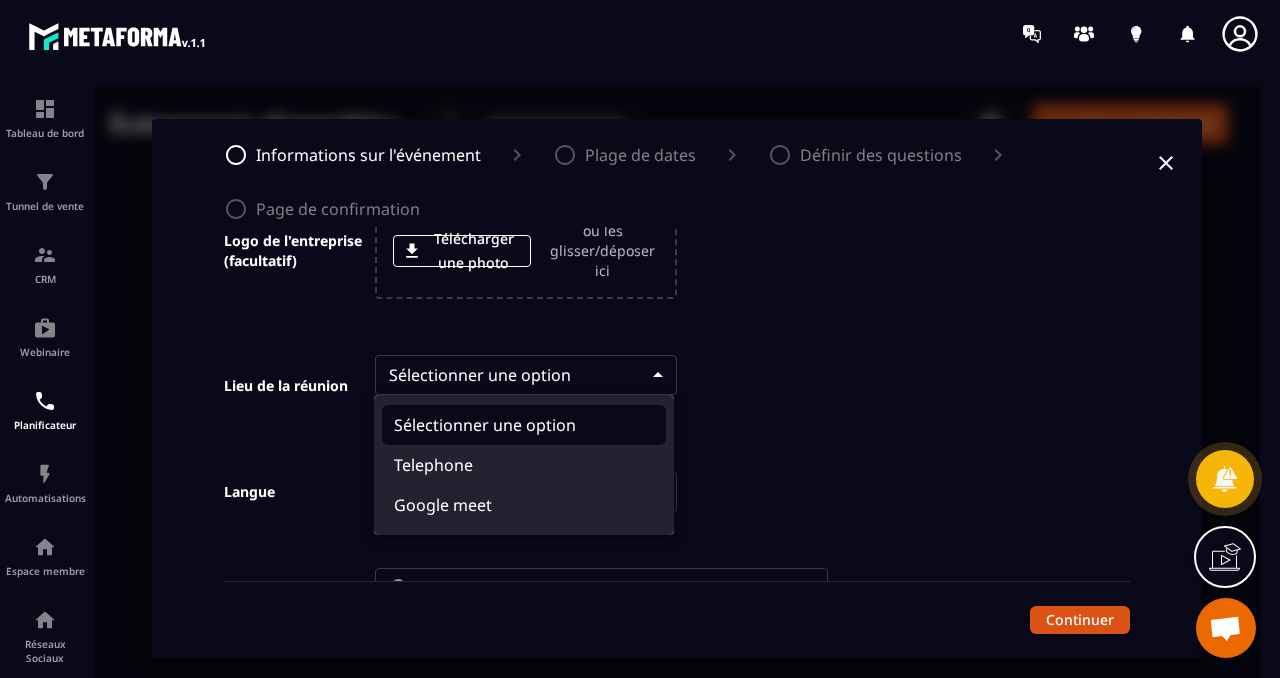 click at bounding box center [677, 388] 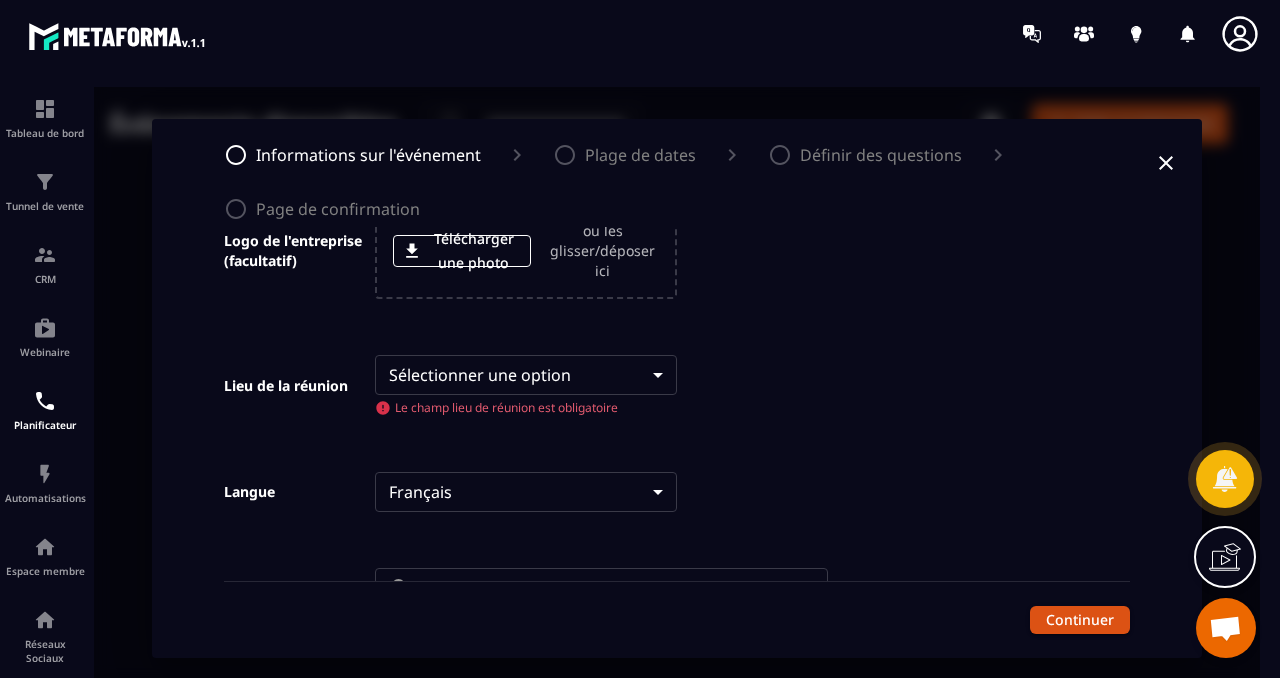 click on "**********" at bounding box center (677, 388) 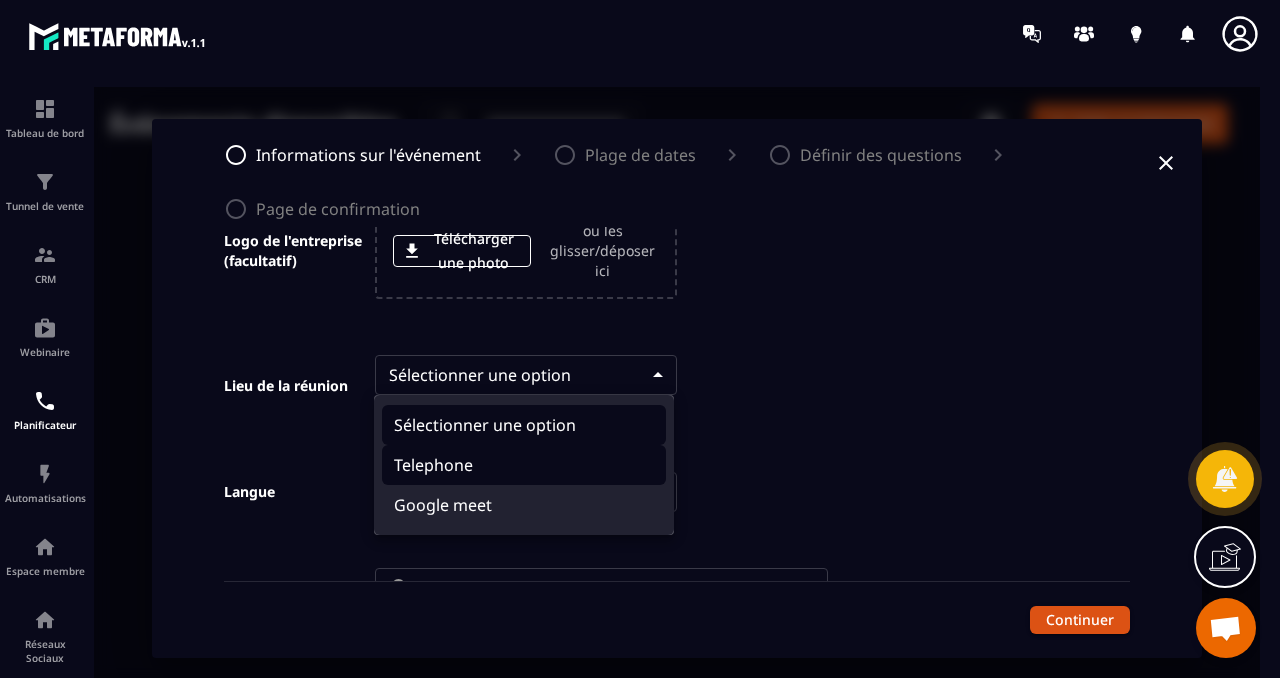 click on "Telephone" at bounding box center [524, 465] 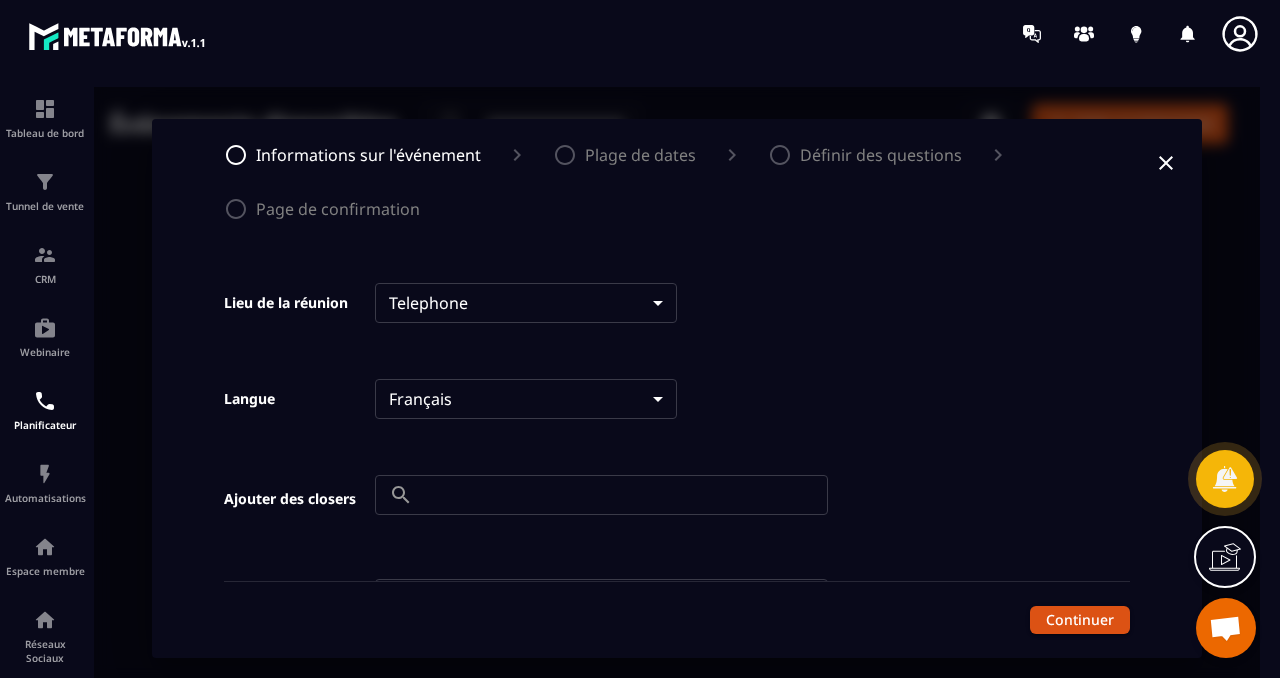 scroll, scrollTop: 758, scrollLeft: 0, axis: vertical 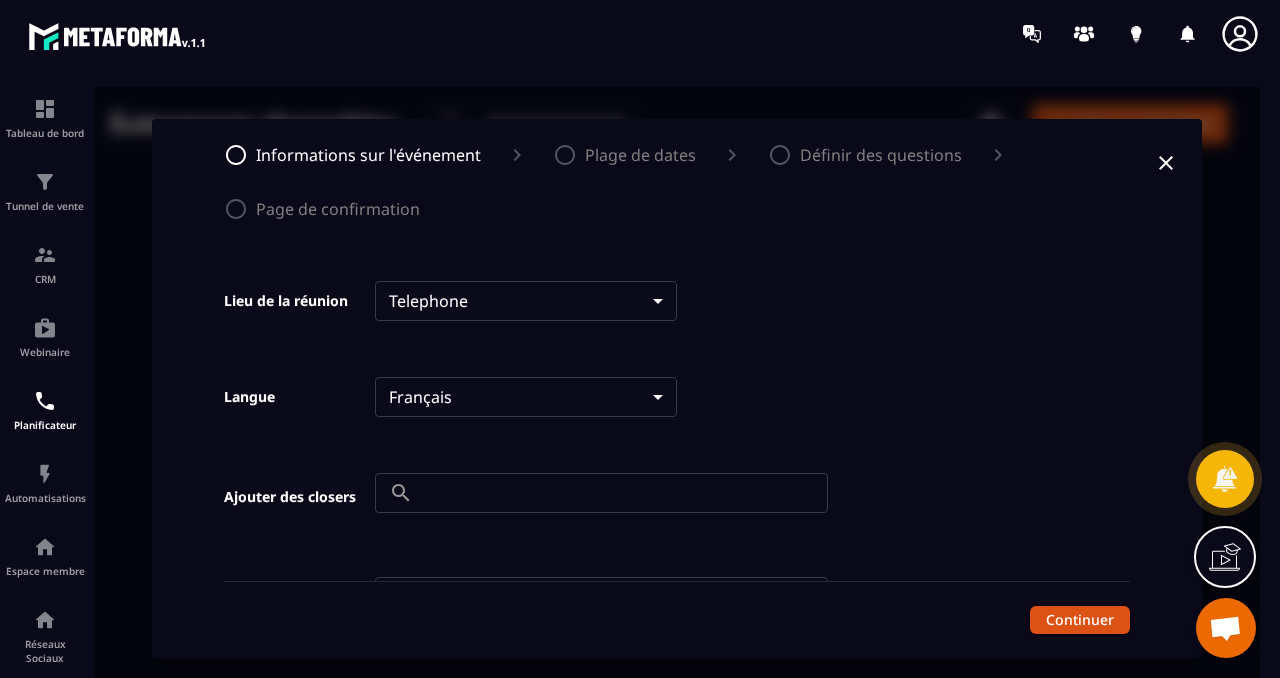click at bounding box center [624, 493] 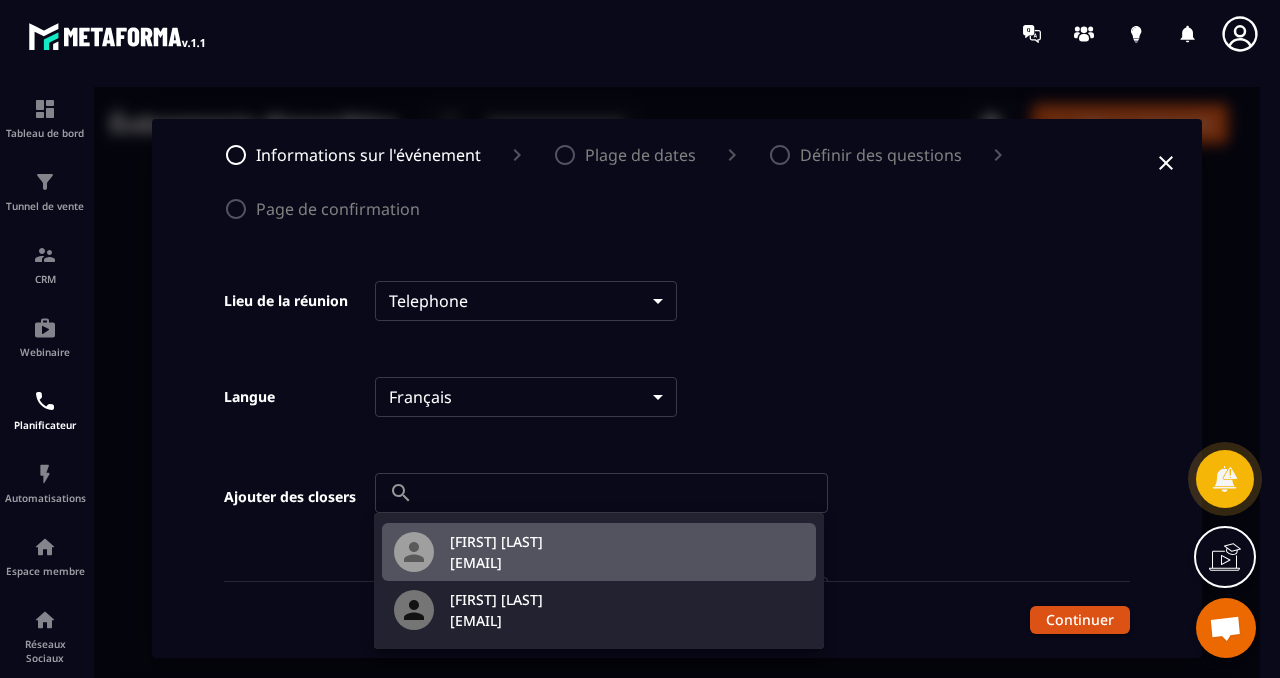 click on "[EMAIL]" at bounding box center [496, 562] 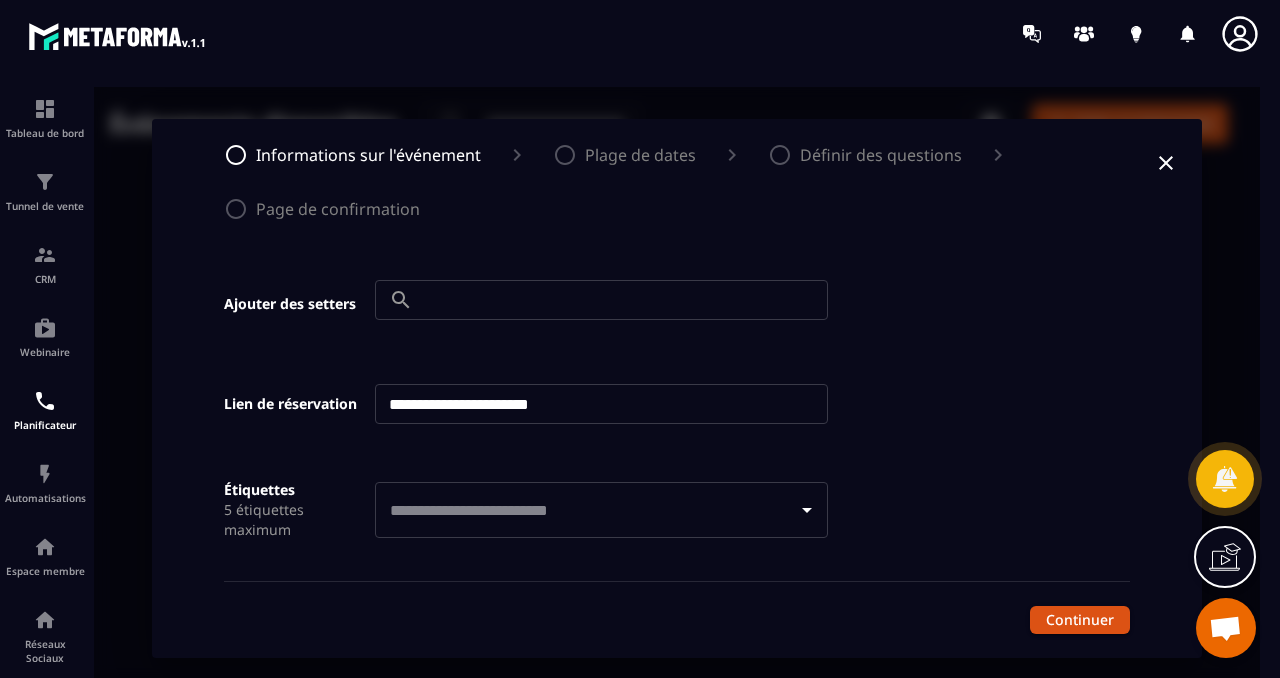scroll, scrollTop: 1132, scrollLeft: 0, axis: vertical 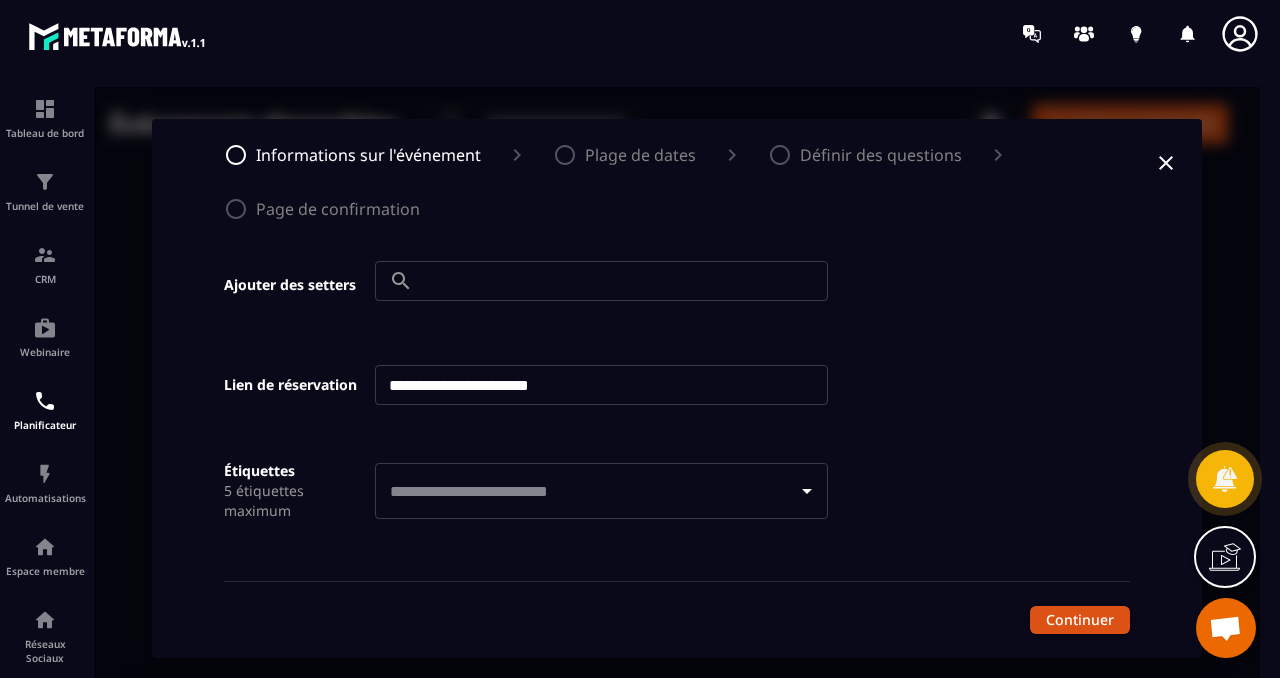 click on "**********" at bounding box center [601, 385] 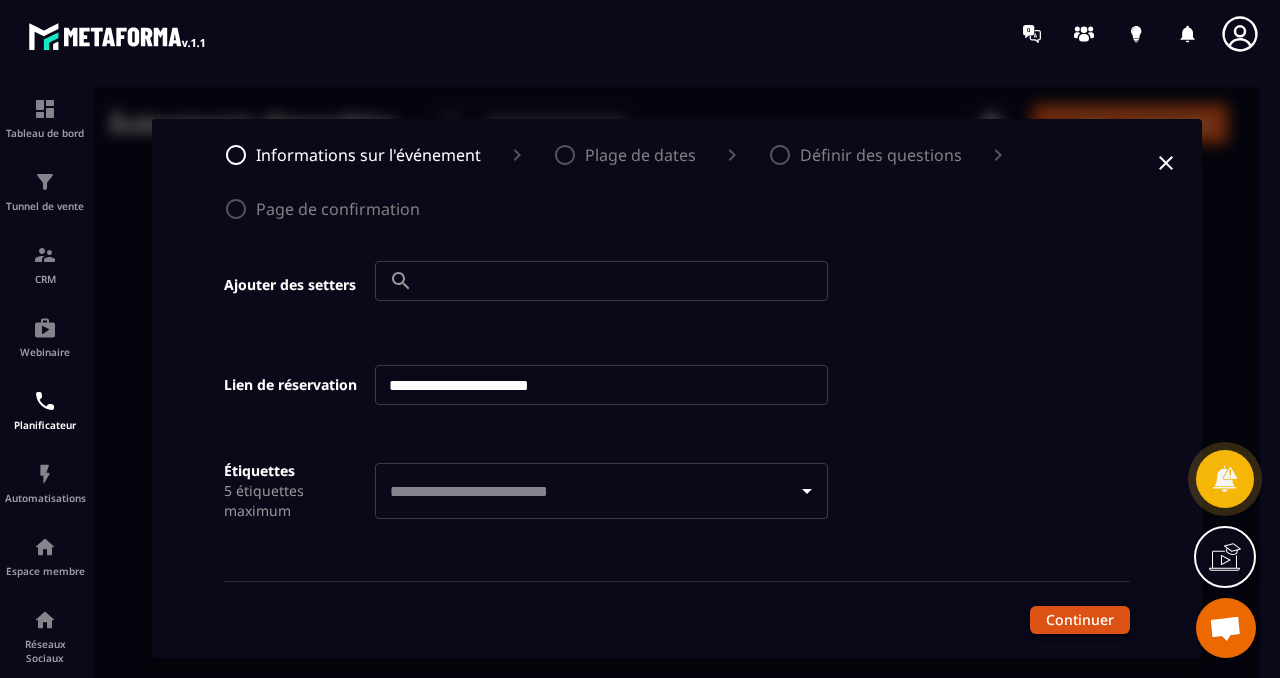 click on "Continuer" at bounding box center [1080, 620] 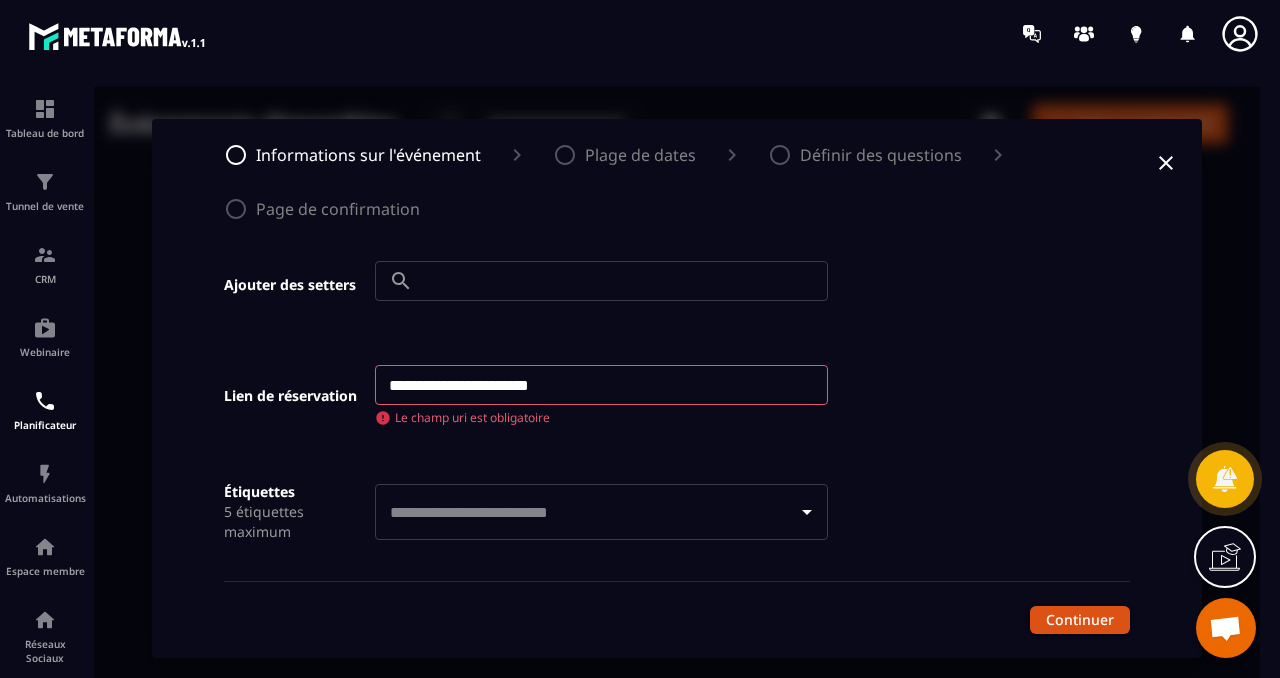 click on "**********" at bounding box center [601, 385] 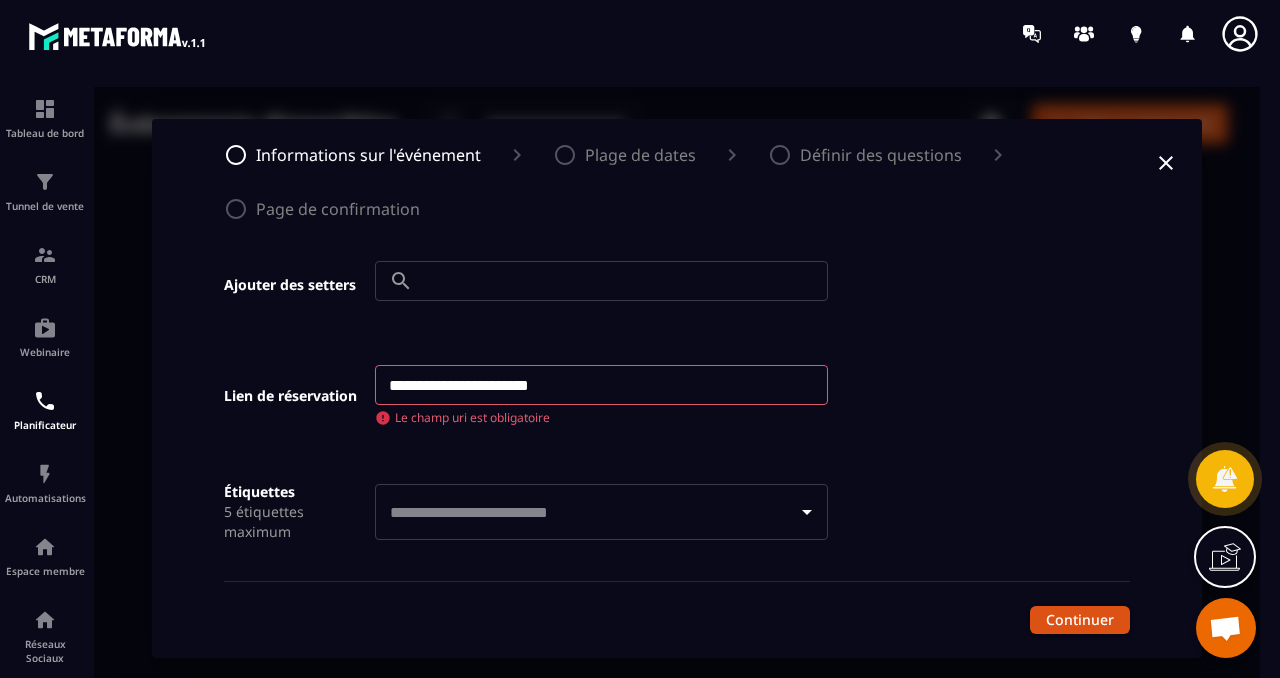 drag, startPoint x: 580, startPoint y: 386, endPoint x: 610, endPoint y: 395, distance: 31.320919 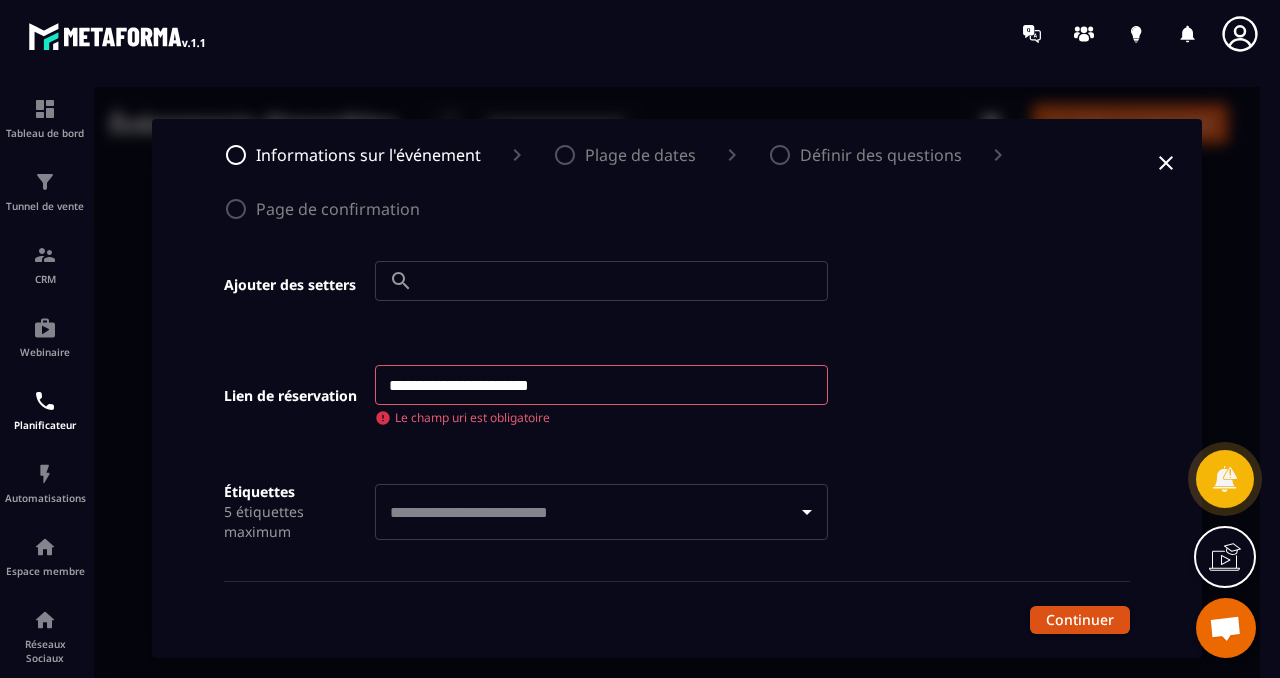 click on "**********" at bounding box center [601, 385] 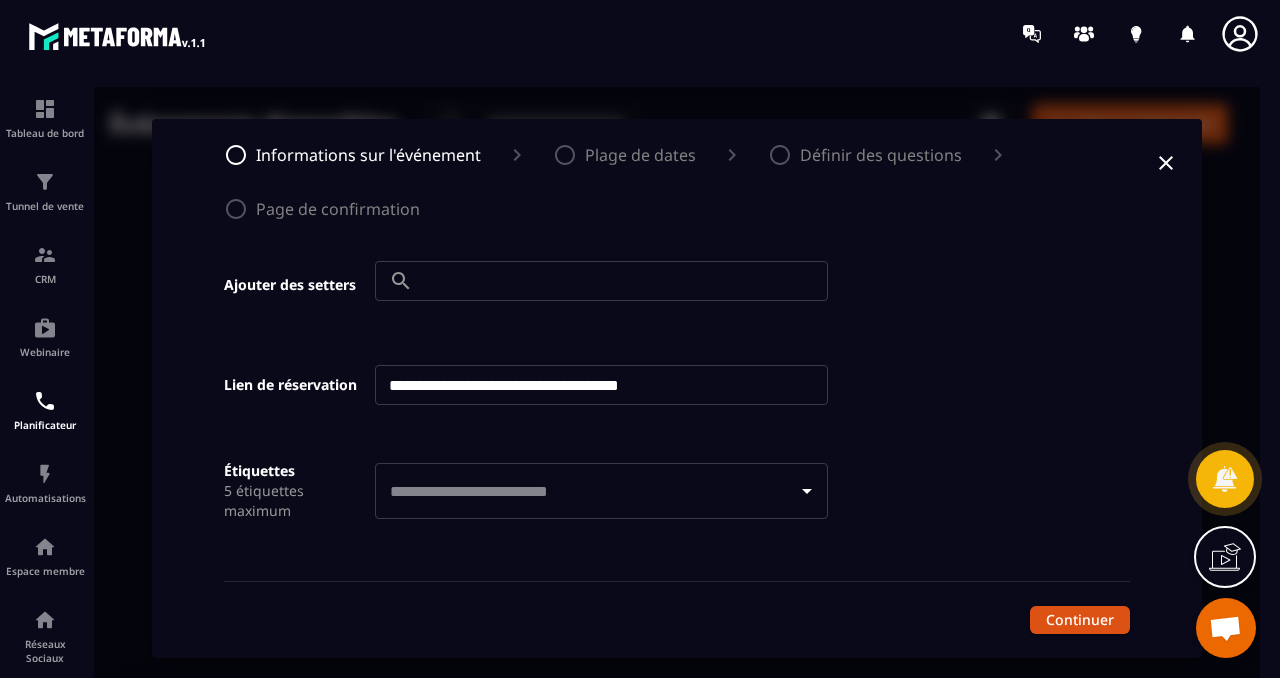 click 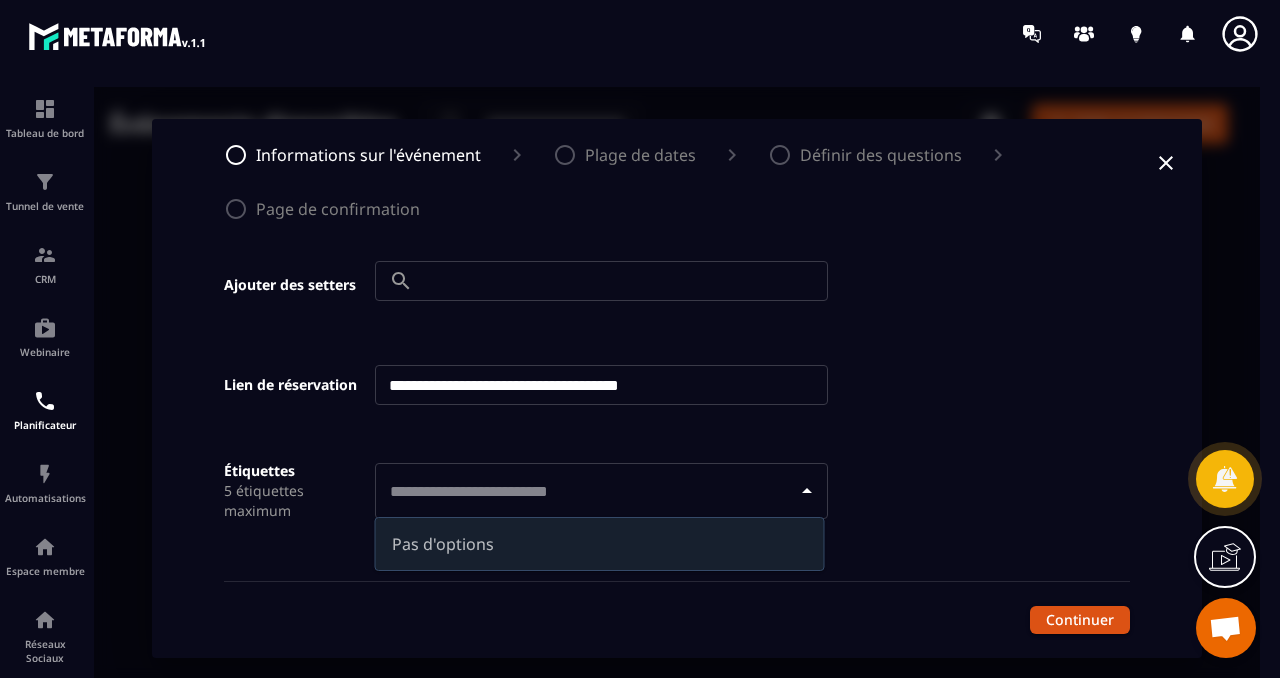 click on "Étiquettes 5 étiquettes maximum ​" at bounding box center (676, 491) 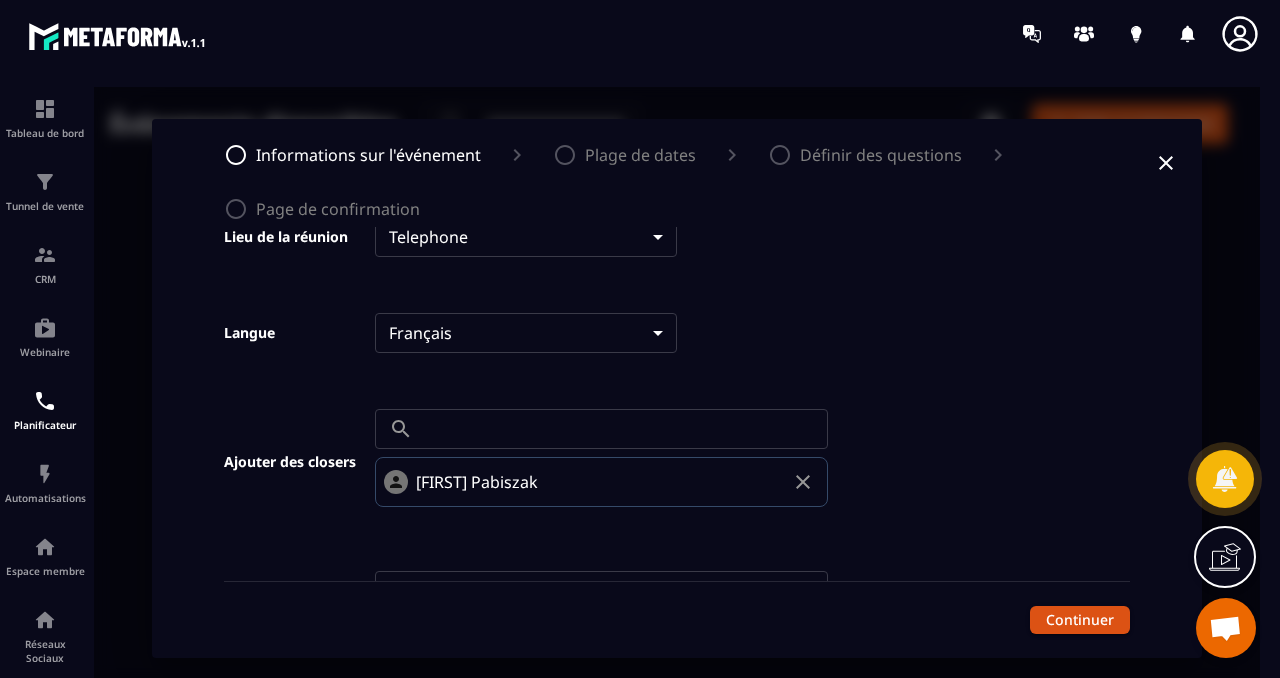 scroll, scrollTop: 203, scrollLeft: 0, axis: vertical 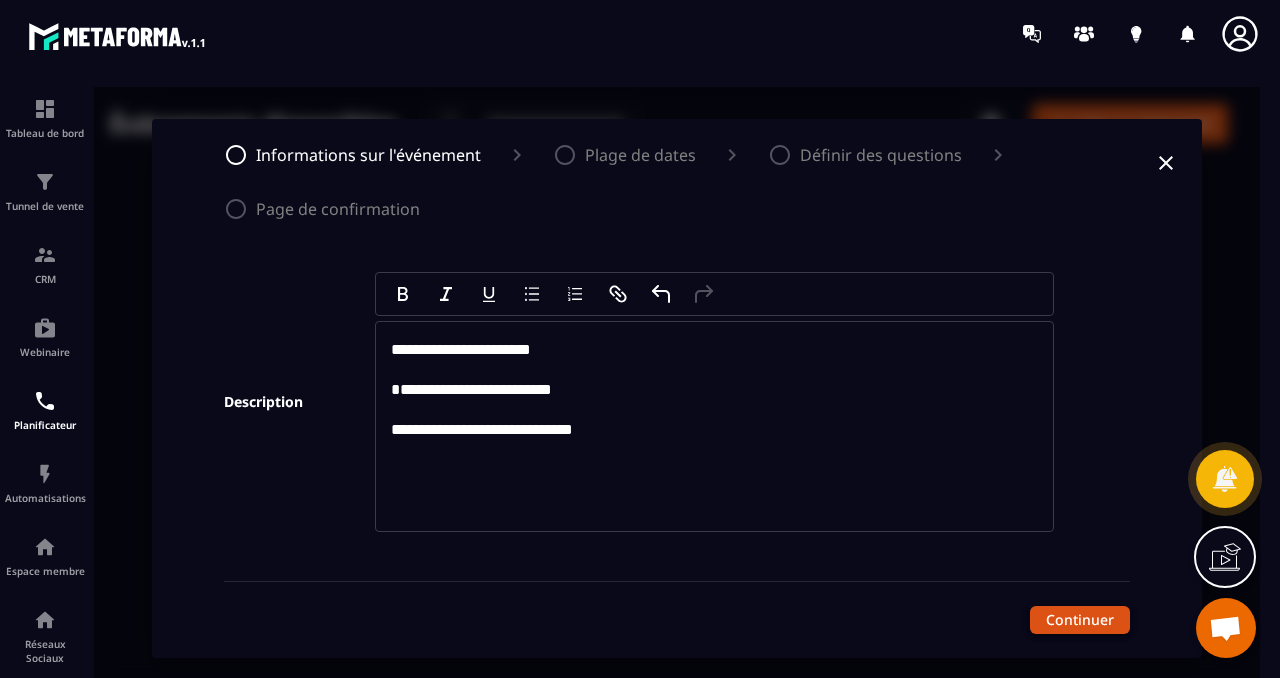 click on "Continuer" at bounding box center [1080, 620] 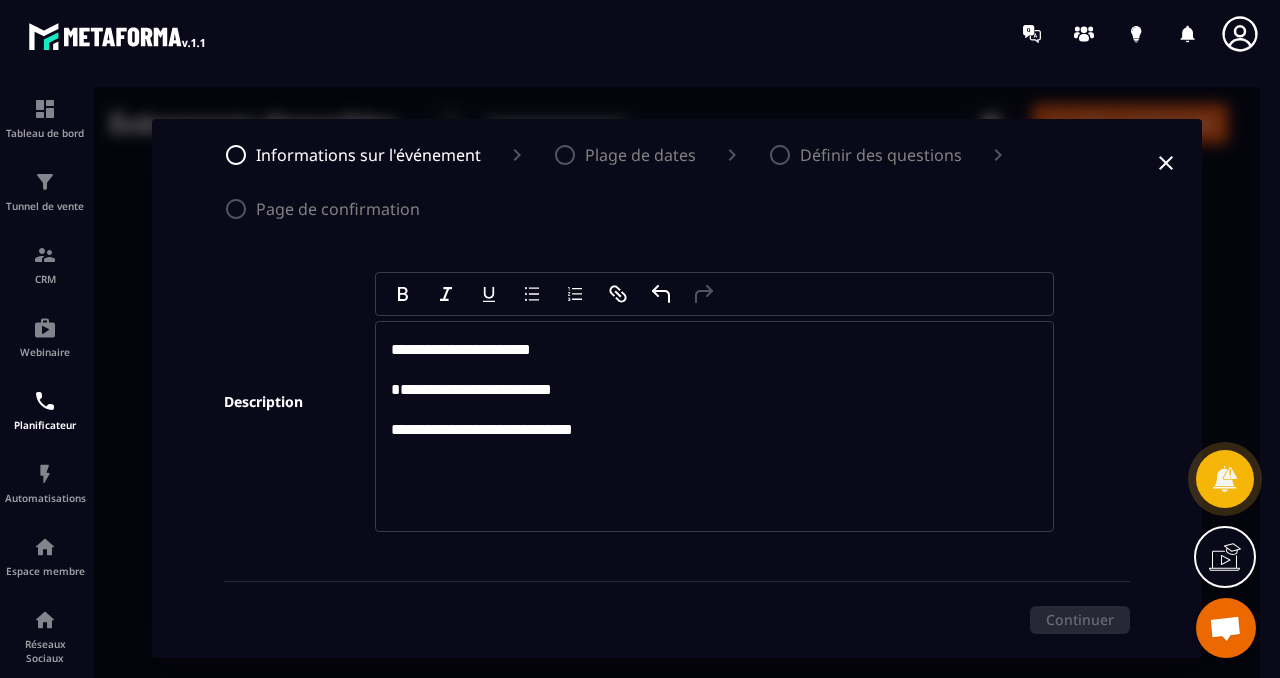 scroll, scrollTop: 0, scrollLeft: 0, axis: both 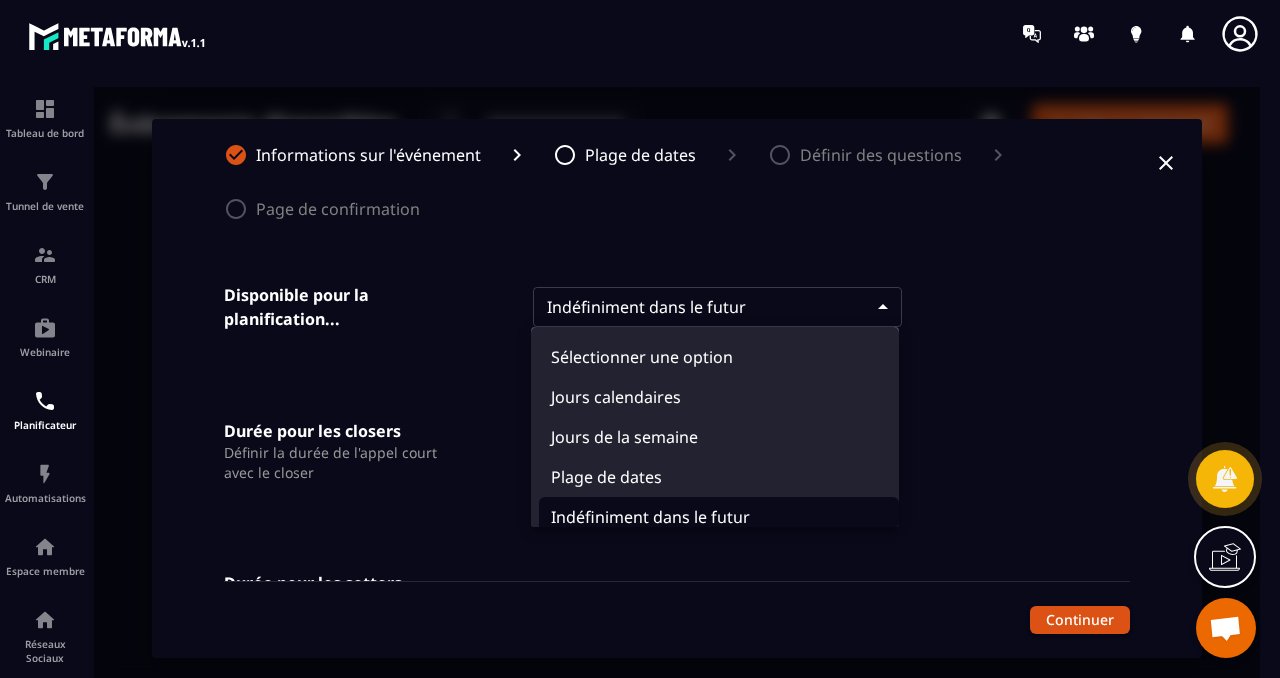 click on "Événements disponibles ​ ​ Créer un événement Kobido Cabinet 30  min ・   Indéfiniment dans le futur Copiez votre lien pour les soins 60  min ・   Indéfiniment dans le futur Copiez votre lien test 45  min ・   Indéfiniment dans le futur Copiez votre lien Informations sur l'événement Plage de dates Définir des questions Page de confirmation Disponible pour la planification... Indéfiniment dans le futur ******** ​ Durée pour les closers Définir la durée de l'appel court avec le closer 30 min **** ​ Durée pour les setters Définir la durée de l'appel court avec les setters 30 min **** ​ Prévenez-moi avant l'appel Définissez la durée de votre événement Sans rappel * ​ Continuer Sélectionner une option Jours calendaires Jours de la semaine Plage de dates Indéfiniment dans le futur" at bounding box center (677, 388) 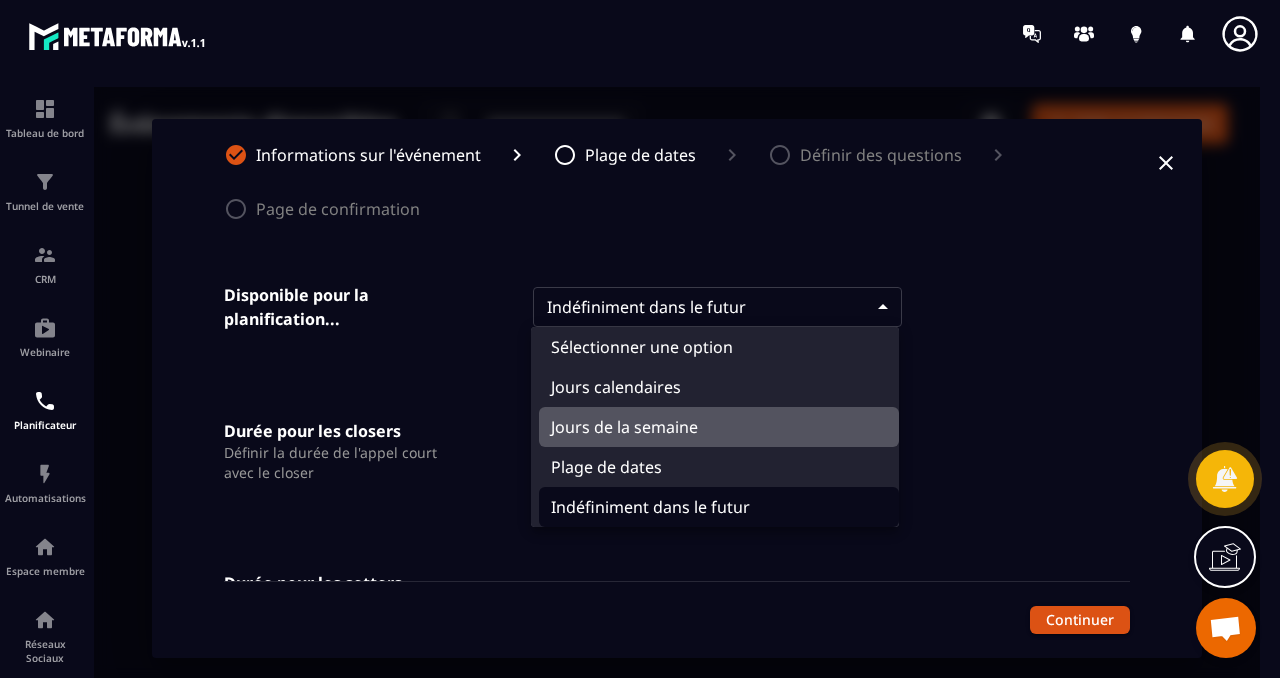 click on "Jours de la semaine" at bounding box center [719, 427] 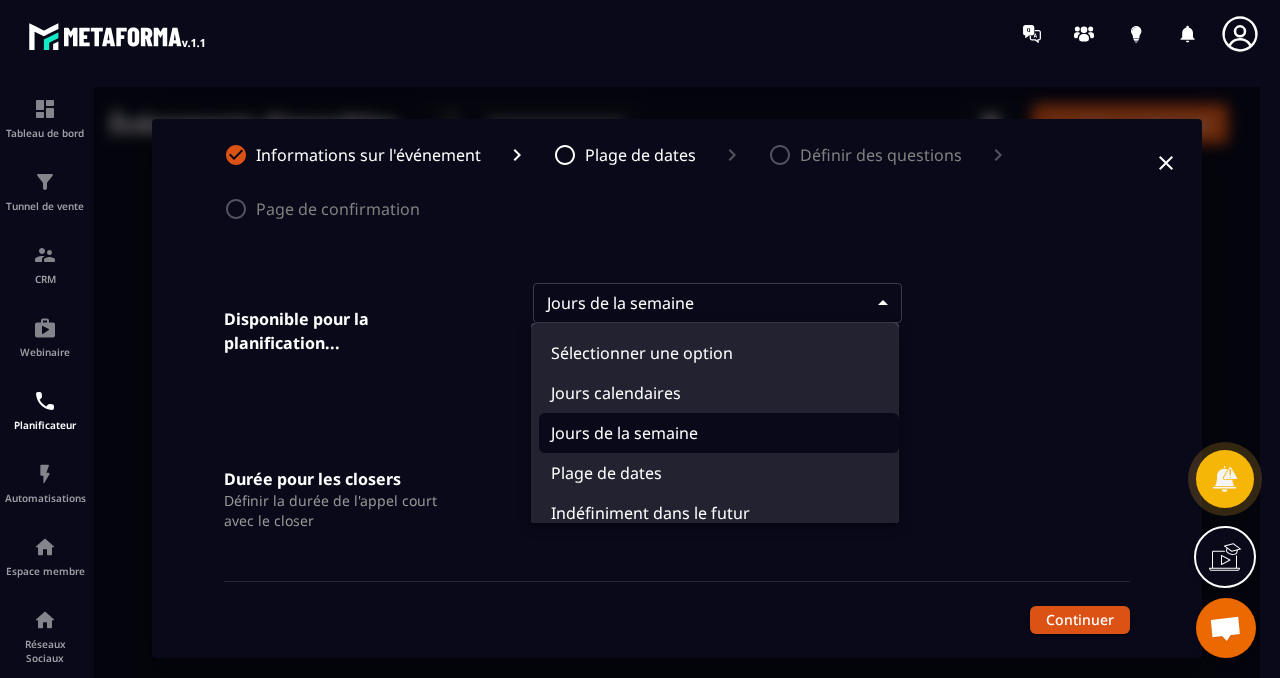 click on "Événements disponibles ​ ​ Créer un événement Kobido Cabinet 30  min ・   Indéfiniment dans le futur Copiez votre lien pour les soins 60  min ・   Indéfiniment dans le futur Copiez votre lien test 45  min ・   Indéfiniment dans le futur Copiez votre lien Informations sur l'événement Plage de dates Définir des questions Page de confirmation Disponible pour la planification... Jours de la semaine ********* ​ ​ Depuis aujourd'hui Durée pour les closers Définir la durée de l'appel court avec le closer 30 min **** ​ Durée pour les setters Définir la durée de l'appel court avec les setters 30 min **** ​ Prévenez-moi avant l'appel Définissez la durée de votre événement Sans rappel * ​ Continuer Sélectionner une option Jours calendaires Jours de la semaine Plage de dates Indéfiniment dans le futur" at bounding box center [677, 388] 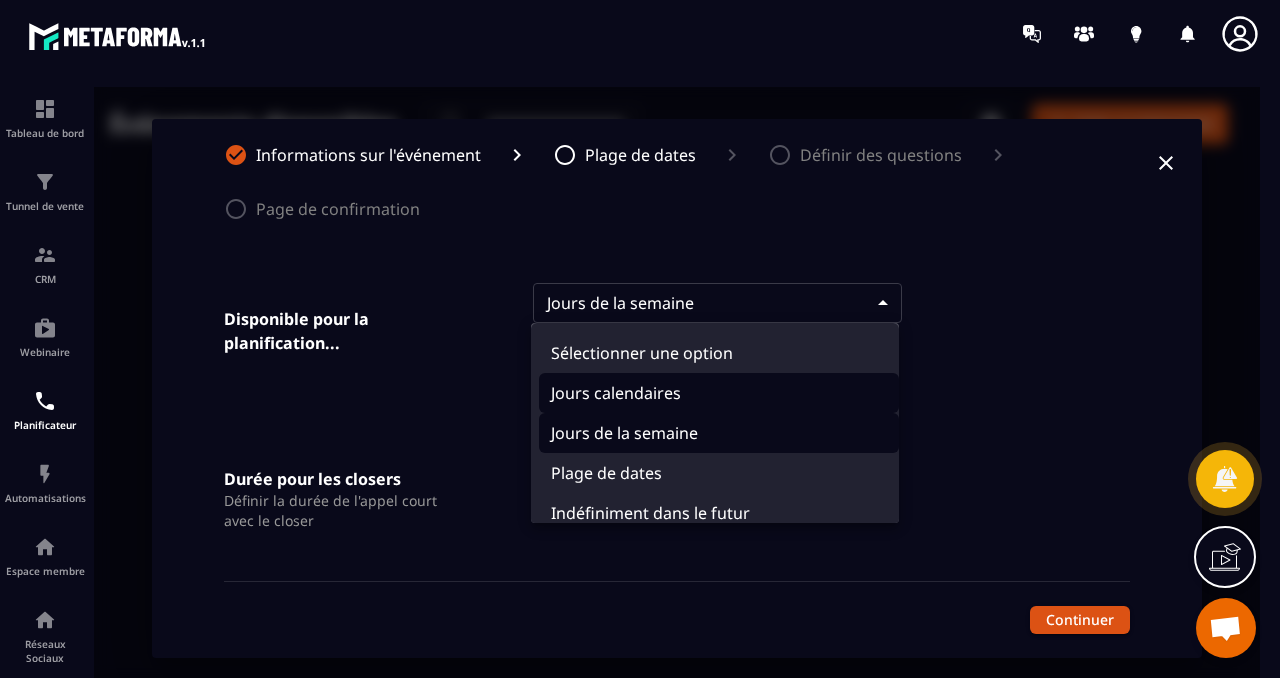 click on "Jours calendaires" at bounding box center (719, 393) 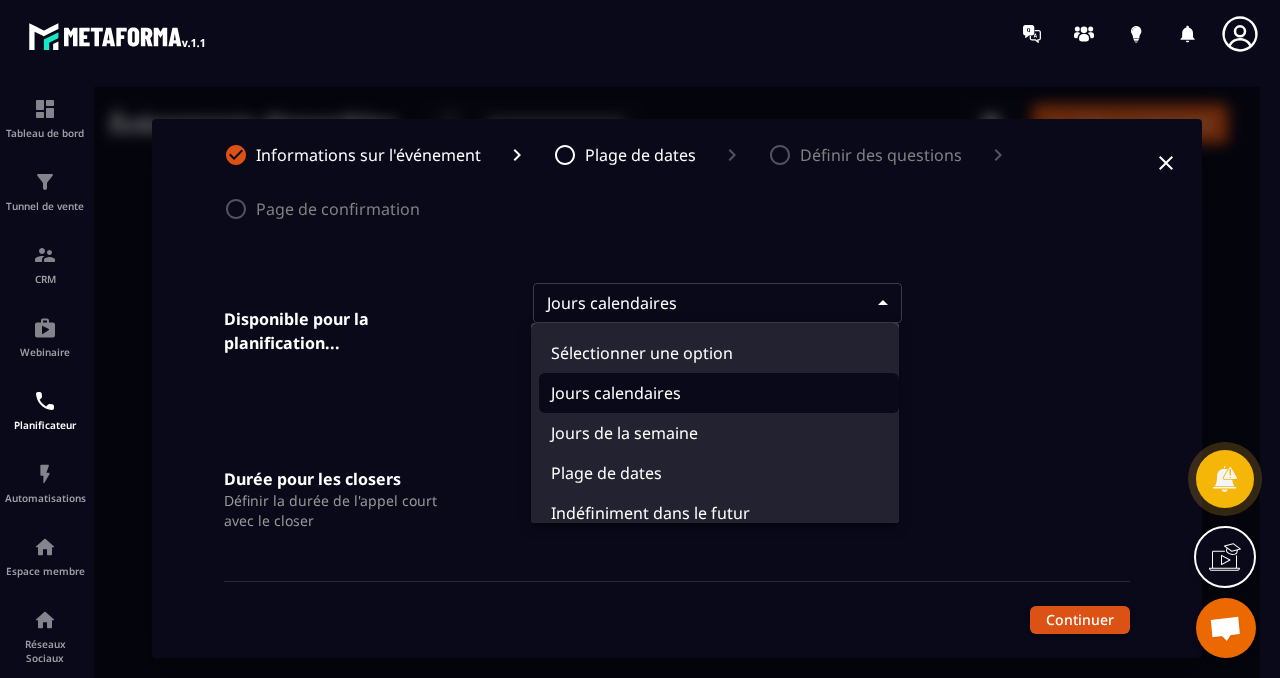 click on "**********" at bounding box center (677, 388) 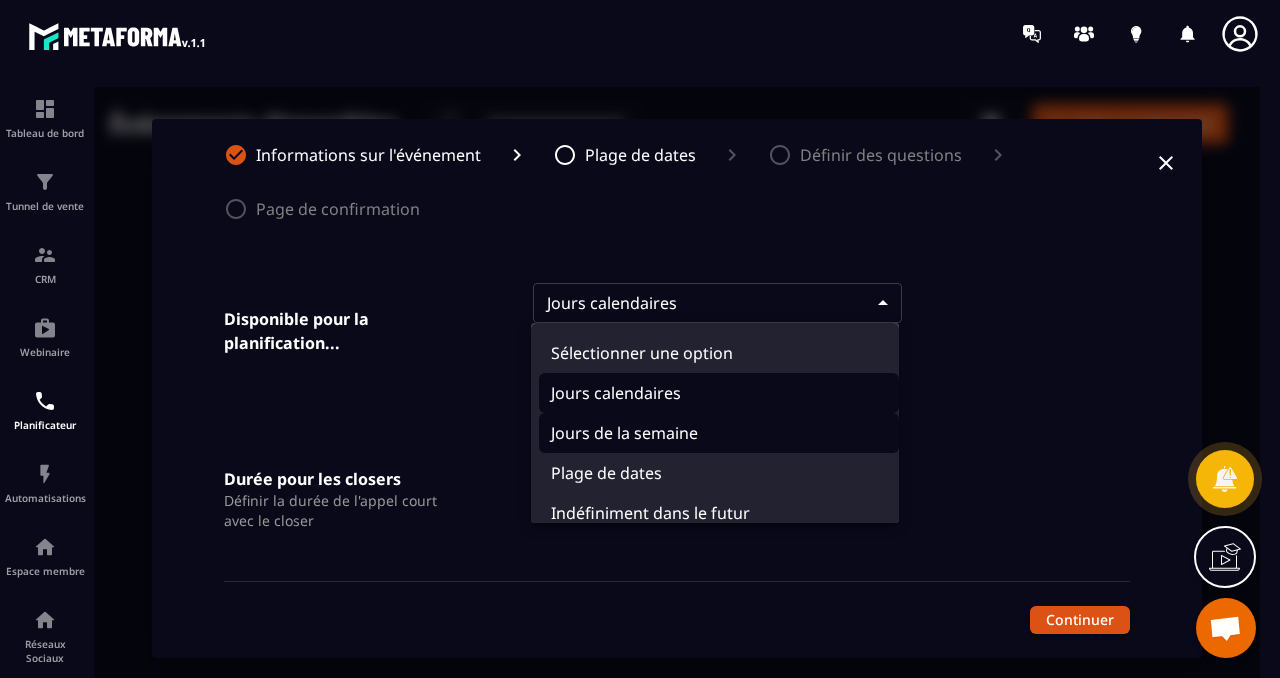 click on "Jours de la semaine" at bounding box center (719, 433) 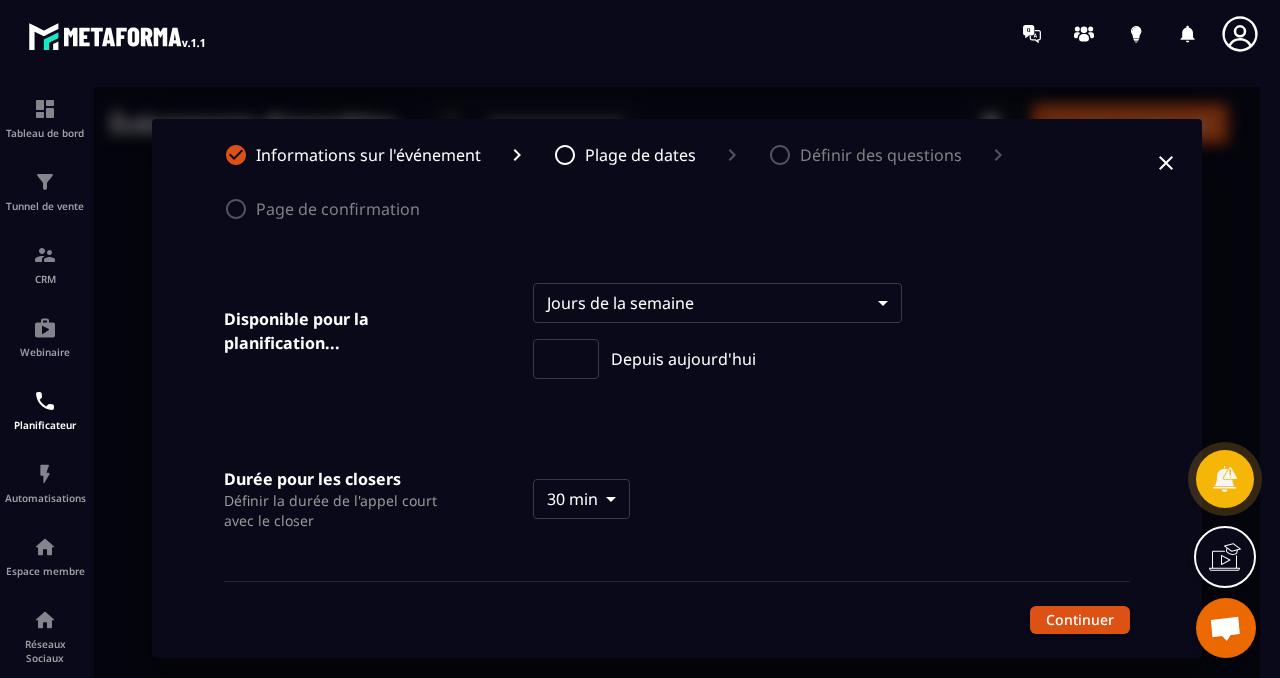 click at bounding box center [566, 359] 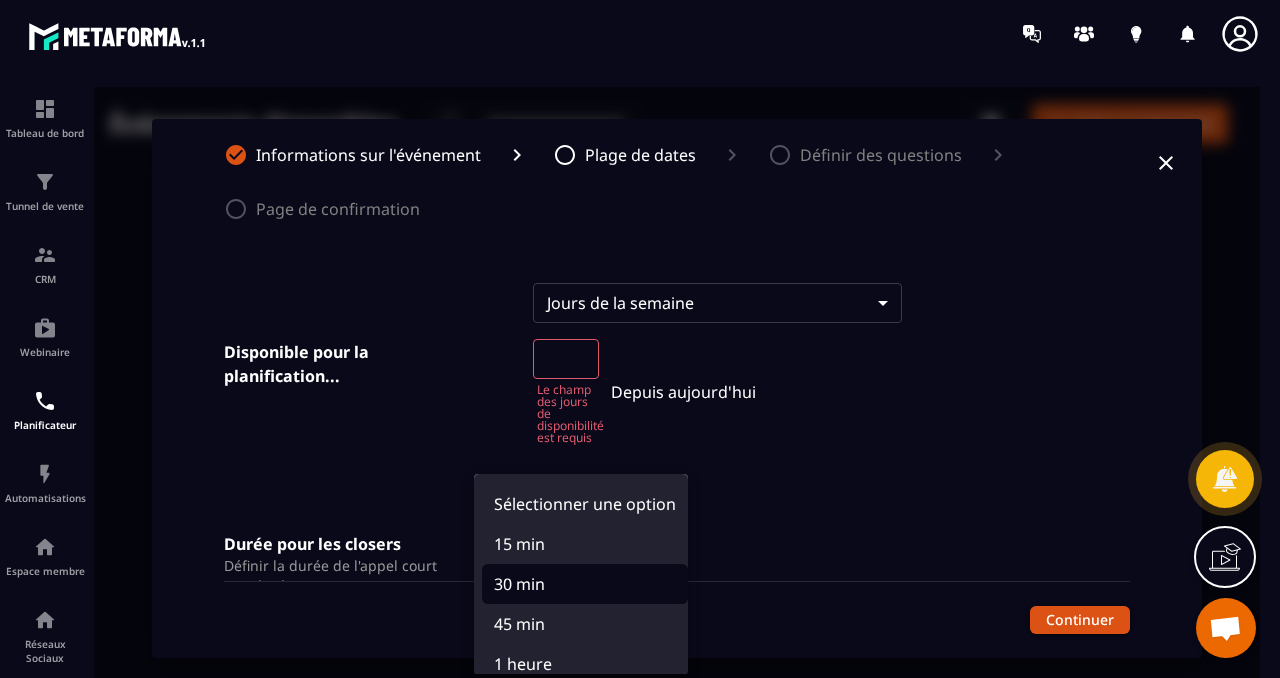 click on "Événements disponibles ​ ​ Créer un événement Kobido Cabinet 30  min ・   Indéfiniment dans le futur Copiez votre lien pour les soins 60  min ・   Indéfiniment dans le futur Copiez votre lien test 45  min ・   Indéfiniment dans le futur Copiez votre lien Informations sur l'événement Plage de dates Définir des questions Page de confirmation Disponible pour la planification... Jours de la semaine ********* ​ ​ Le champ des jours de disponibilité est requis Depuis aujourd'hui Durée pour les closers Définir la durée de l'appel court avec le closer 30 min **** ​ Durée pour les setters Définir la durée de l'appel court avec les setters 30 min **** ​ Prévenez-moi avant l'appel Définissez la durée de votre événement Sans rappel * ​ Continuer Sélectionner une option 15 min 30 min 45 min 1 heure" at bounding box center [677, 388] 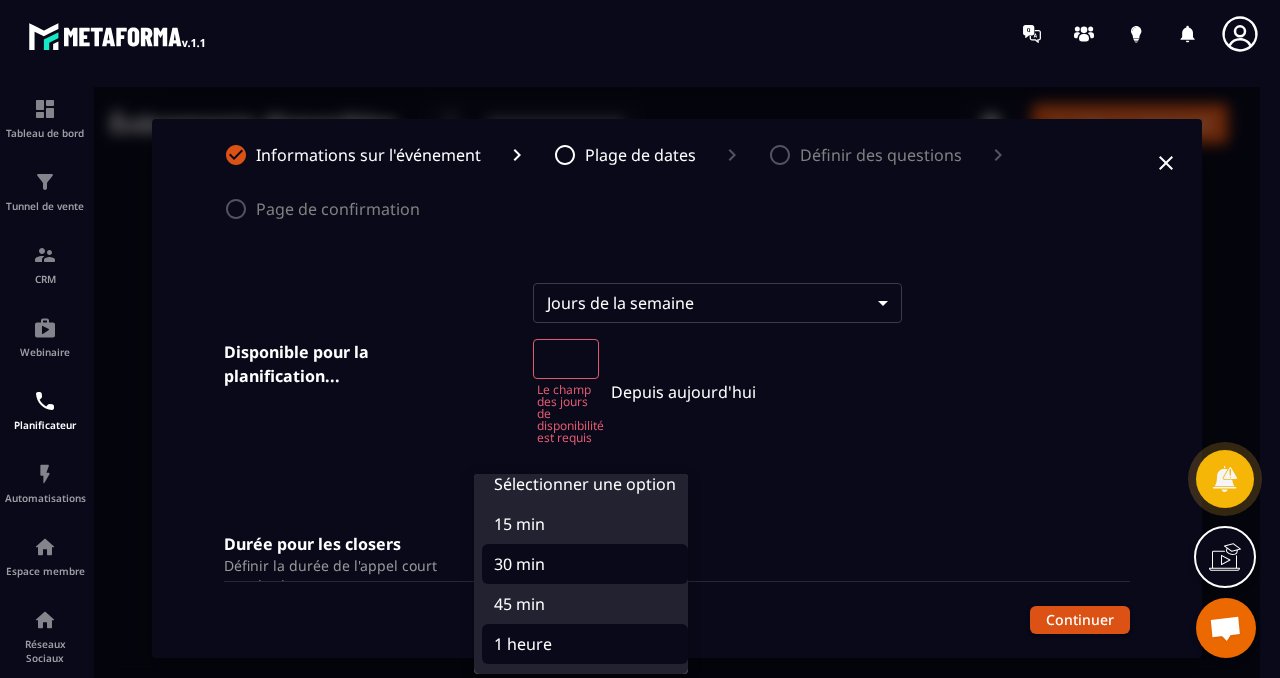 click on "1 heure" at bounding box center (585, 644) 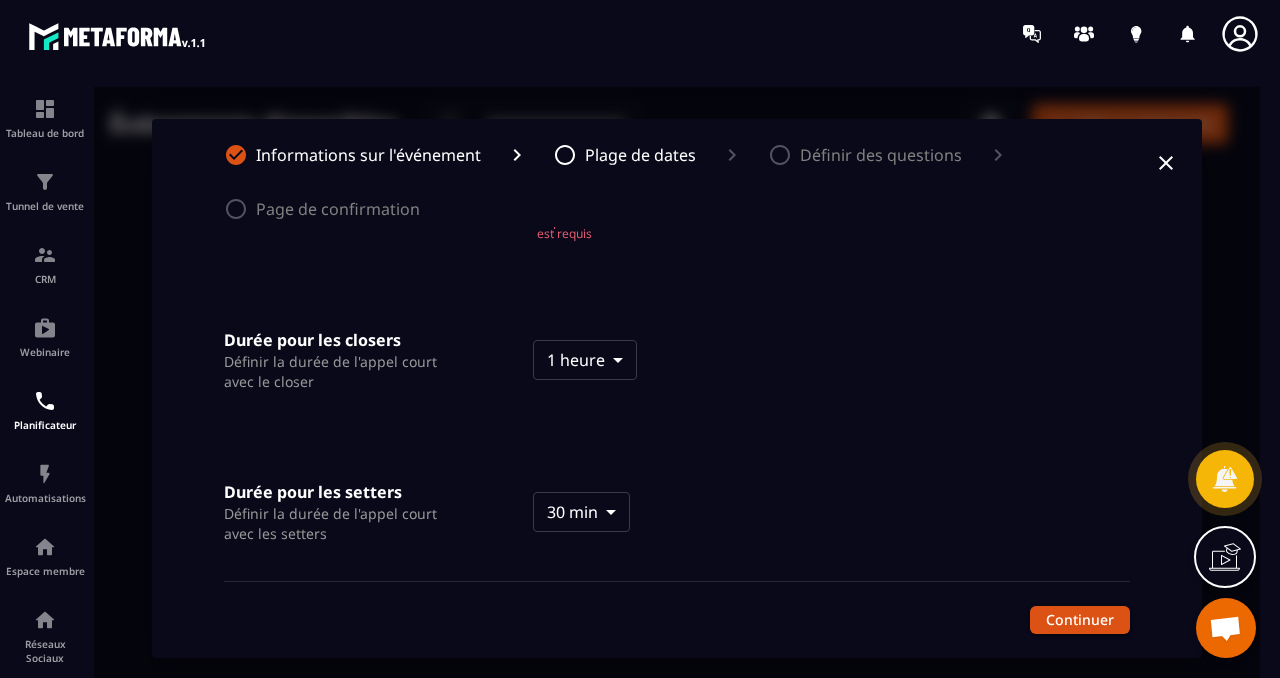 scroll, scrollTop: 371, scrollLeft: 0, axis: vertical 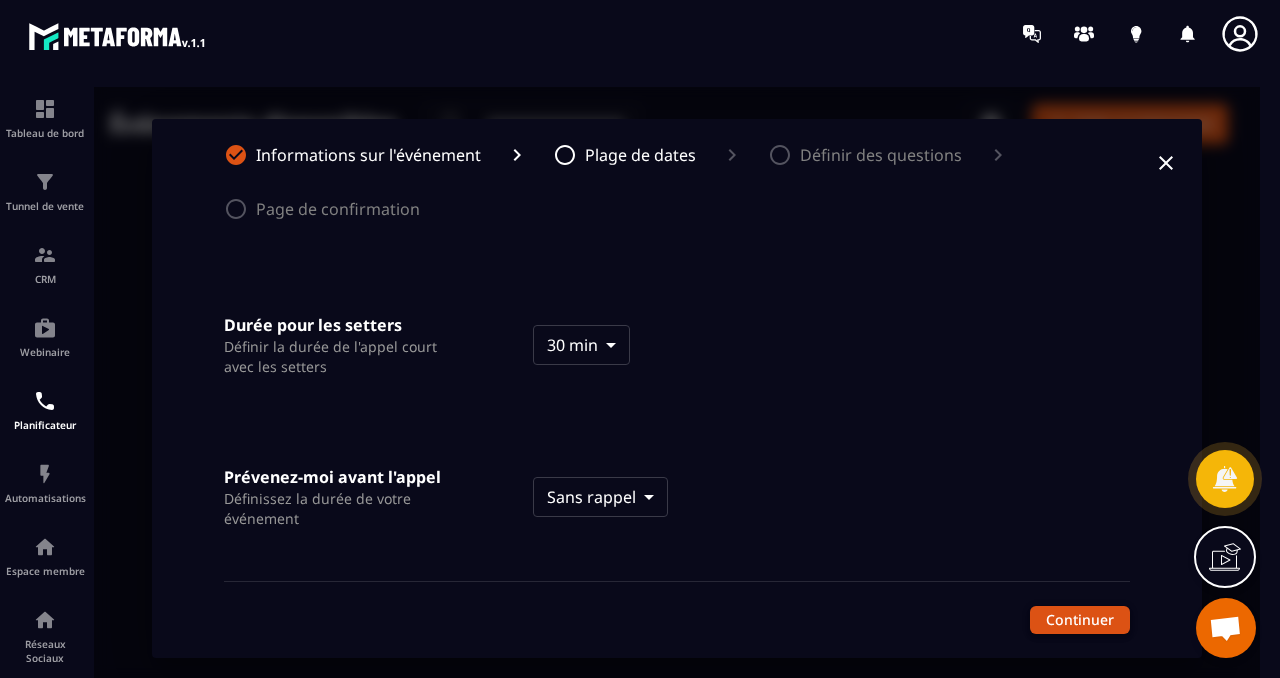 click on "Continuer" at bounding box center (1080, 620) 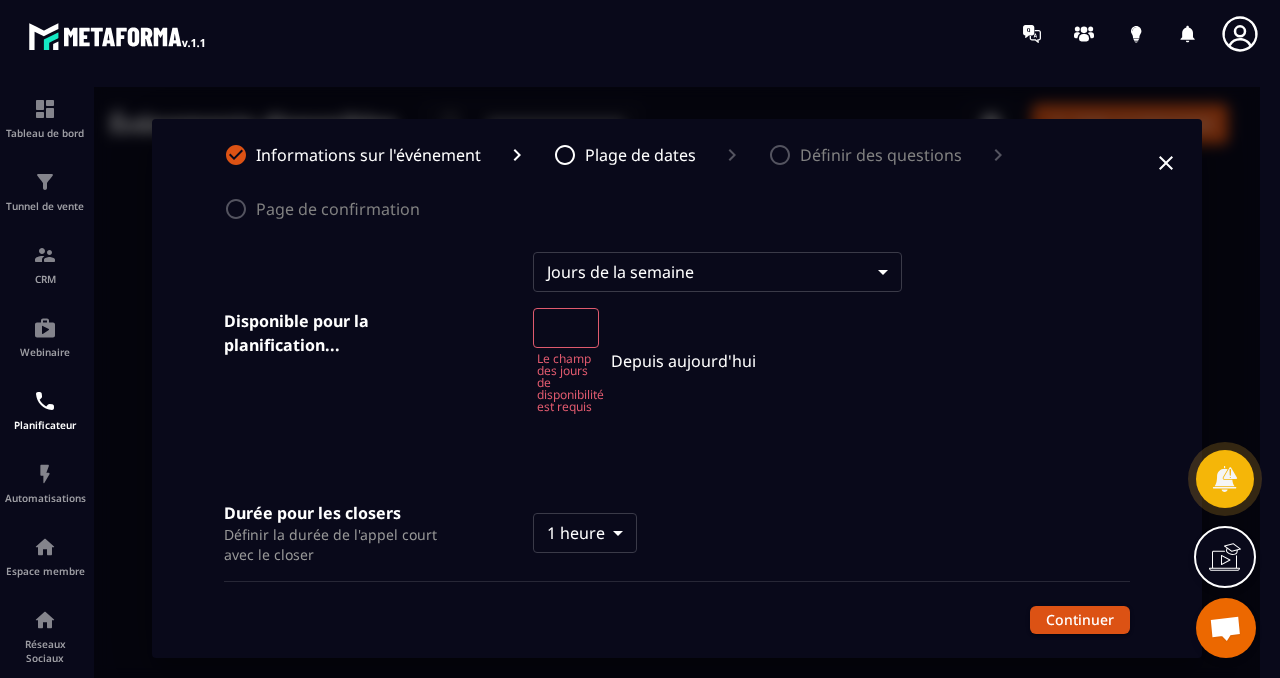 scroll, scrollTop: 19, scrollLeft: 0, axis: vertical 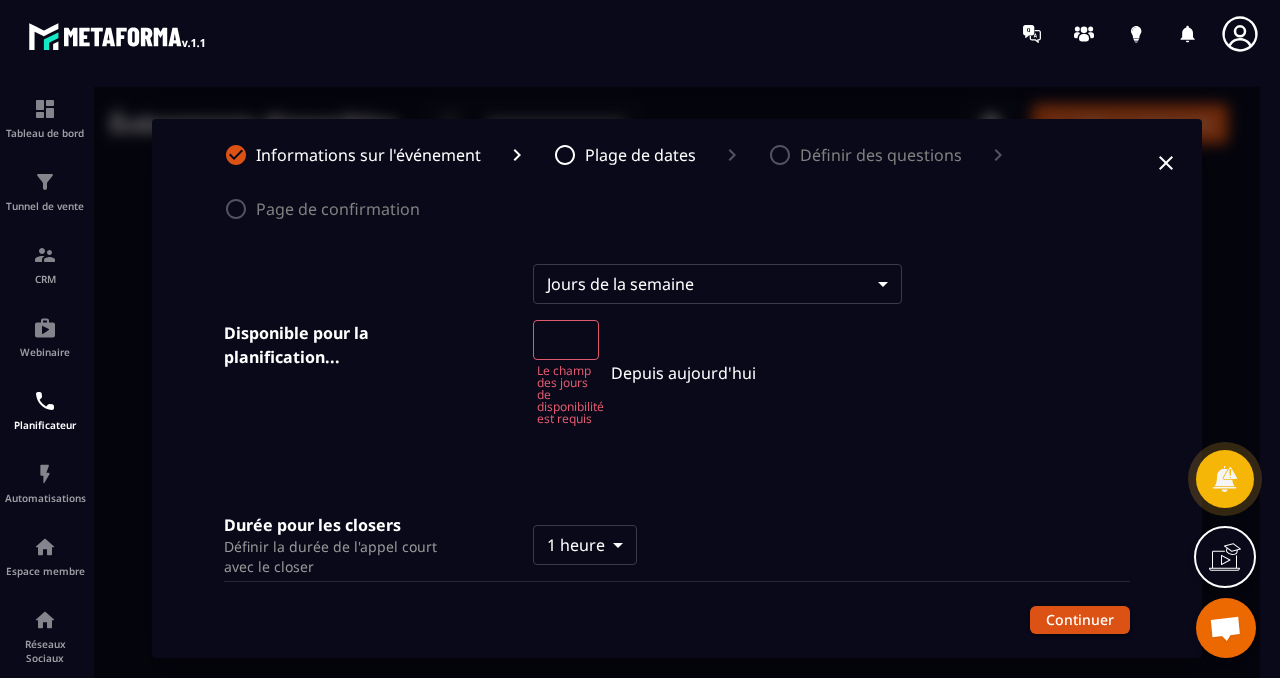 click at bounding box center (566, 340) 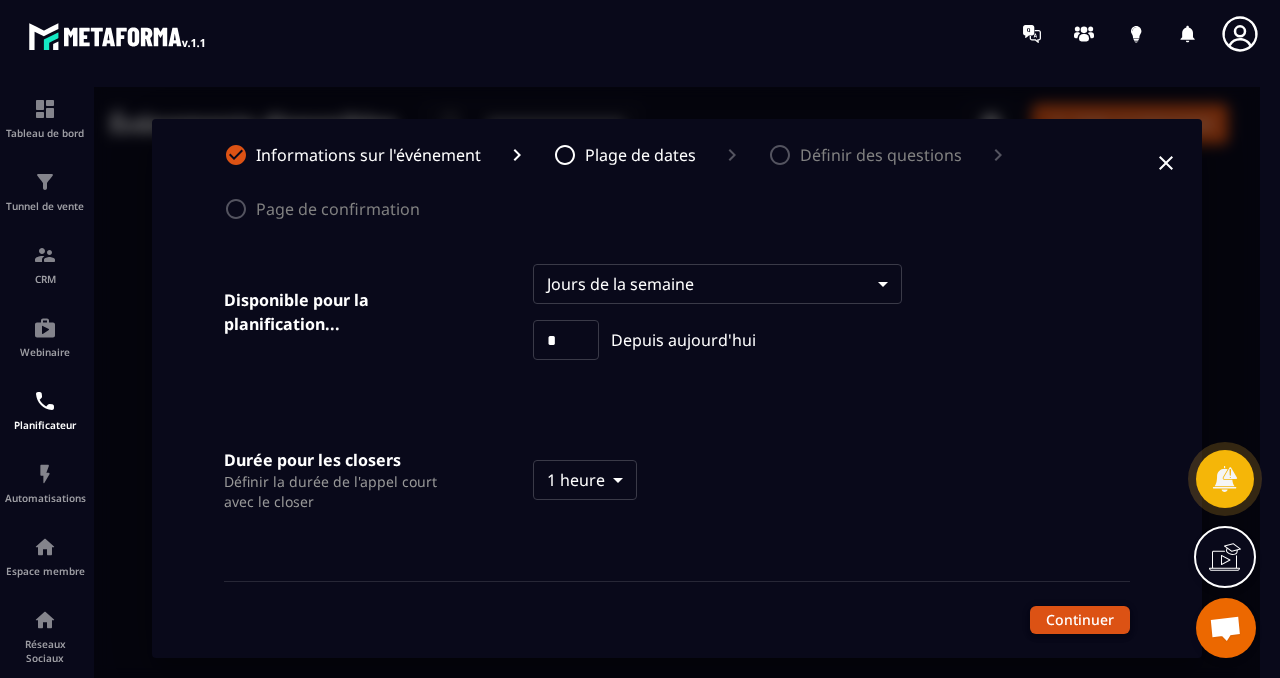 type on "*" 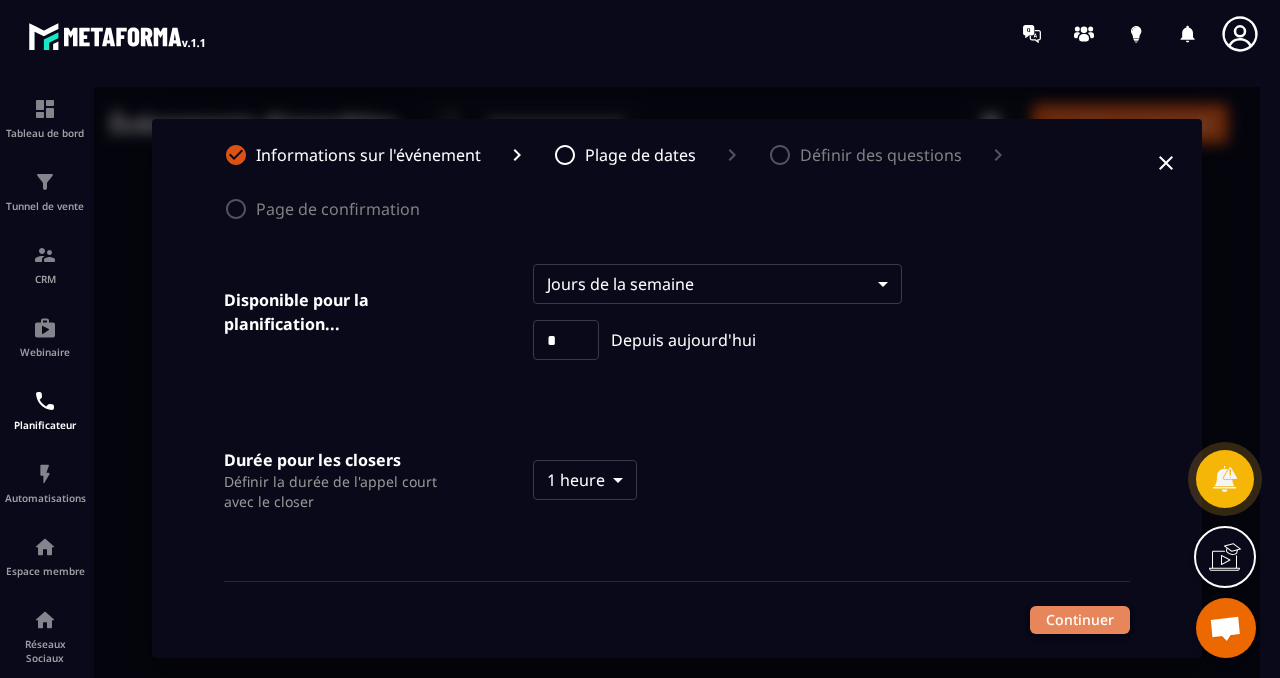 click on "Continuer" at bounding box center (1080, 620) 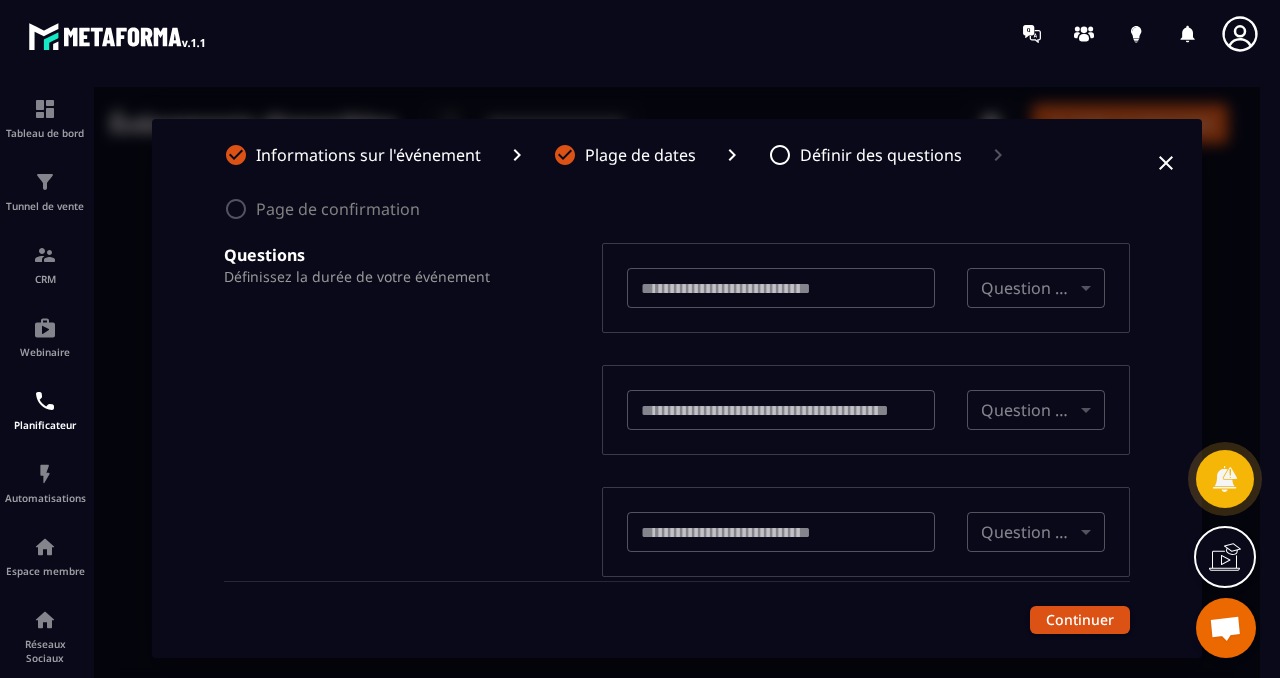 scroll, scrollTop: 0, scrollLeft: 0, axis: both 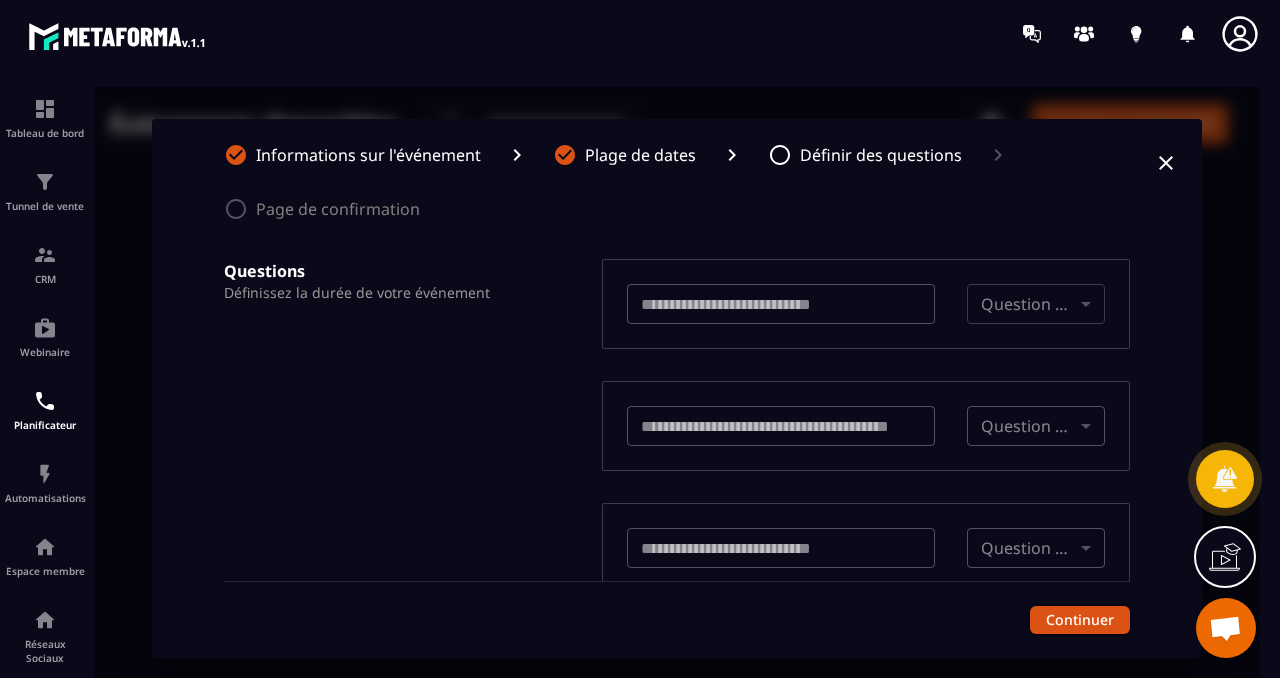 click on "Question par défaut" at bounding box center [1036, 304] 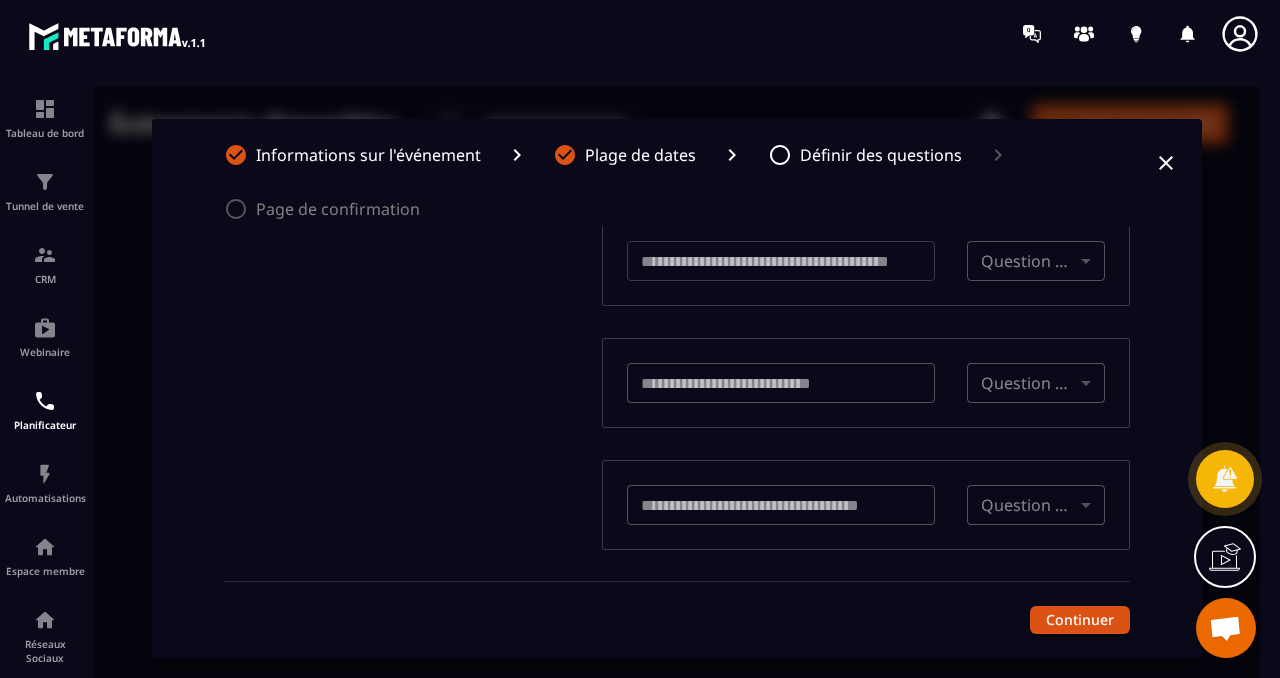scroll, scrollTop: 208, scrollLeft: 0, axis: vertical 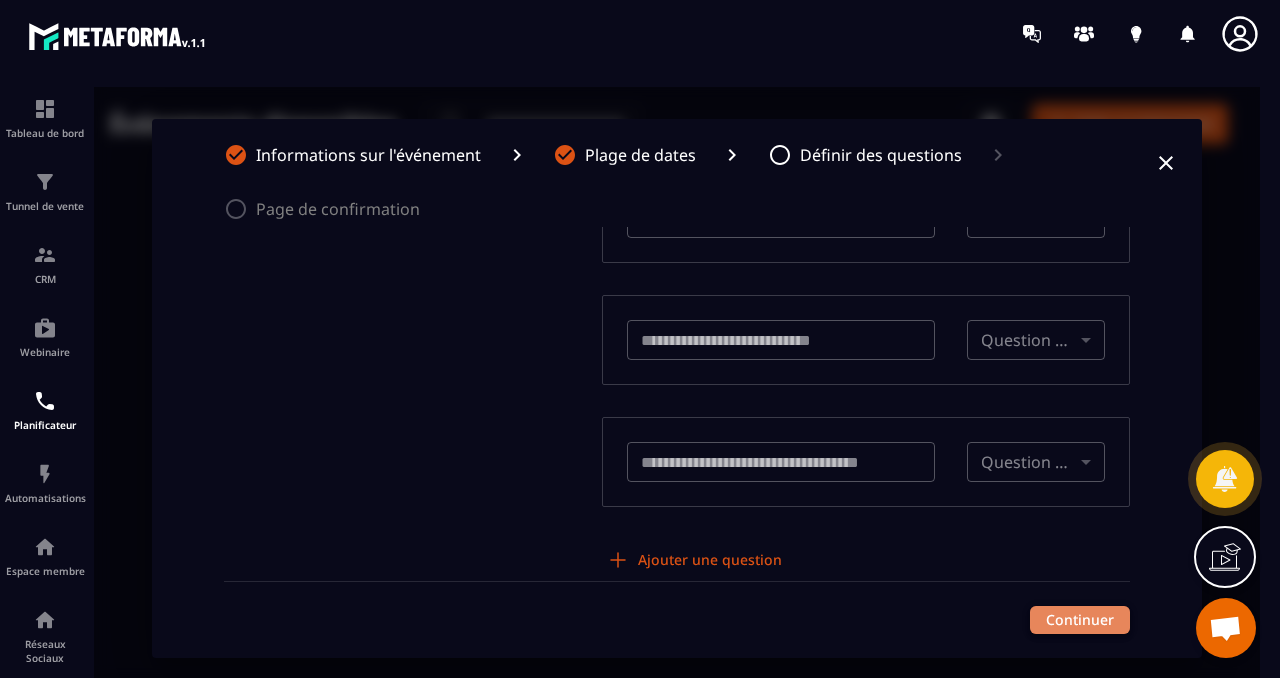 click on "Continuer" at bounding box center [1080, 620] 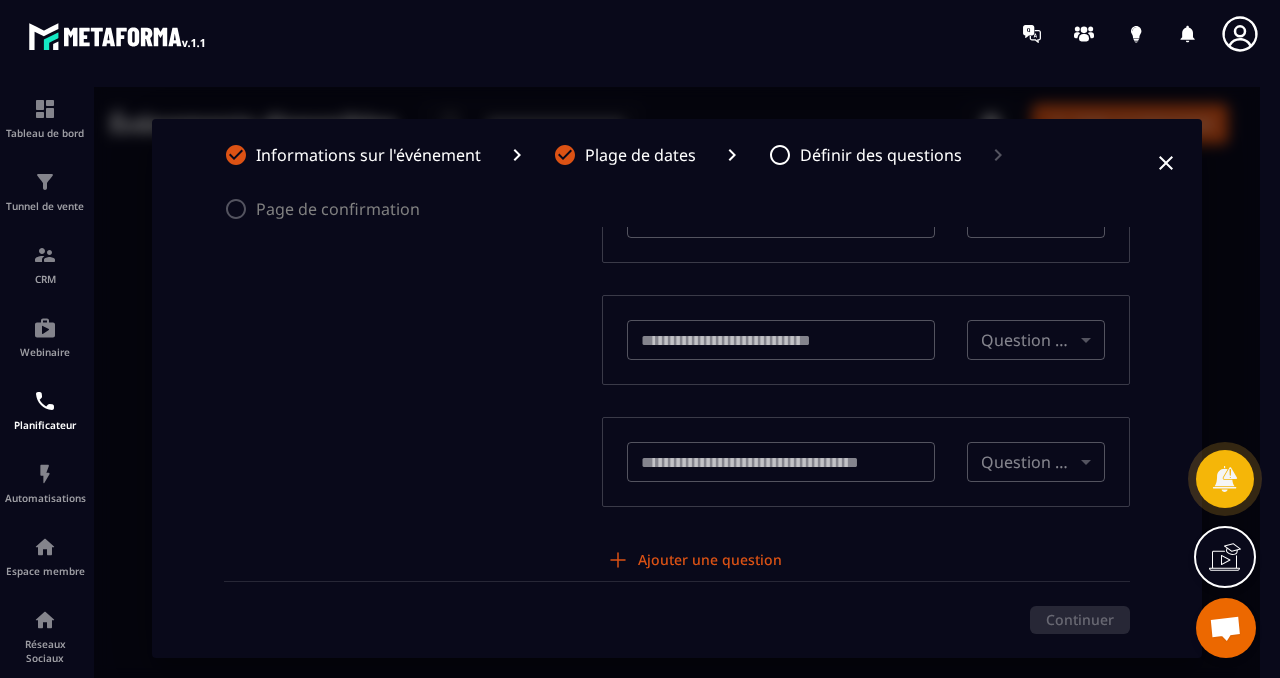 scroll, scrollTop: 0, scrollLeft: 0, axis: both 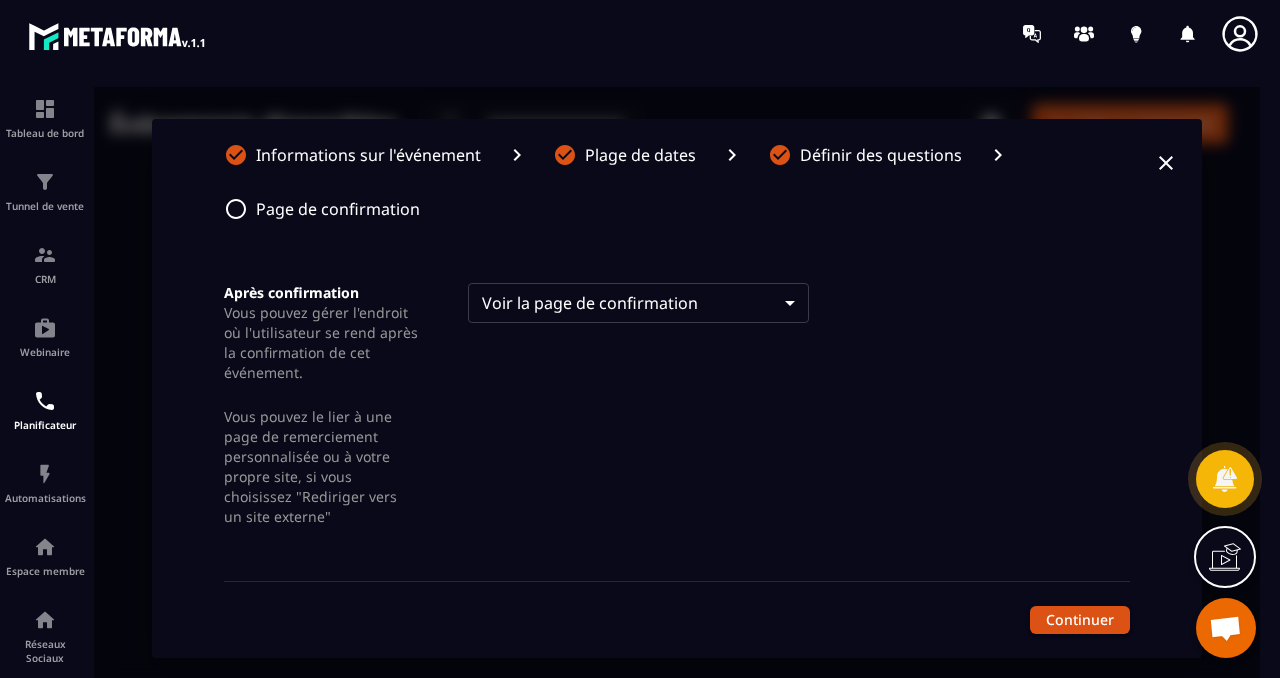 click on "Événements disponibles ​ ​ Créer un événement Kobido Cabinet 60  min ・   3 Jours calendaires Copiez votre lien pour les soins 60  min ・   Indéfiniment dans le futur Copiez votre lien test 45  min ・   Indéfiniment dans le futur Copiez votre lien Informations sur l'événement Plage de dates Définir des questions Page de confirmation Après confirmation Vous pouvez gérer l'endroit où l'utilisateur se rend après la confirmation de cet événement. Vous pouvez le lier à une page de remerciement personnalisée ou à votre propre site, si vous choisissez "Rediriger vers un site externe" Voir la page de confirmation **** ​ Continuer" at bounding box center (677, 388) 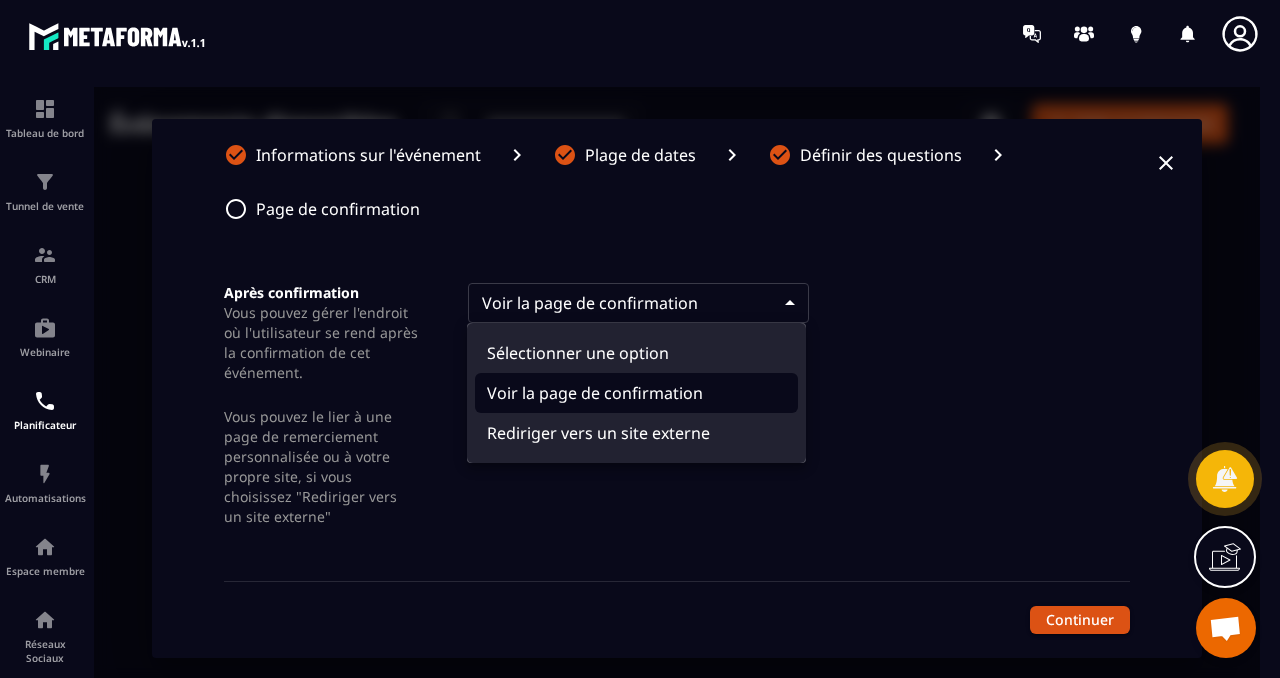 click at bounding box center [677, 388] 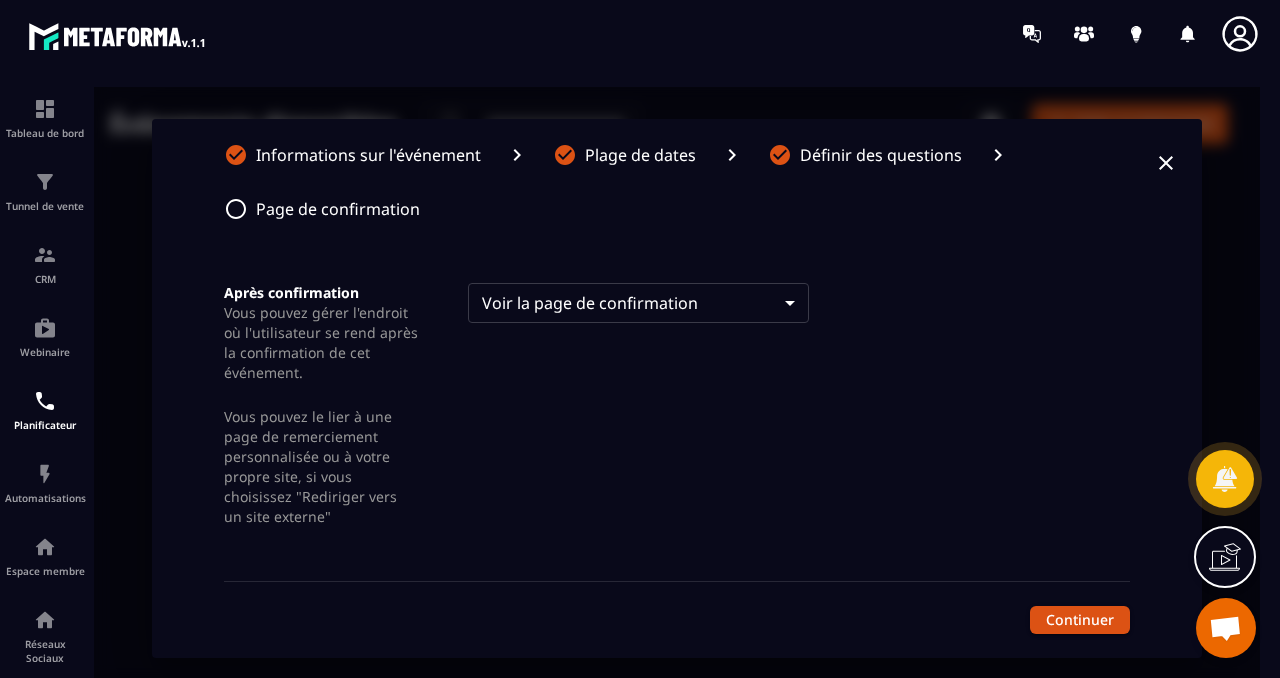 click on "Événements disponibles ​ ​ Créer un événement Kobido Cabinet 60  min ・   3 Jours calendaires Copiez votre lien pour les soins 60  min ・   Indéfiniment dans le futur Copiez votre lien test 45  min ・   Indéfiniment dans le futur Copiez votre lien Informations sur l'événement Plage de dates Définir des questions Page de confirmation Après confirmation Vous pouvez gérer l'endroit où l'utilisateur se rend après la confirmation de cet événement. Vous pouvez le lier à une page de remerciement personnalisée ou à votre propre site, si vous choisissez "Rediriger vers un site externe" Voir la page de confirmation **** ​ Continuer" at bounding box center (677, 388) 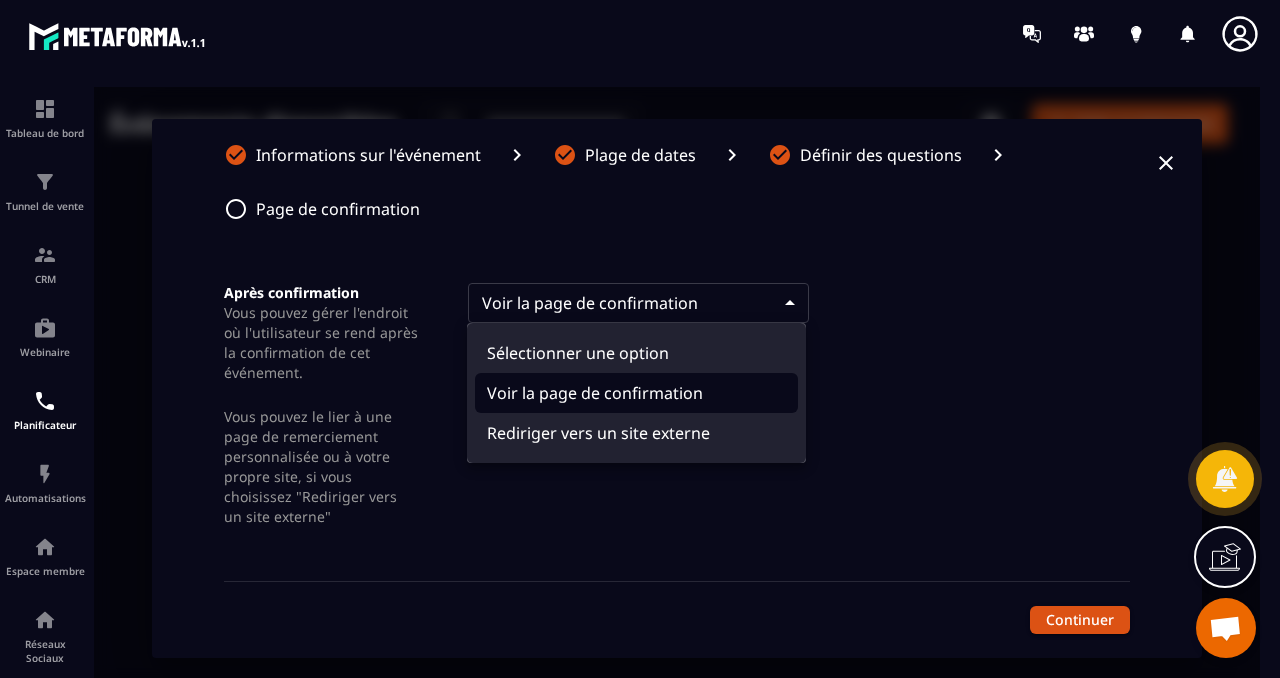 click on "Voir la page de confirmation" at bounding box center (636, 393) 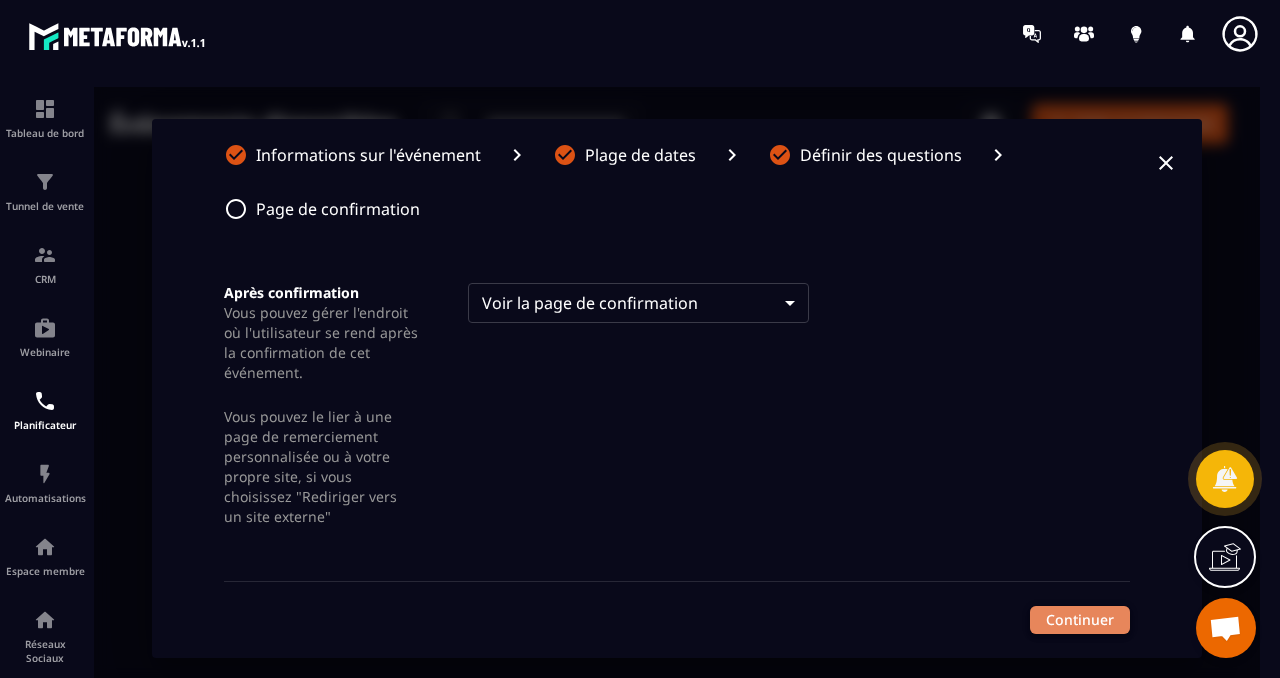 click on "Continuer" at bounding box center [1080, 620] 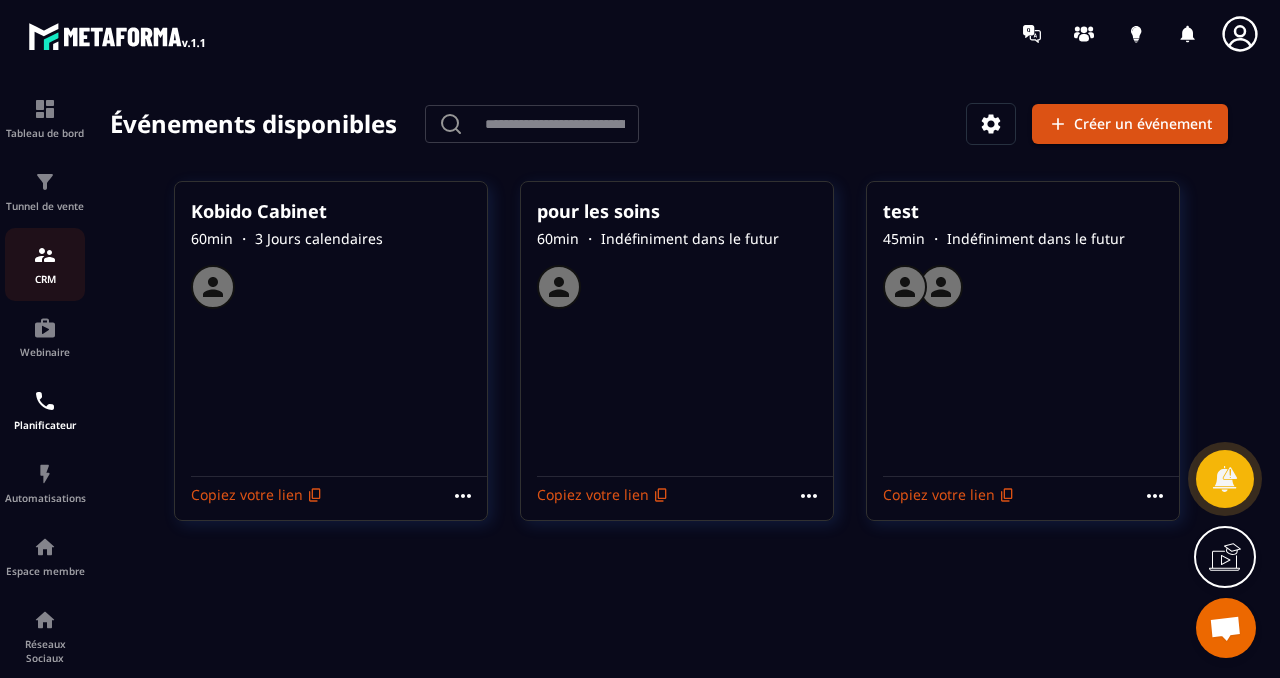 click at bounding box center (45, 255) 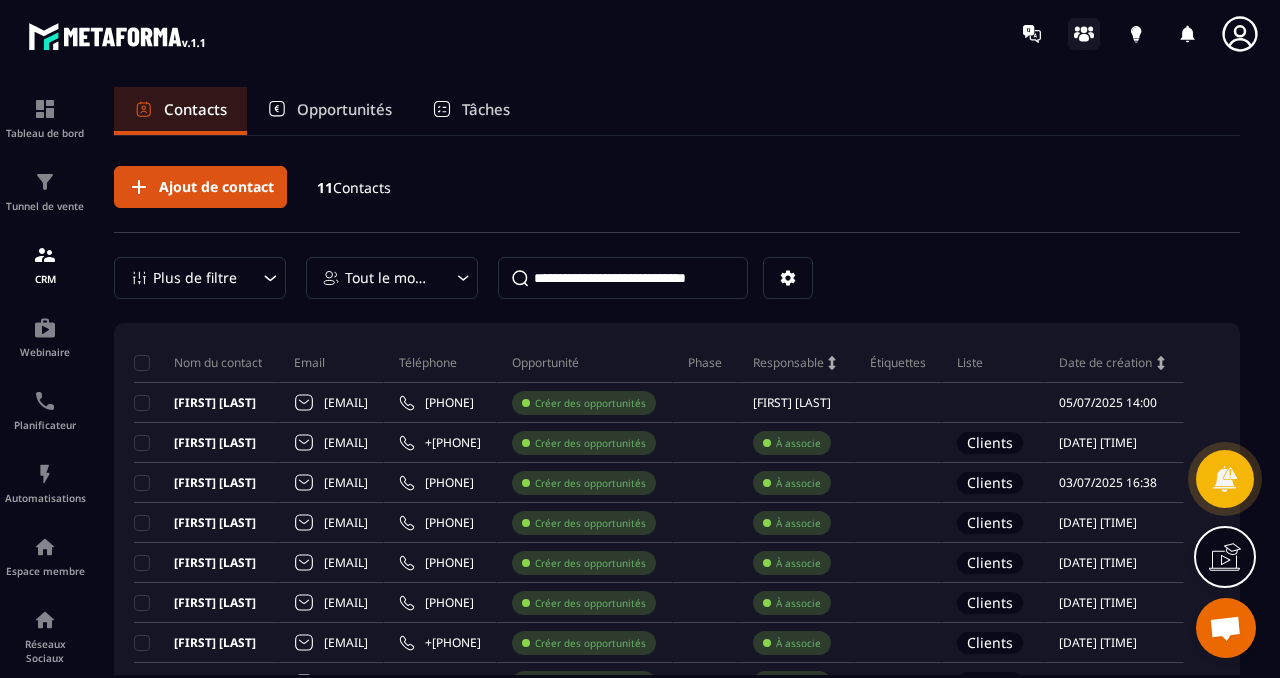 click at bounding box center (1084, 34) 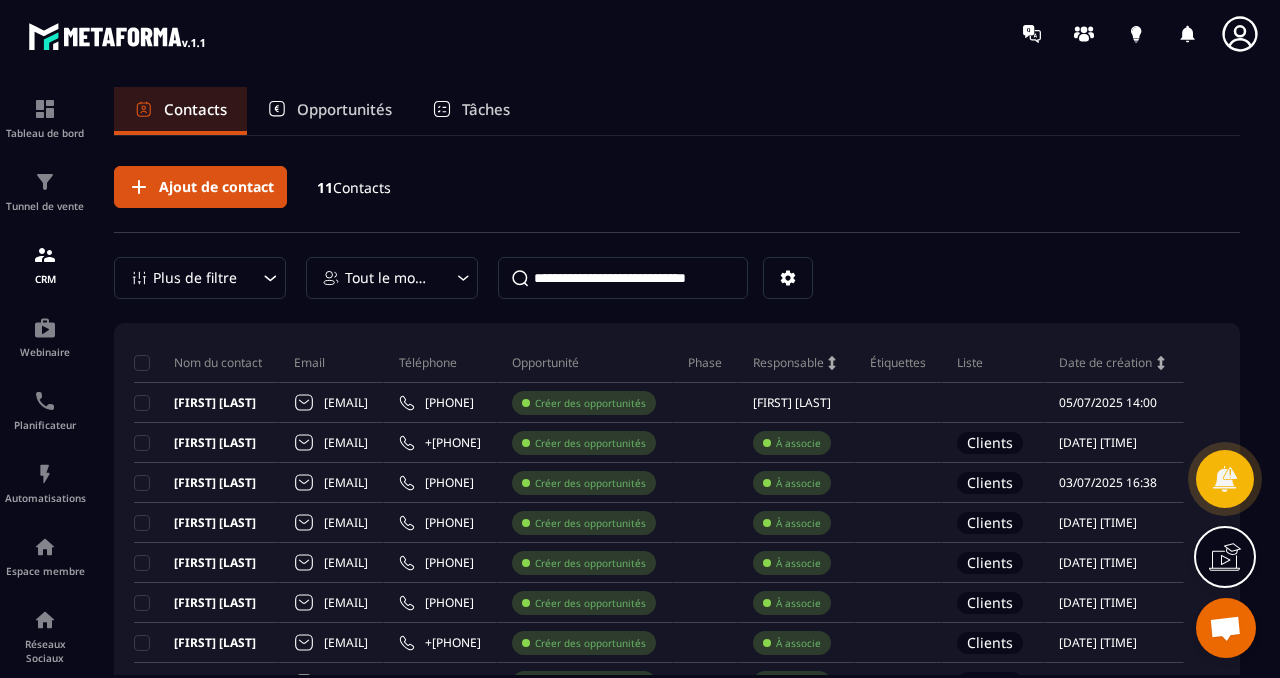 click 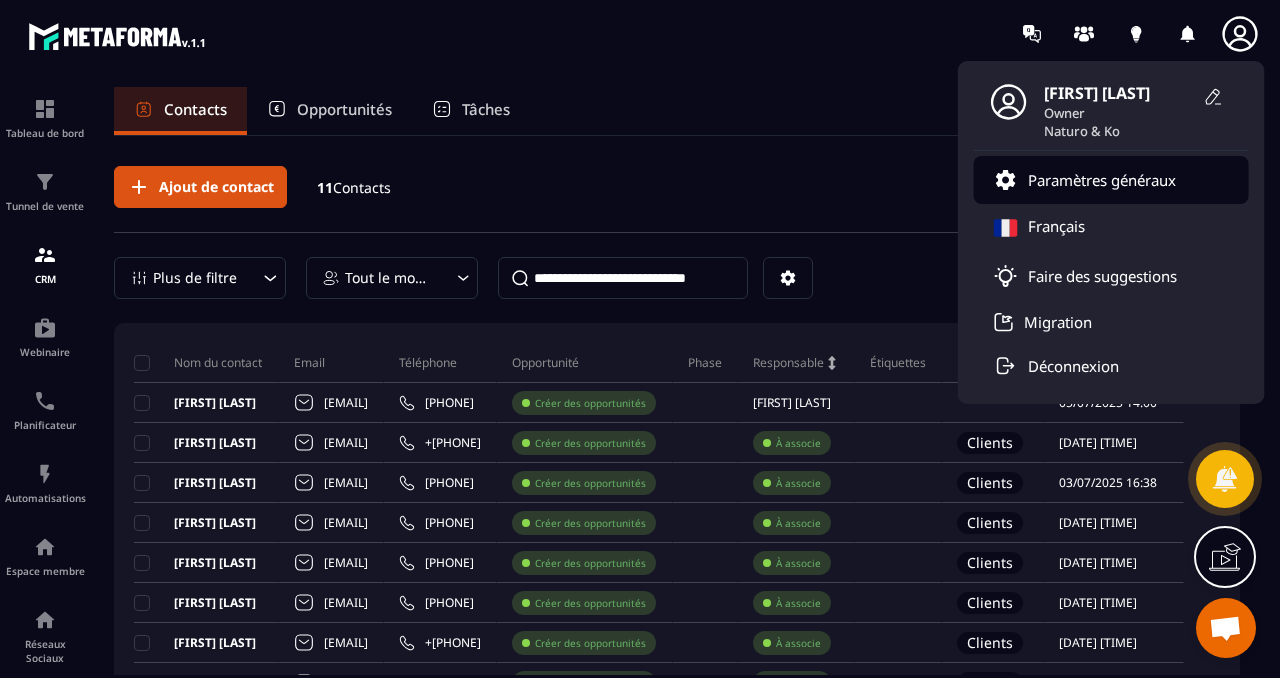 click on "Paramètres généraux" at bounding box center (1102, 180) 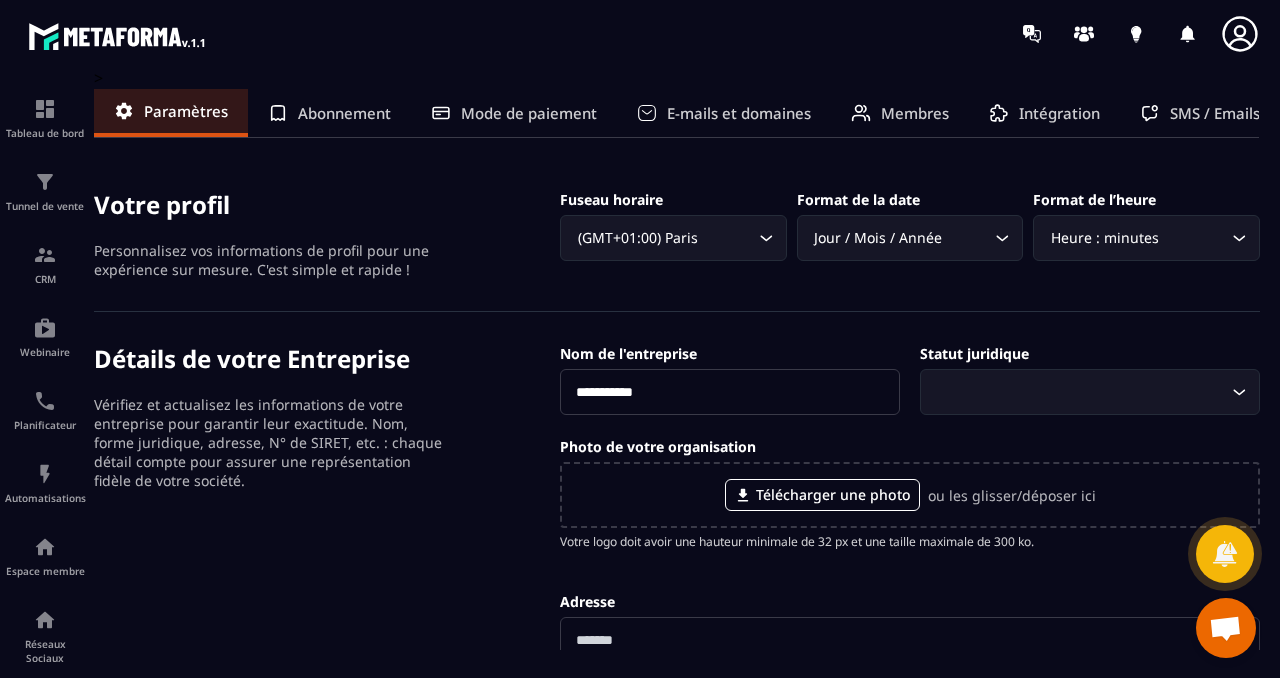 click on "Loading..." 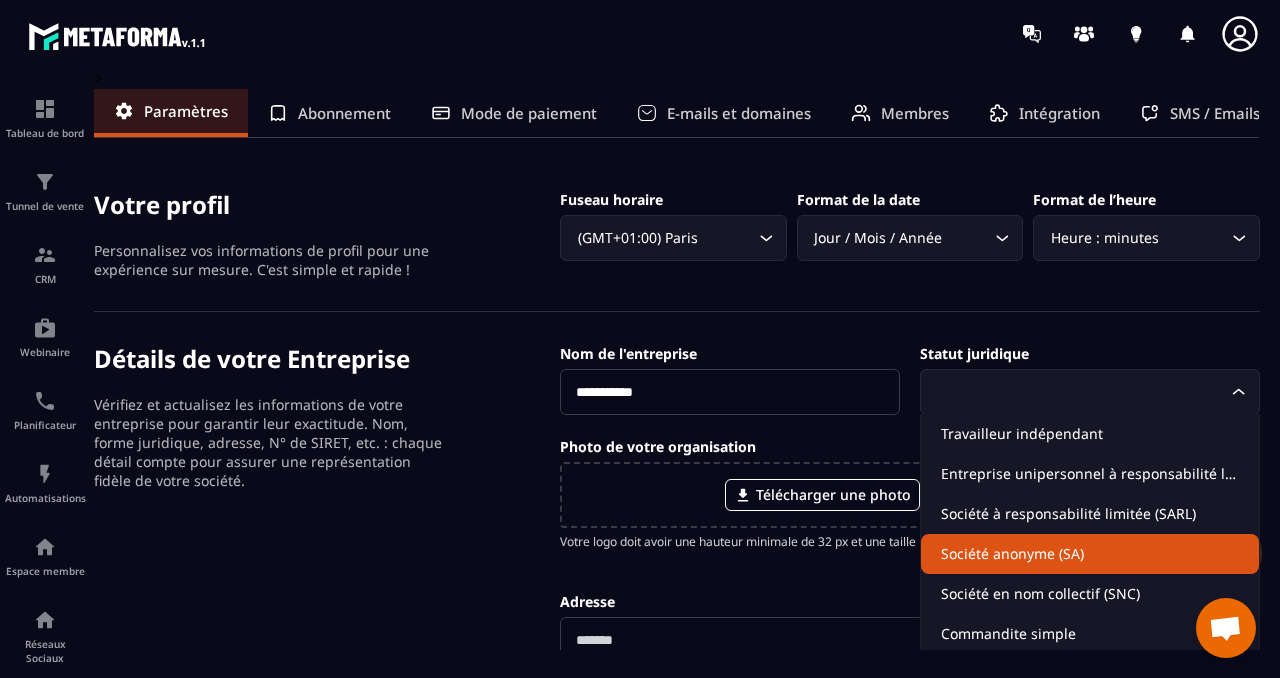 click on "Société anonyme (SA)" 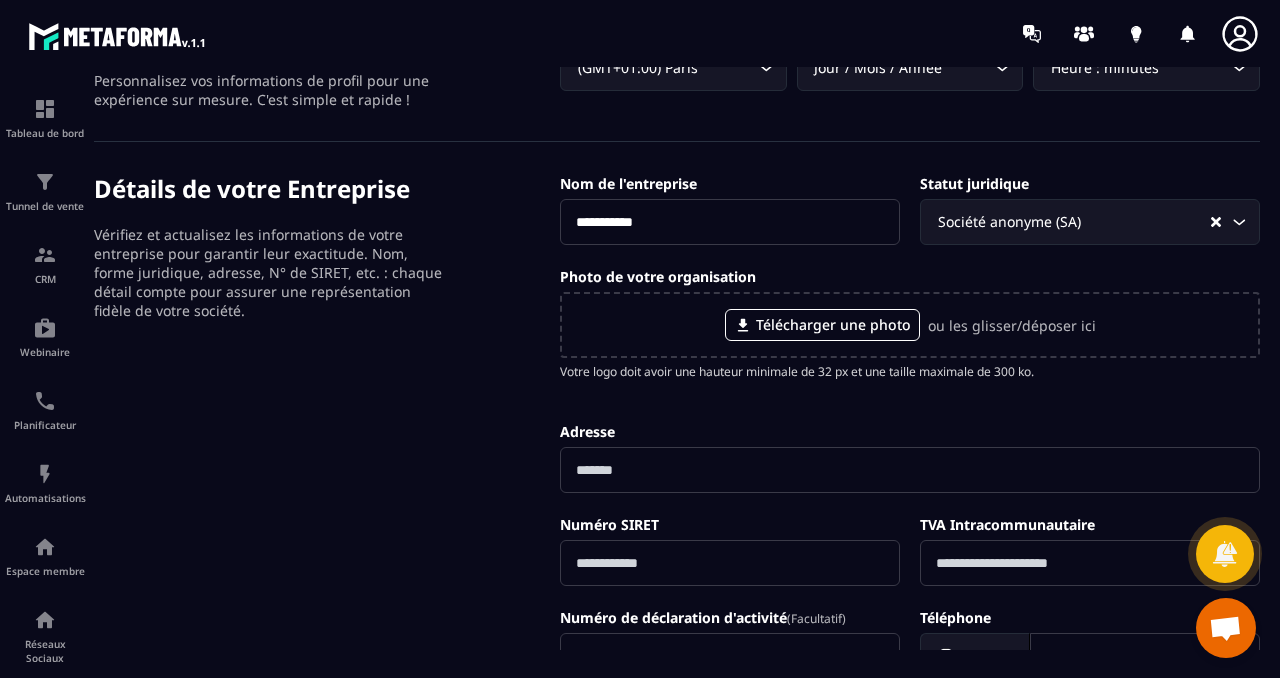 scroll, scrollTop: 188, scrollLeft: 0, axis: vertical 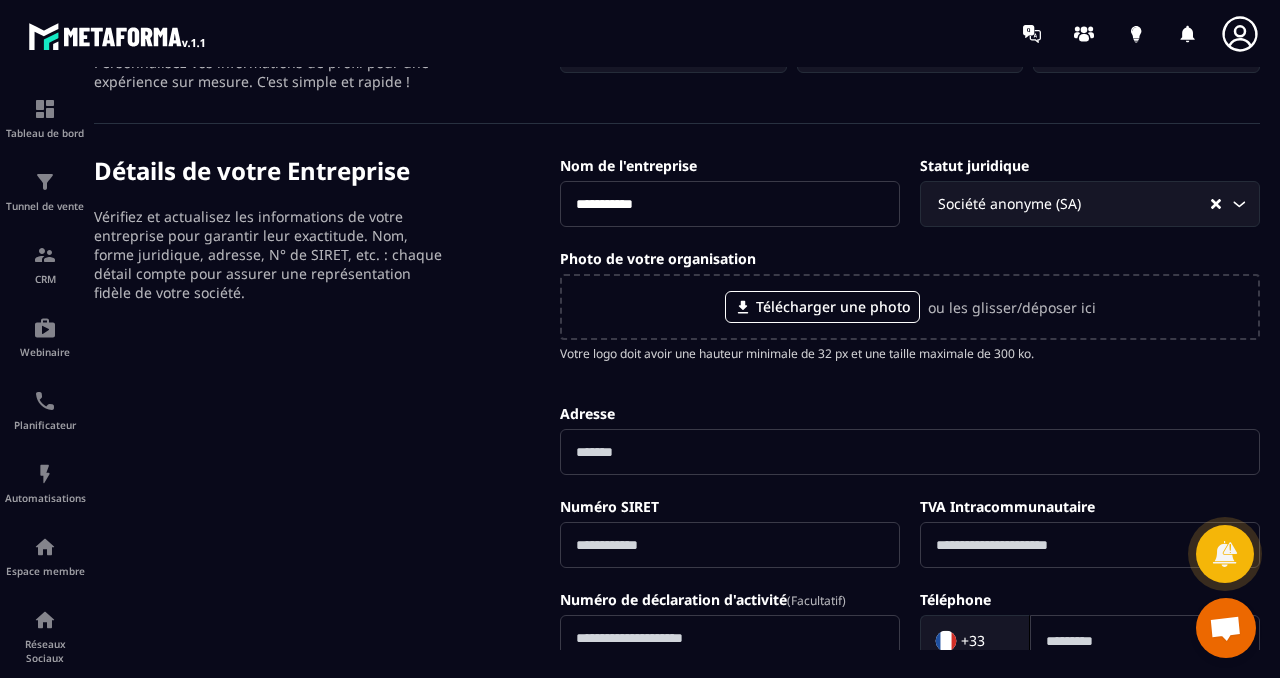 click at bounding box center (910, 452) 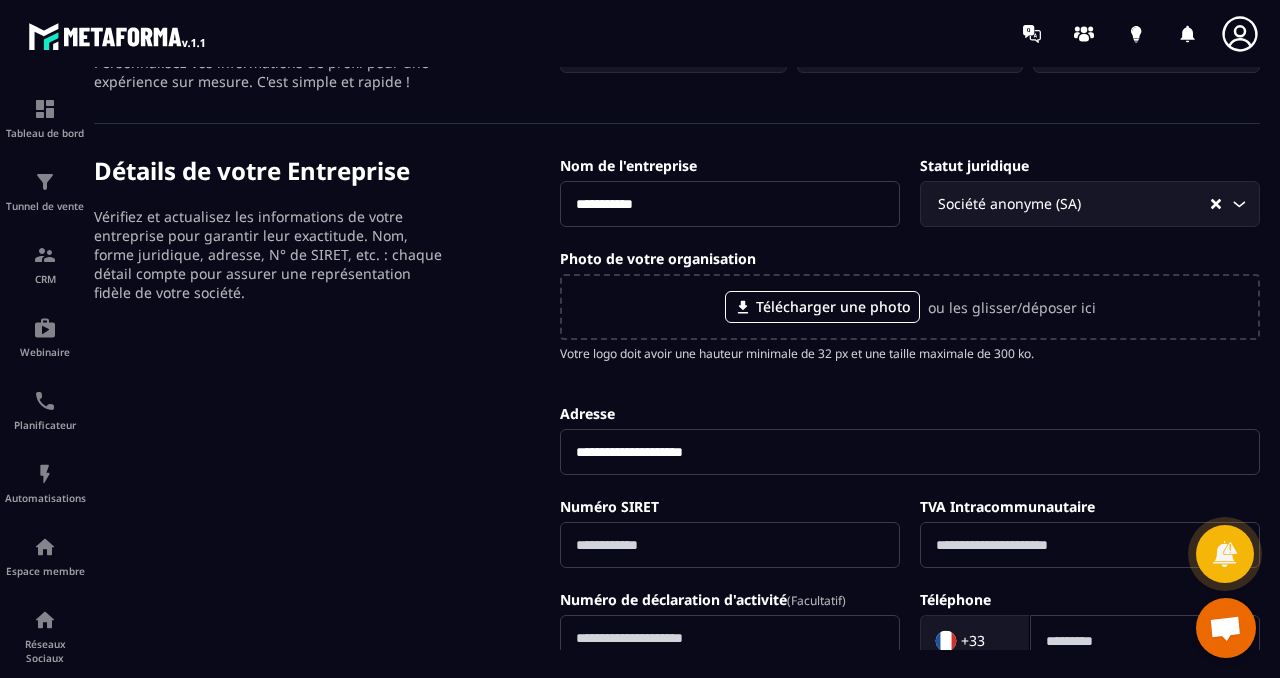 type on "**********" 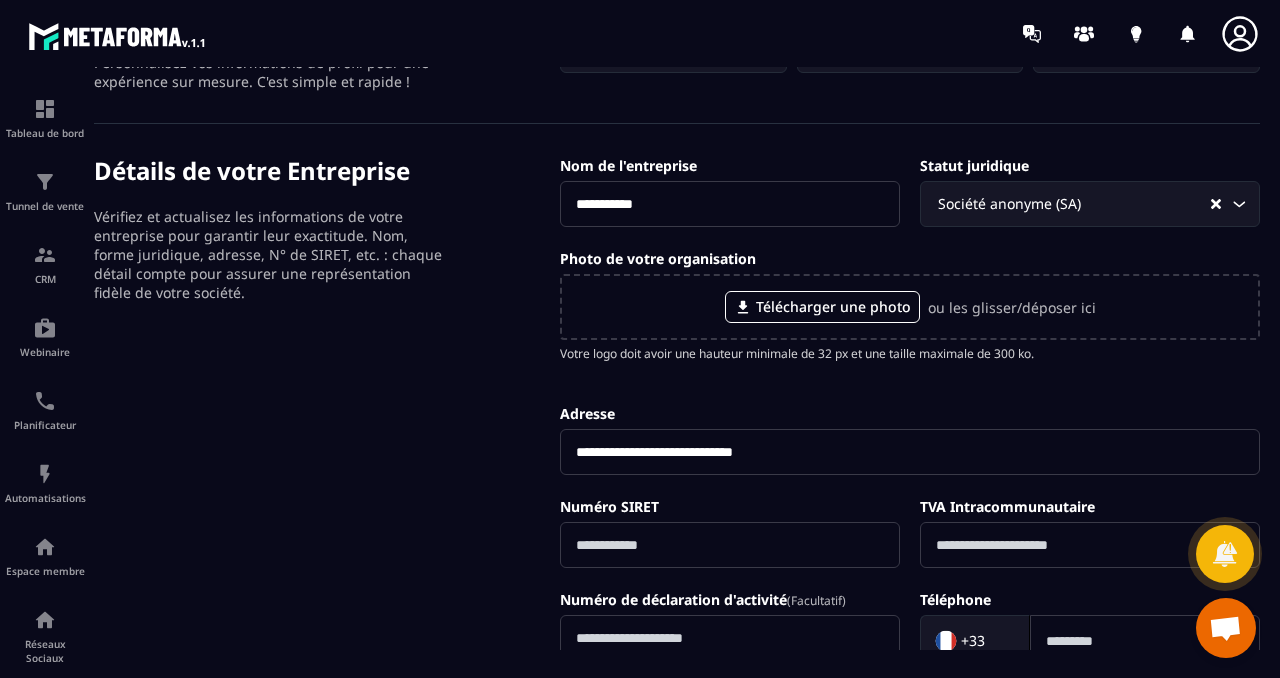 click at bounding box center (730, 545) 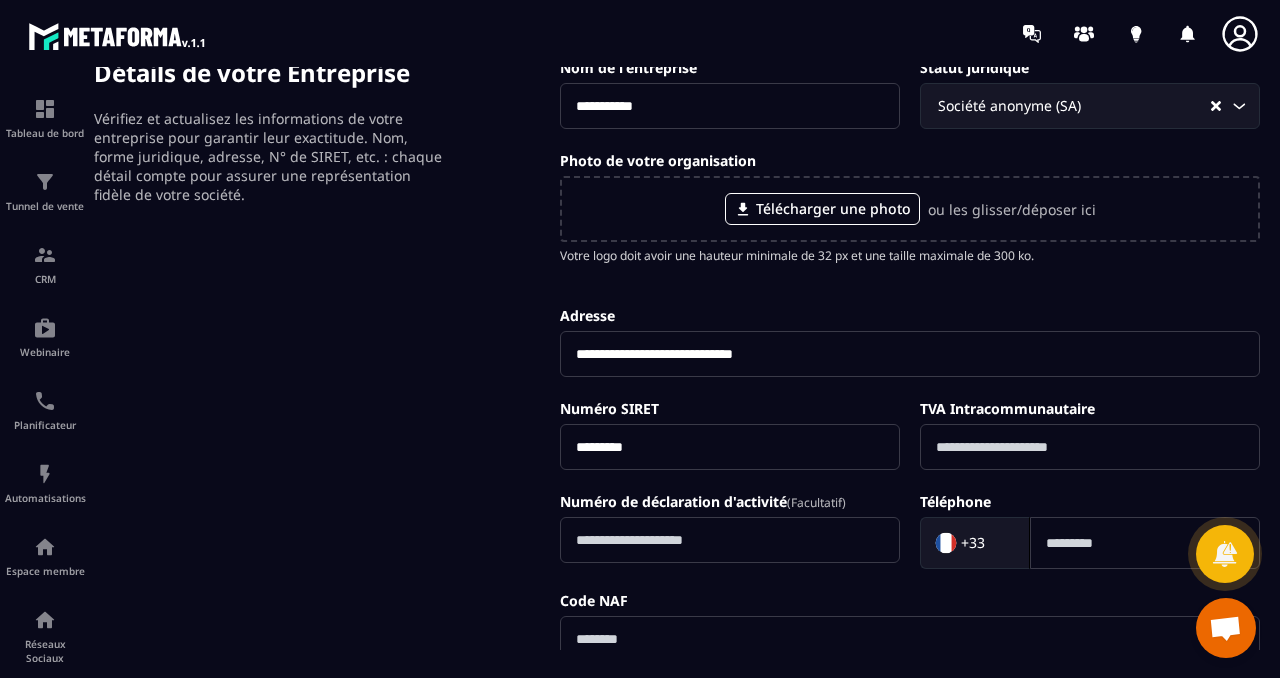 scroll, scrollTop: 288, scrollLeft: 0, axis: vertical 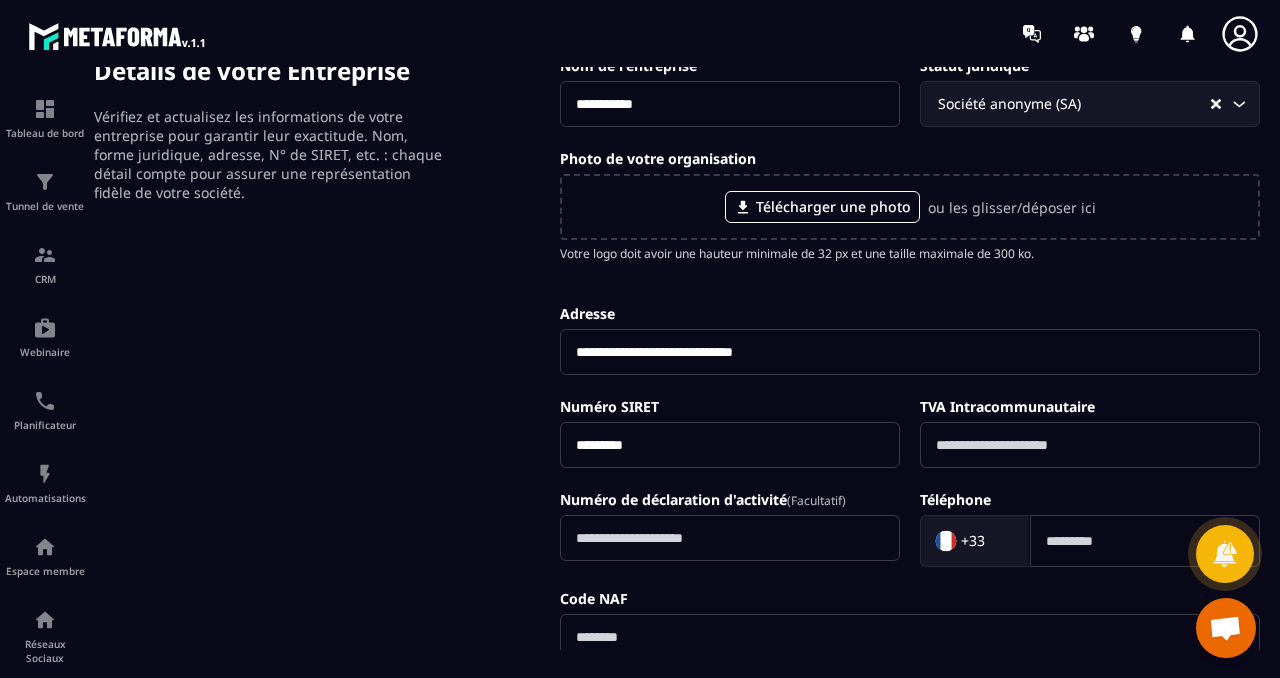 type on "*********" 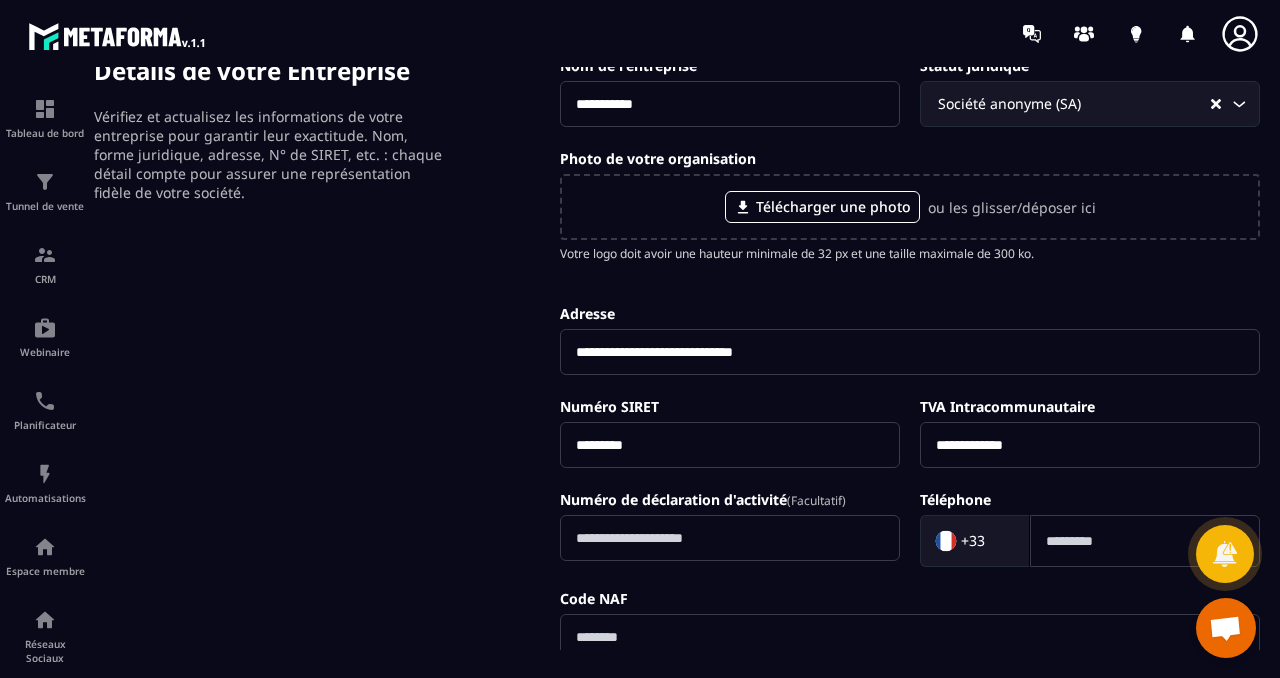 type on "**********" 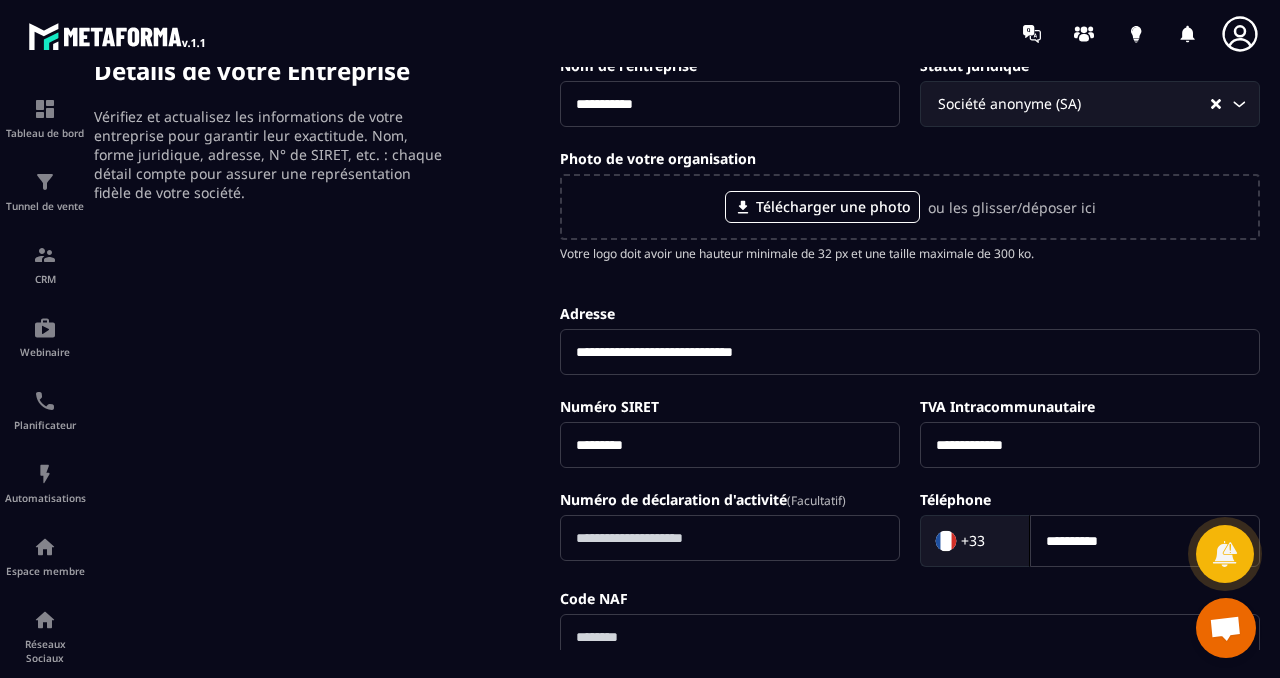 type on "*********" 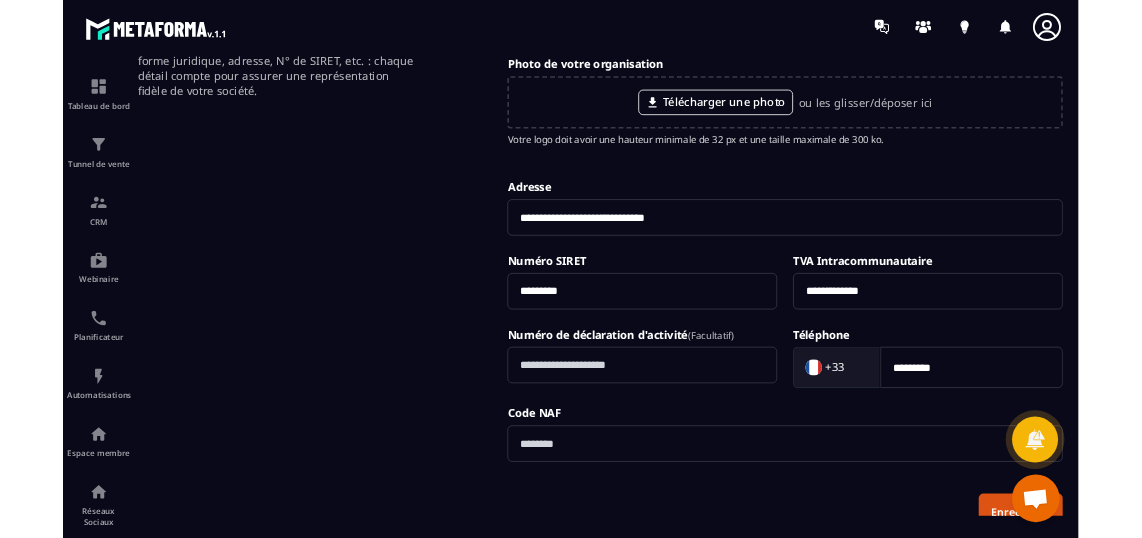 scroll, scrollTop: 368, scrollLeft: 0, axis: vertical 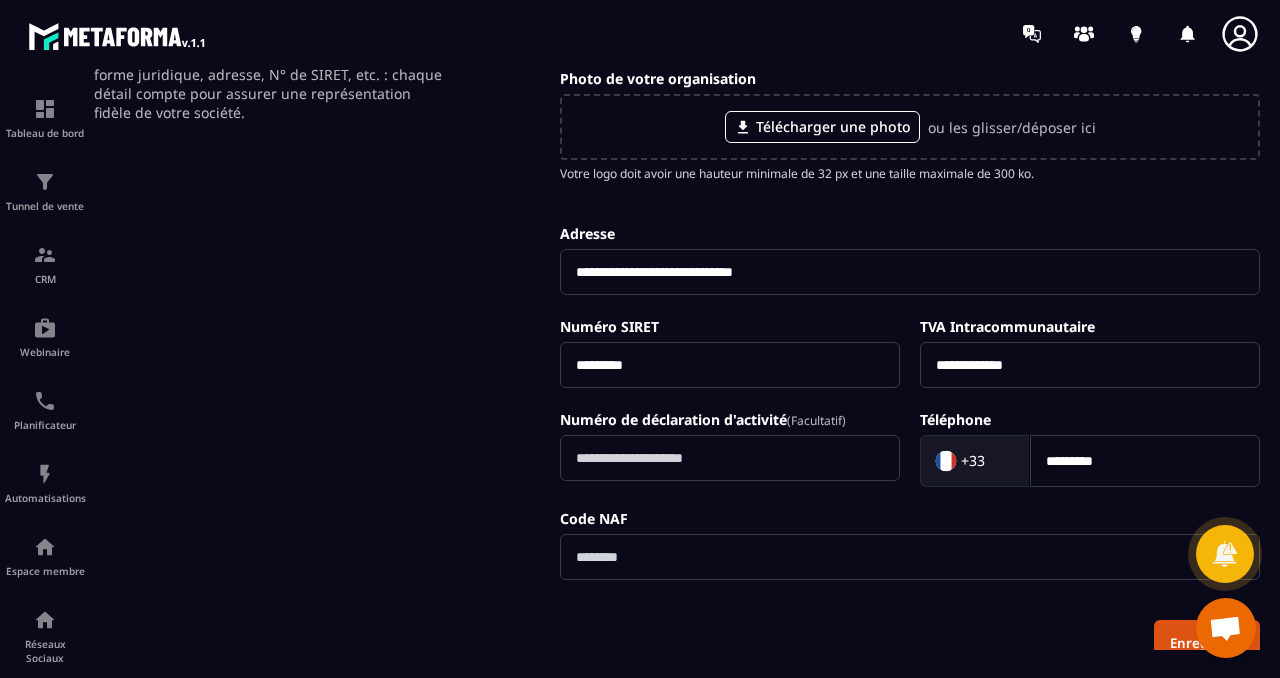 click at bounding box center (910, 557) 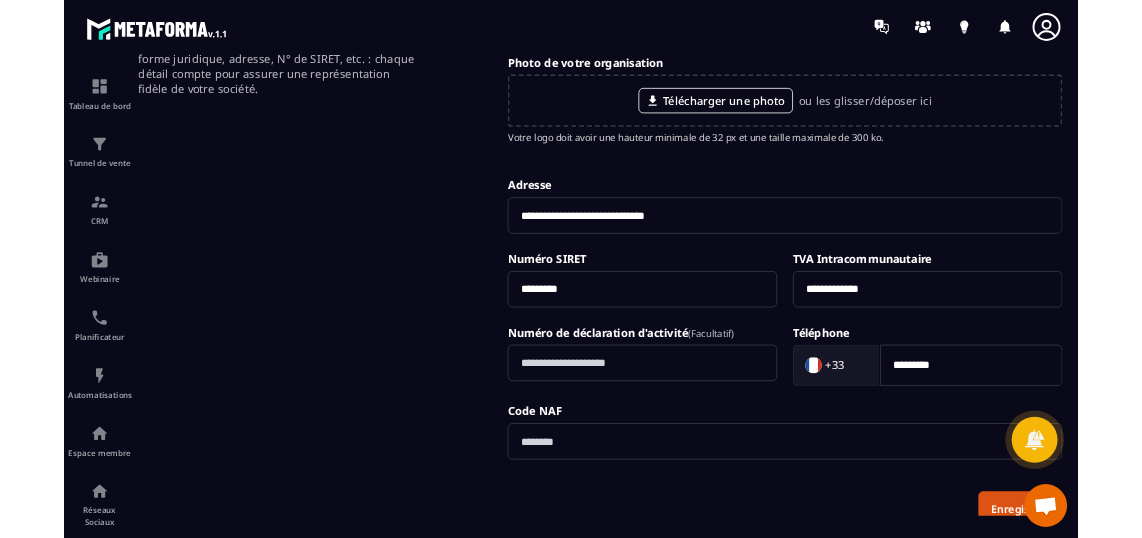 scroll, scrollTop: 219, scrollLeft: 0, axis: vertical 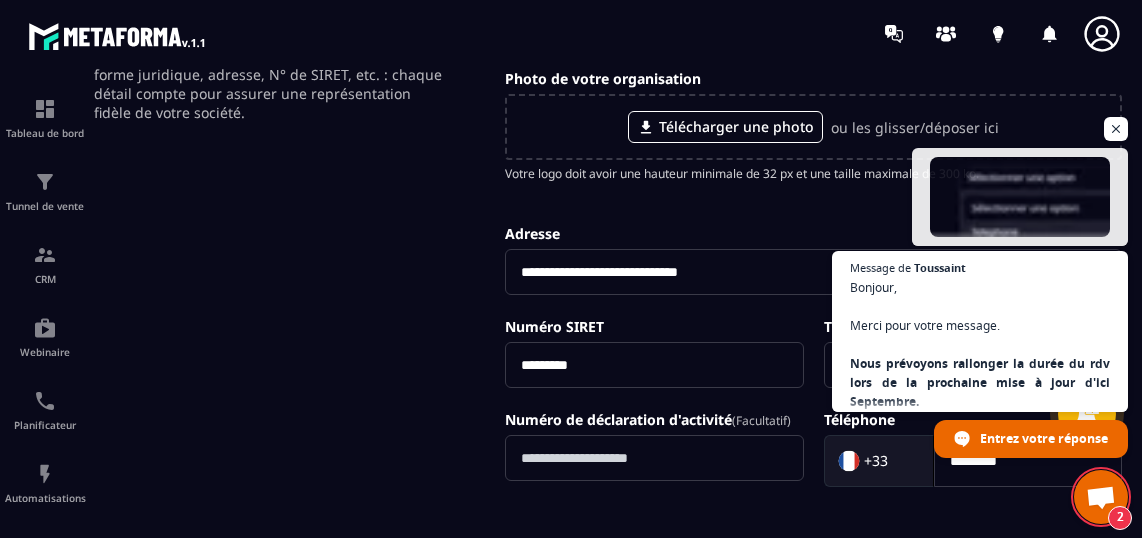 click at bounding box center (654, 458) 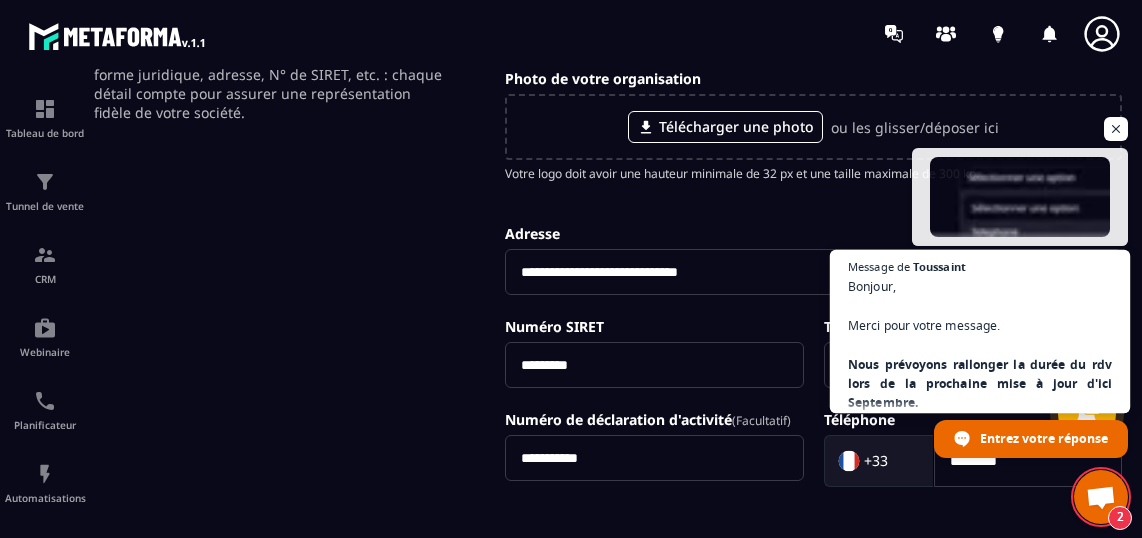 type on "**********" 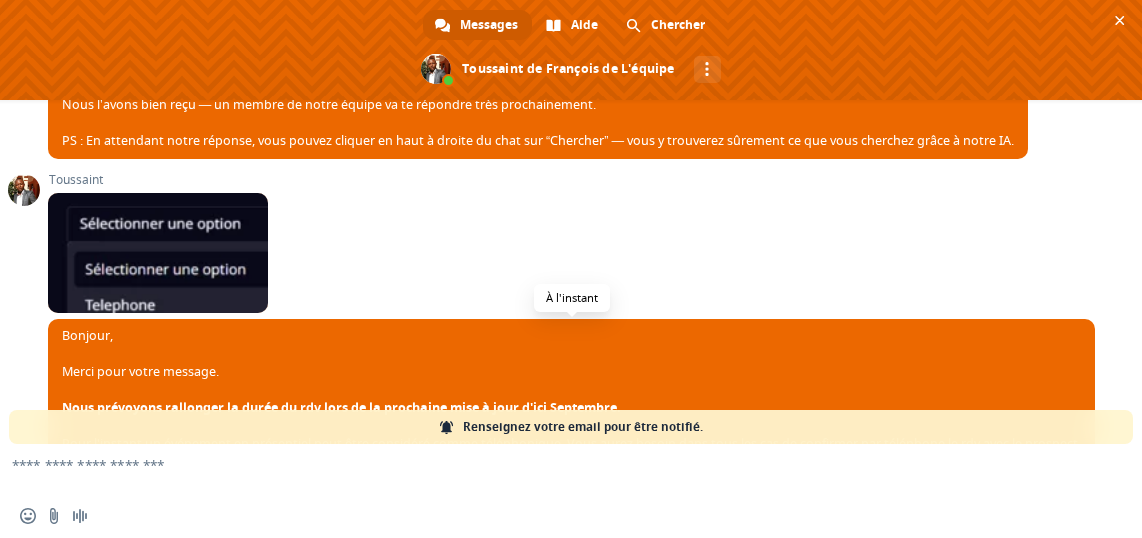 scroll, scrollTop: 596, scrollLeft: 0, axis: vertical 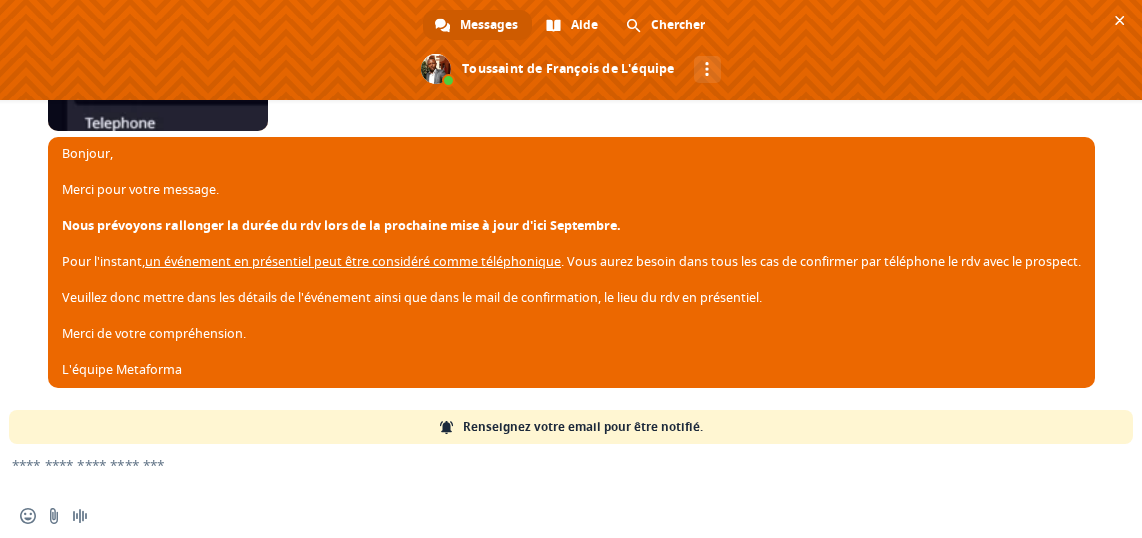 click at bounding box center (547, 469) 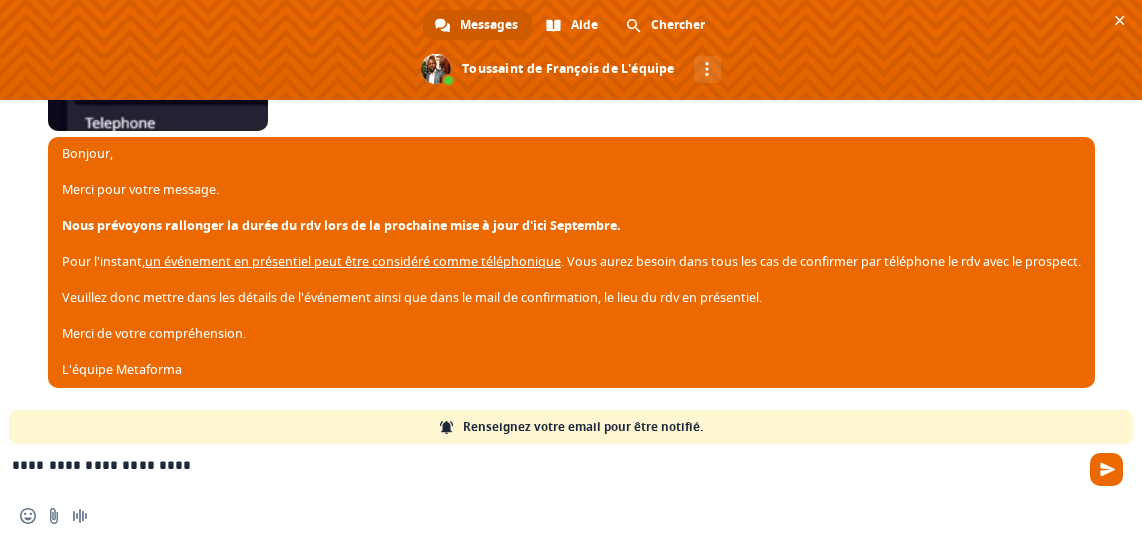 click on "**********" at bounding box center [547, 469] 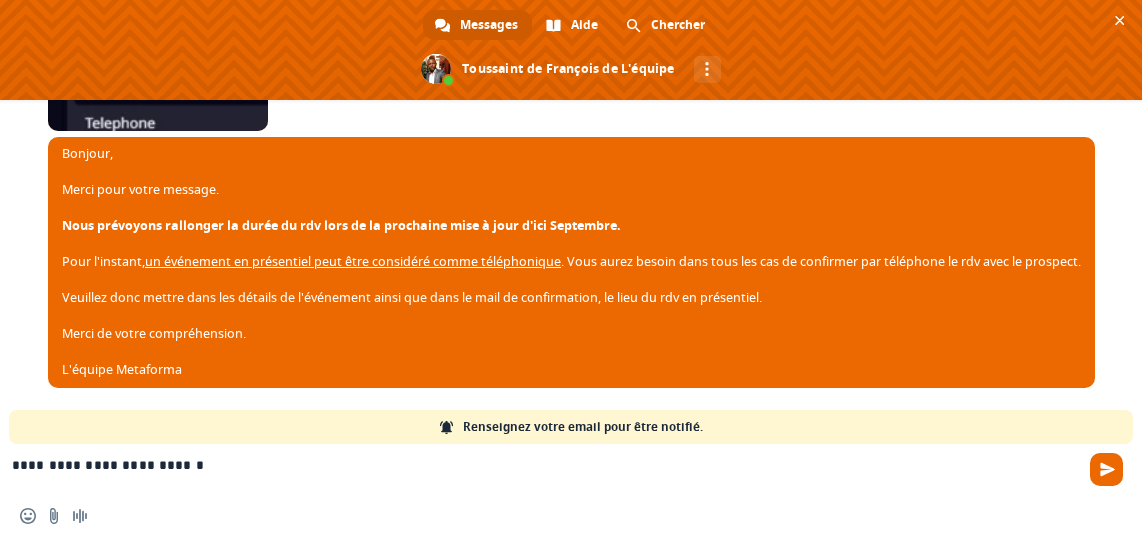 click on "**********" at bounding box center [547, 469] 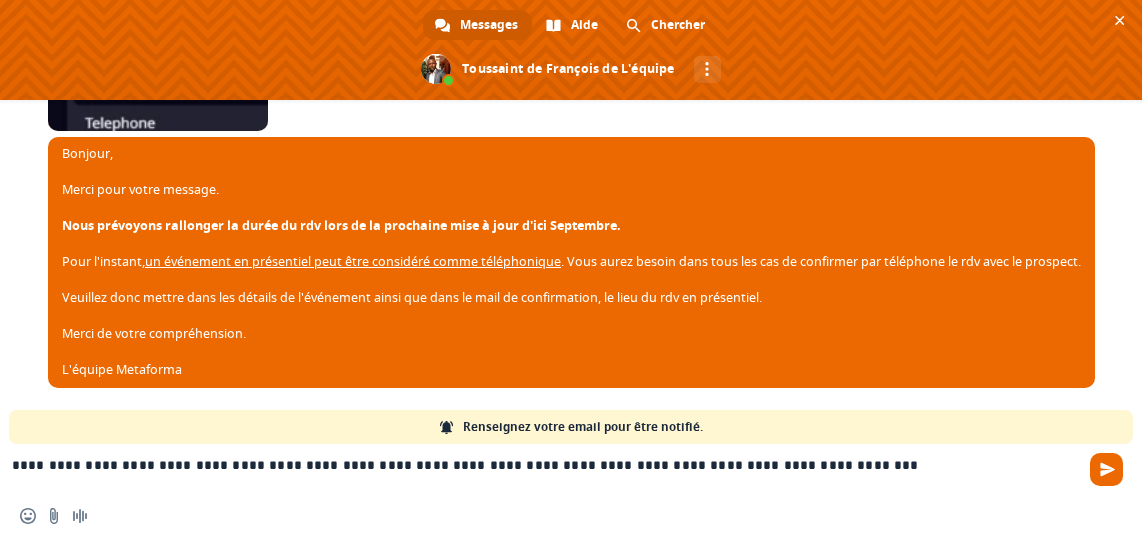 drag, startPoint x: 13, startPoint y: 467, endPoint x: 1057, endPoint y: 520, distance: 1045.3445 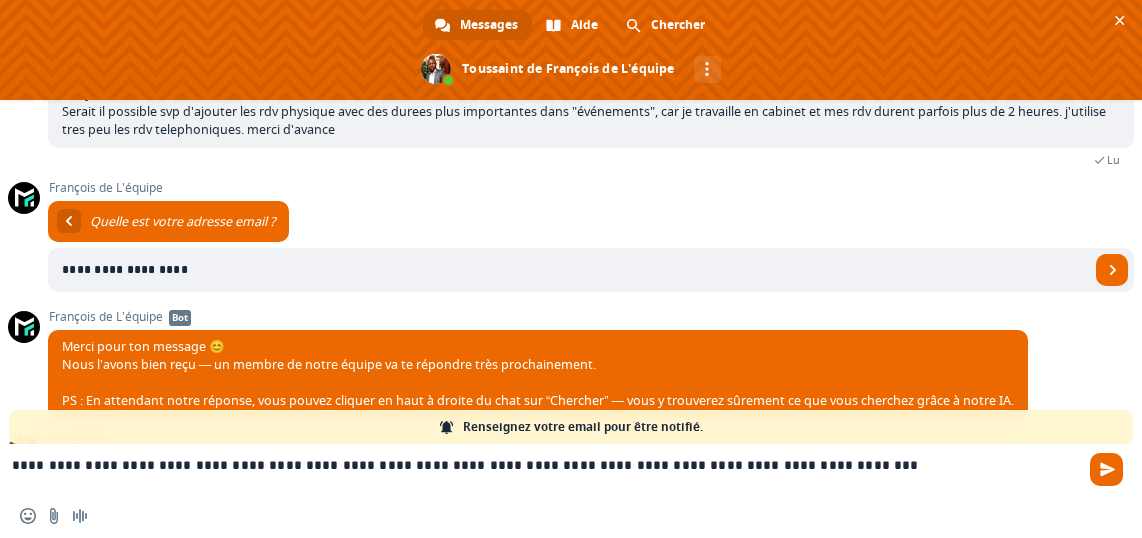 drag, startPoint x: 821, startPoint y: 466, endPoint x: -3, endPoint y: 432, distance: 824.7012 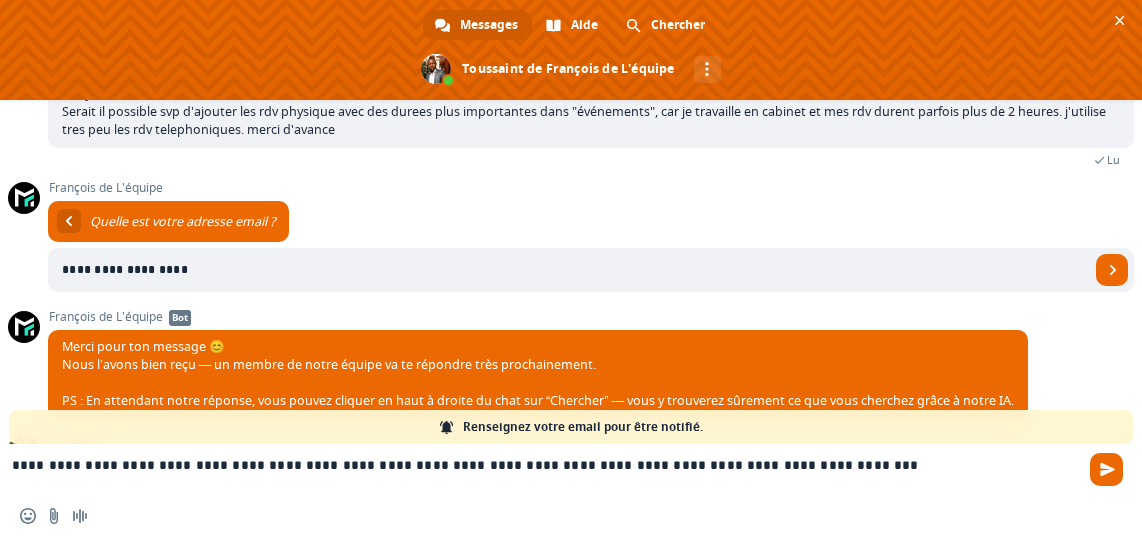 click on "**********" at bounding box center [571, 269] 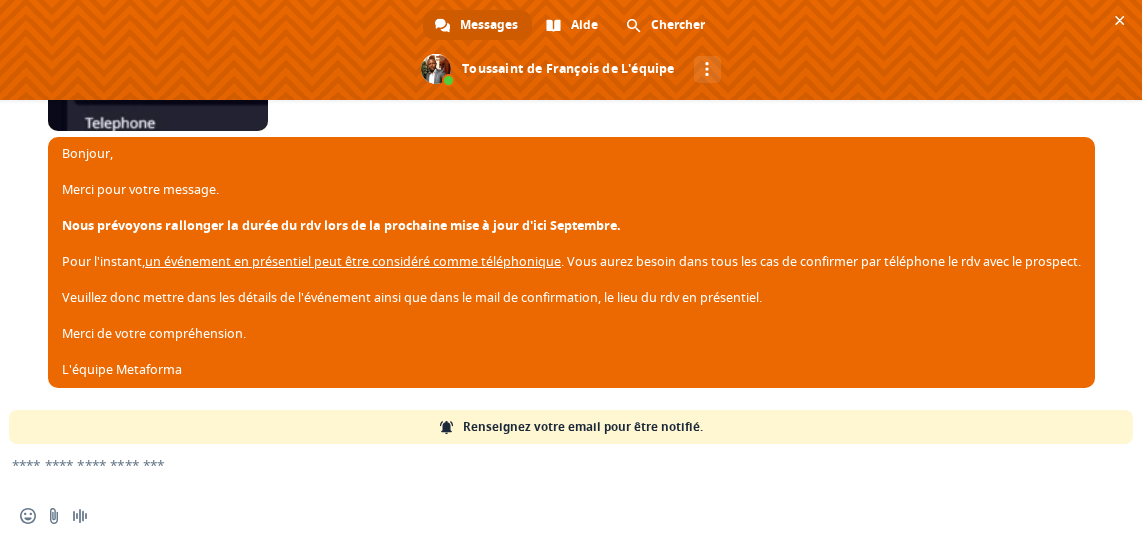 scroll, scrollTop: 596, scrollLeft: 0, axis: vertical 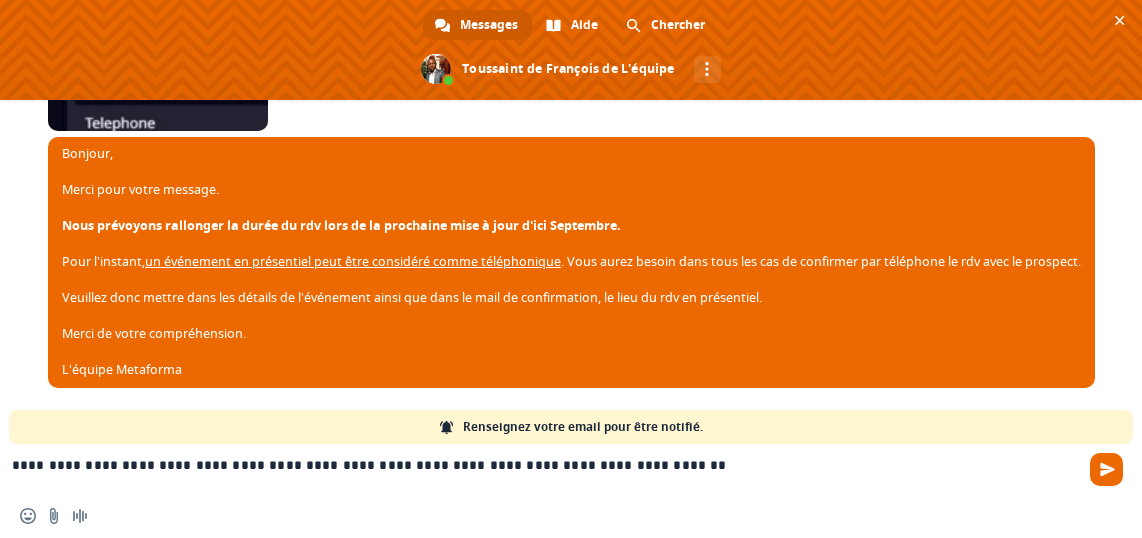 click on "**********" at bounding box center [547, 469] 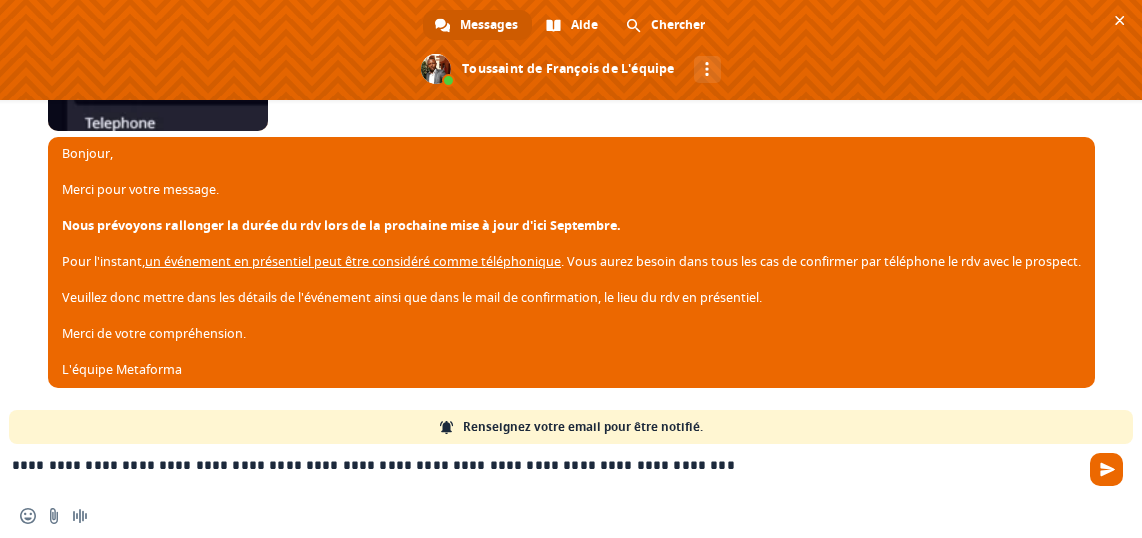 type on "**********" 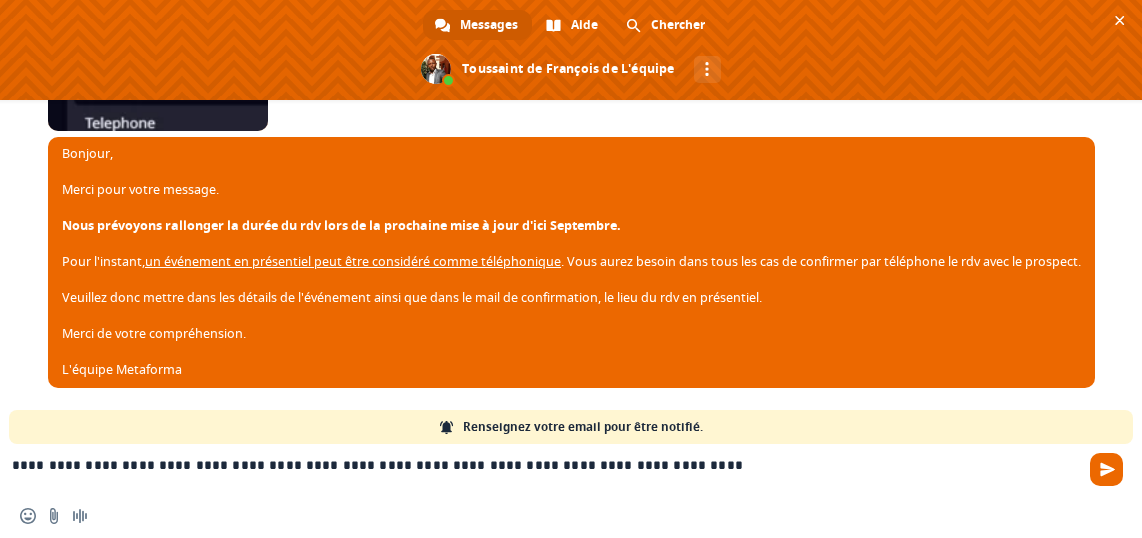 click on "**********" at bounding box center (547, 469) 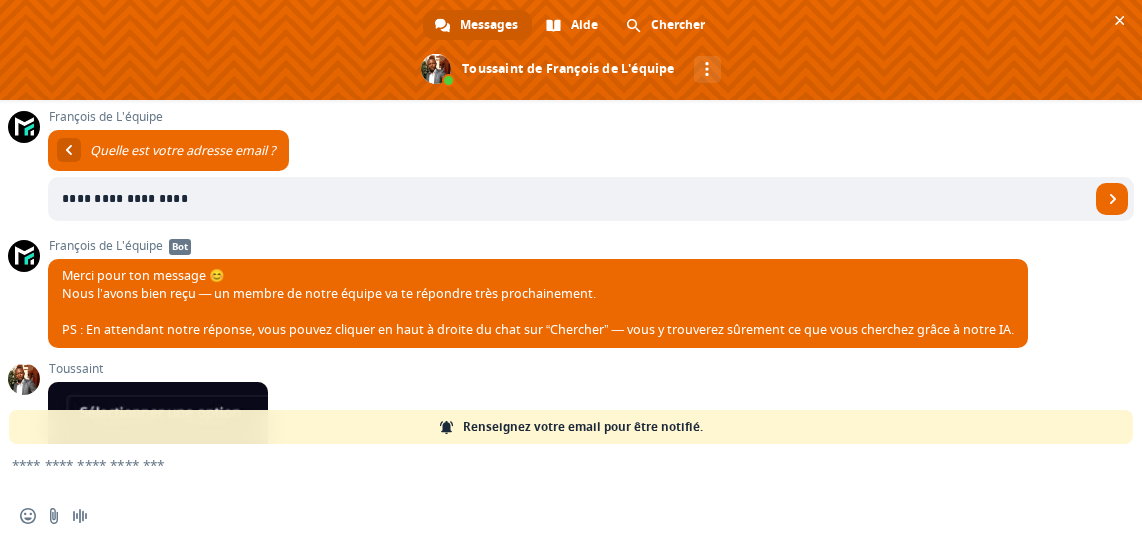 scroll, scrollTop: 0, scrollLeft: 0, axis: both 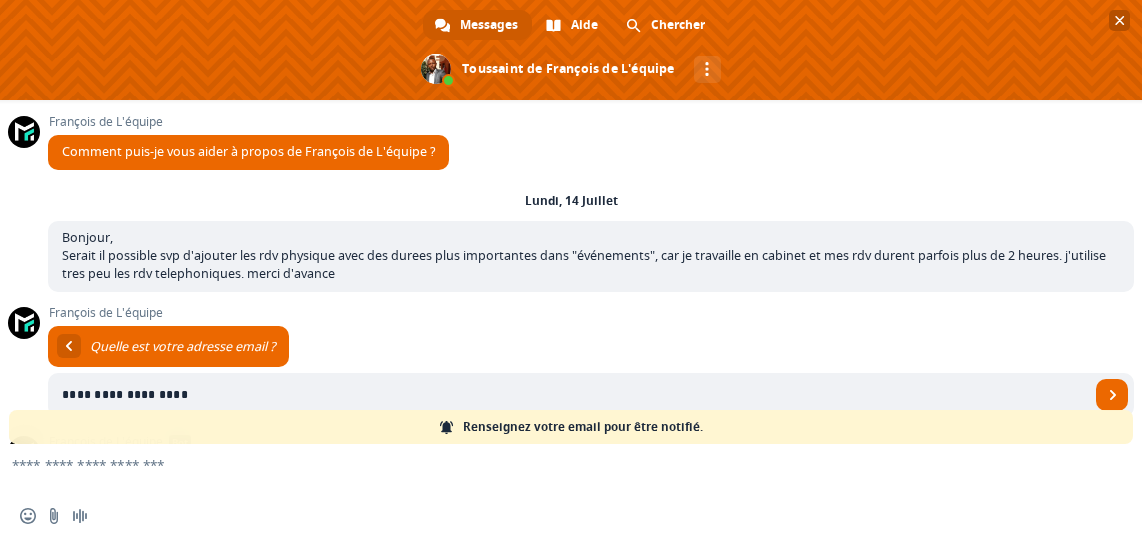 type 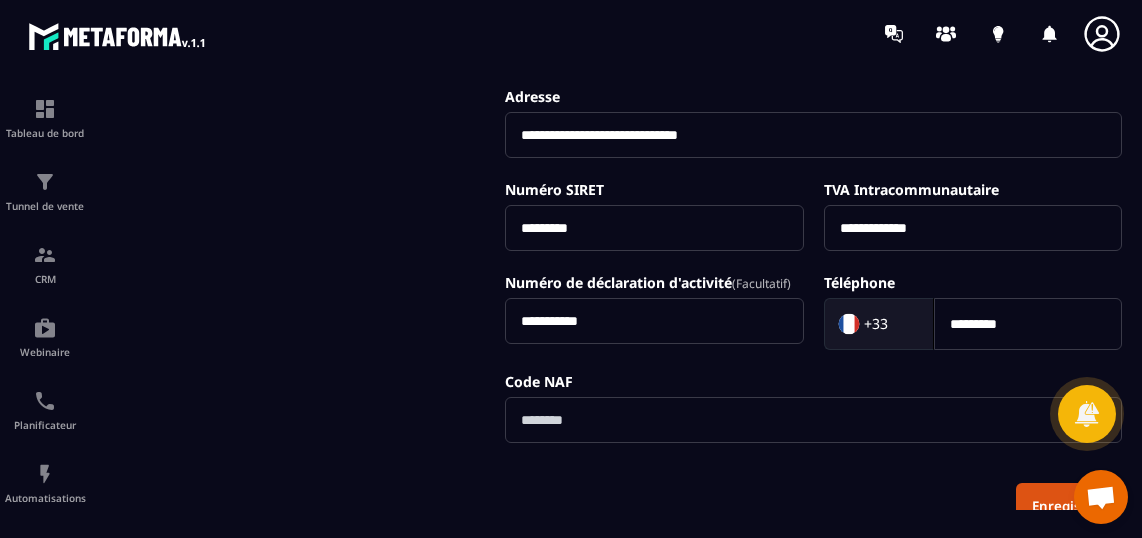 scroll, scrollTop: 528, scrollLeft: 0, axis: vertical 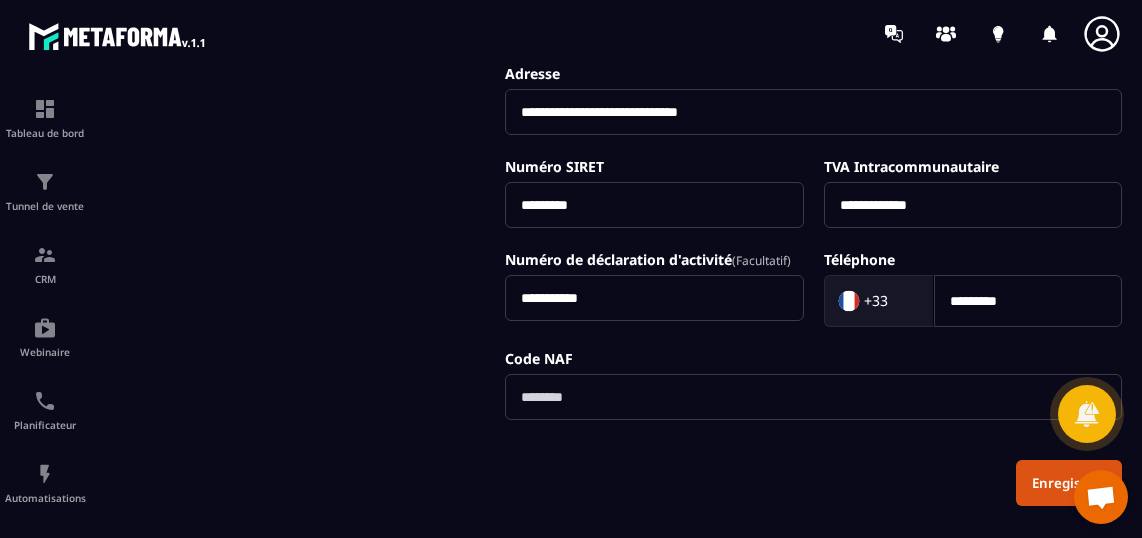click at bounding box center [813, 397] 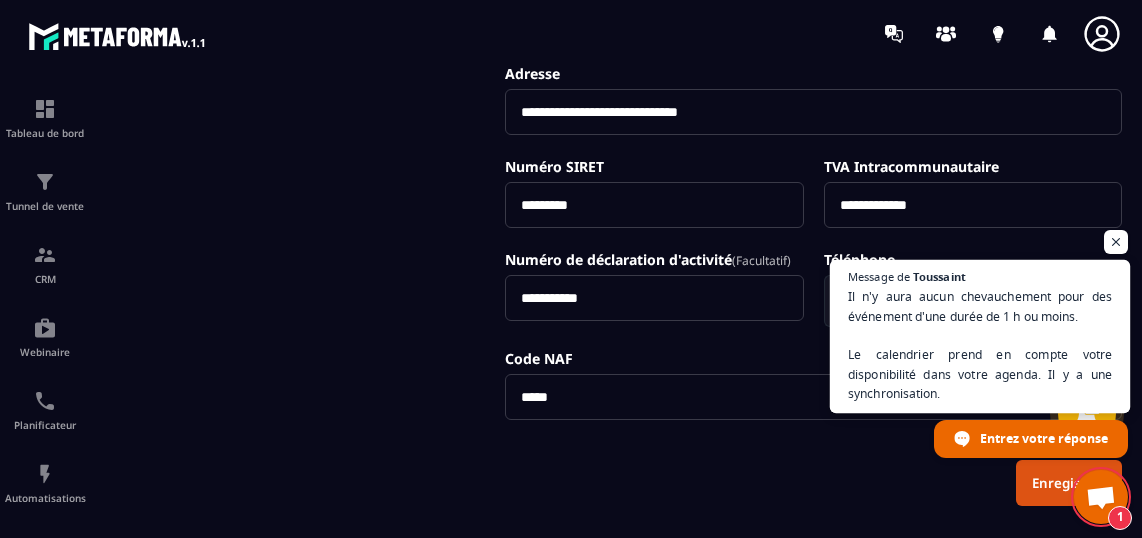 type on "*****" 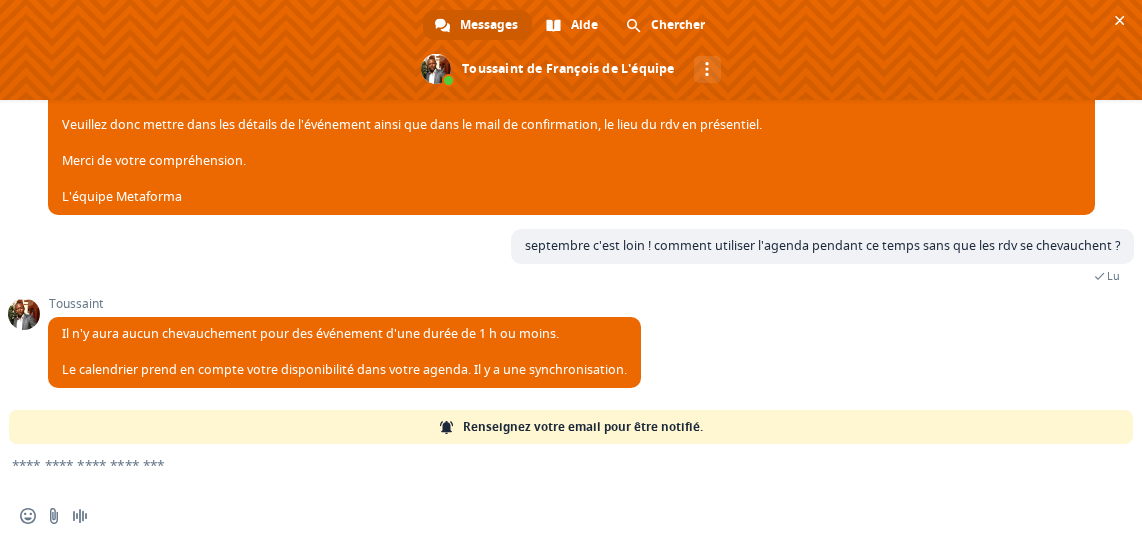 scroll, scrollTop: 752, scrollLeft: 0, axis: vertical 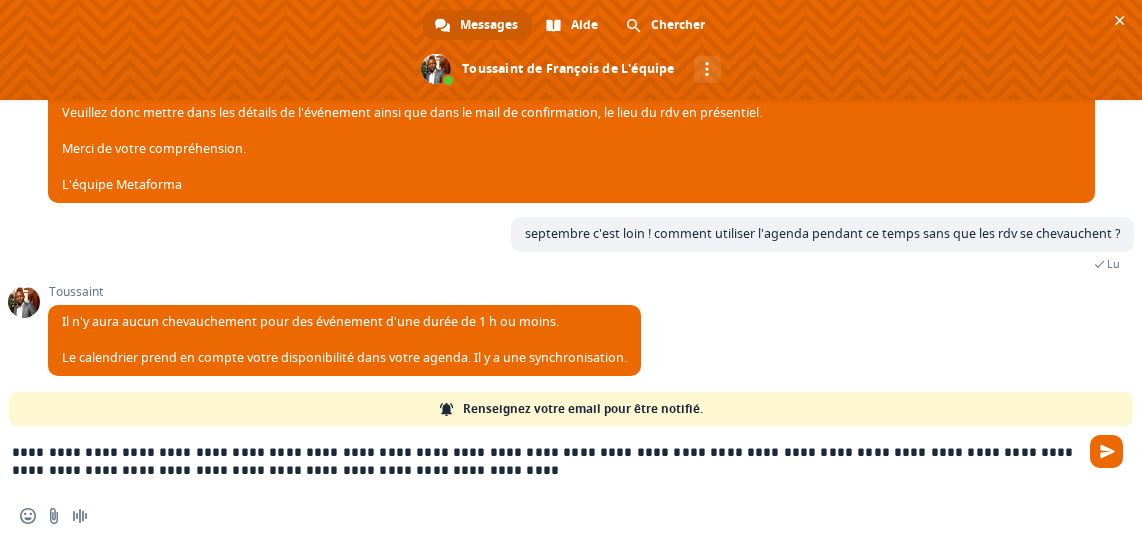 drag, startPoint x: 746, startPoint y: 454, endPoint x: 342, endPoint y: 451, distance: 404.01114 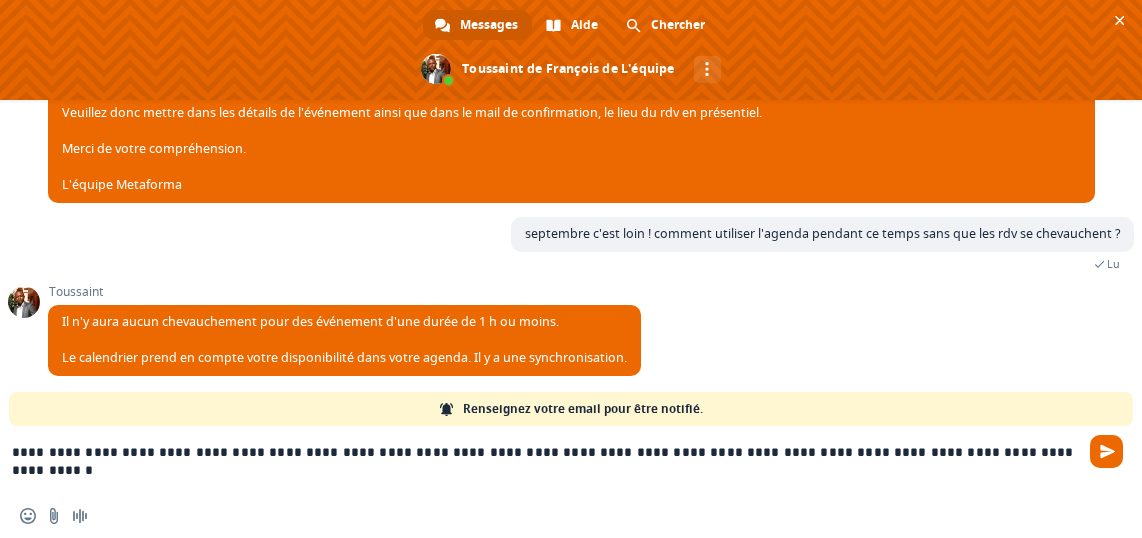 click on "**********" at bounding box center [547, 460] 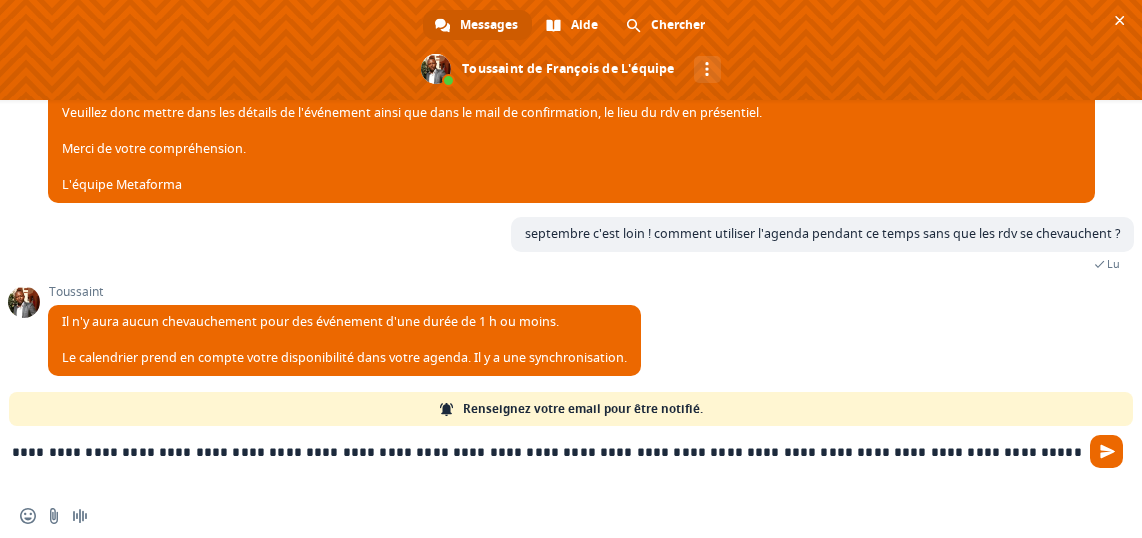 click on "**********" at bounding box center (547, 460) 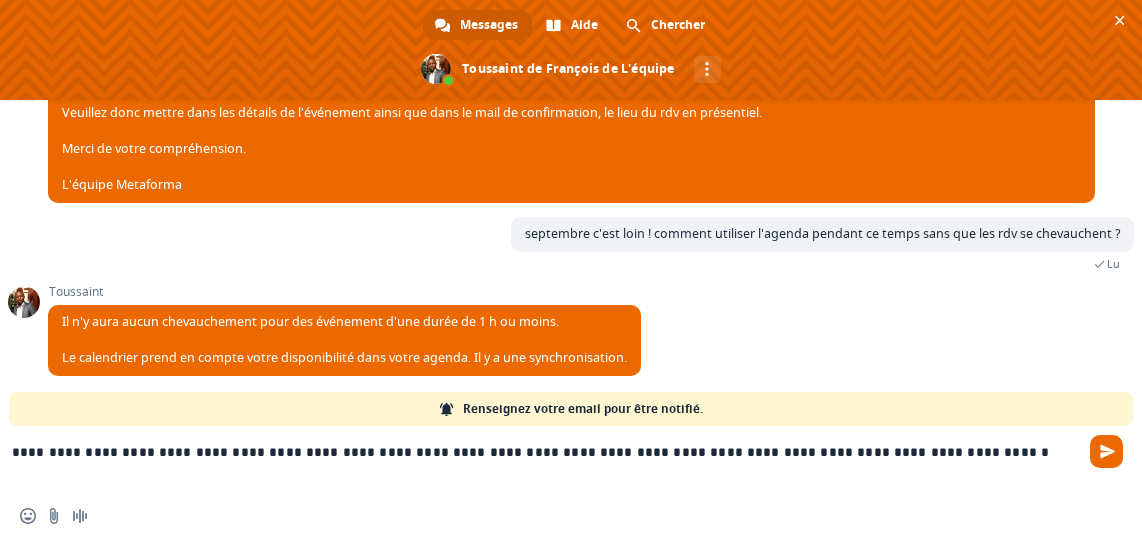 drag, startPoint x: 337, startPoint y: 454, endPoint x: 319, endPoint y: 454, distance: 18 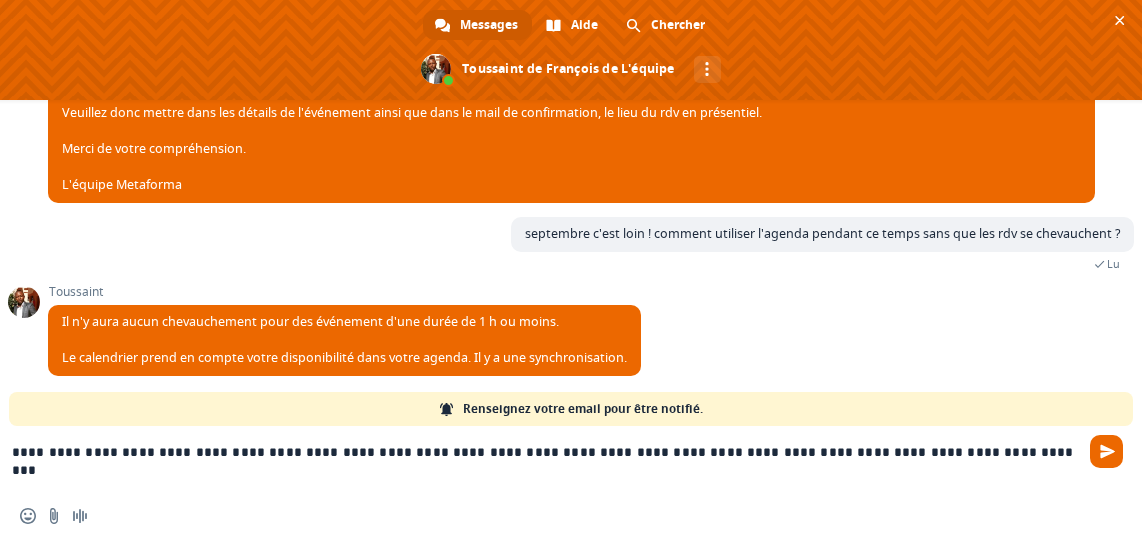 click on "**********" at bounding box center [547, 460] 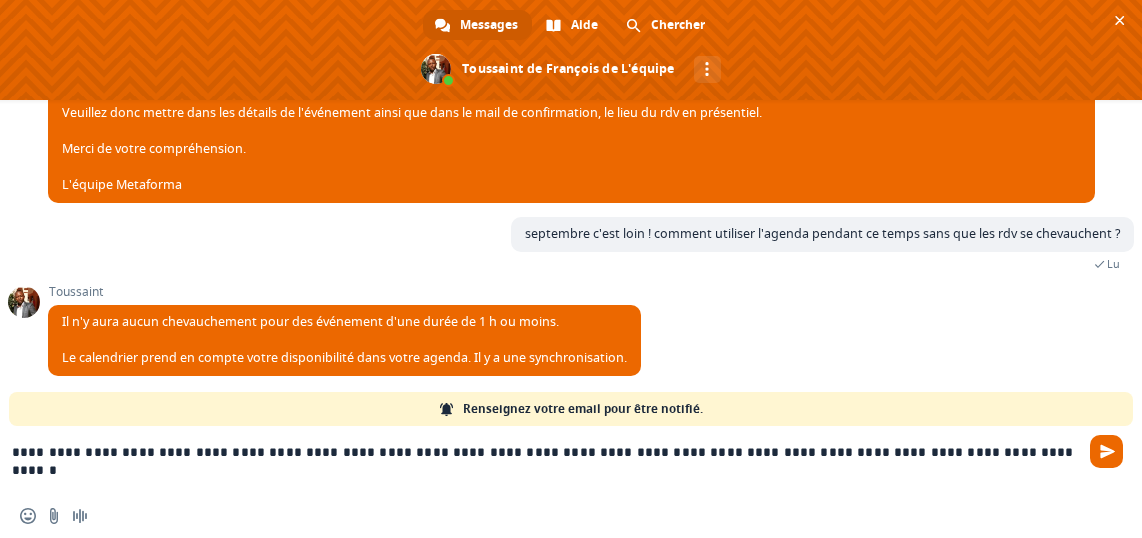 click on "**********" at bounding box center [547, 460] 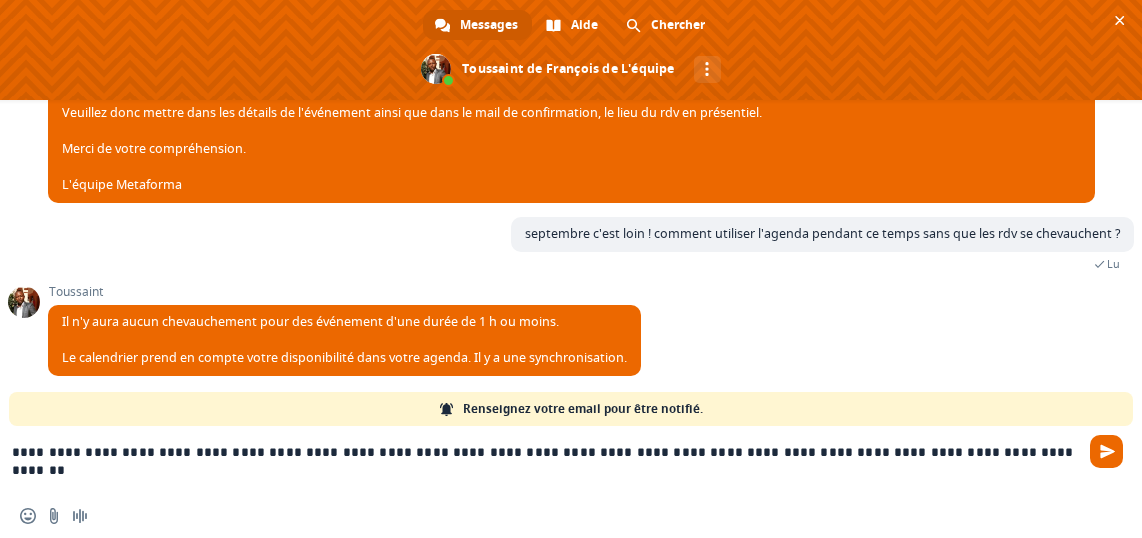 click on "**********" at bounding box center [547, 460] 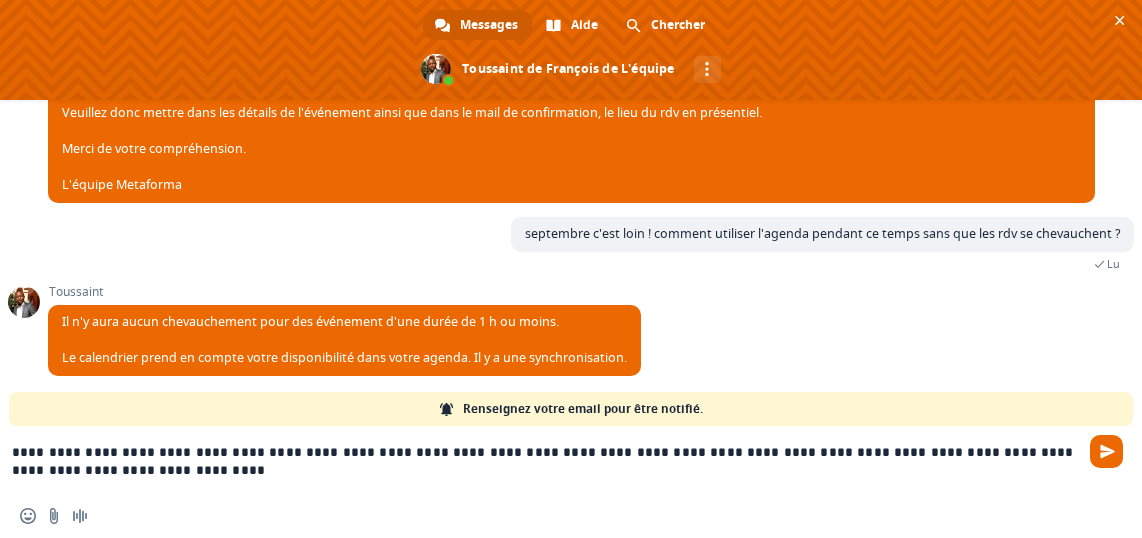 click on "Renseignez votre email pour être notifié." at bounding box center (571, 409) 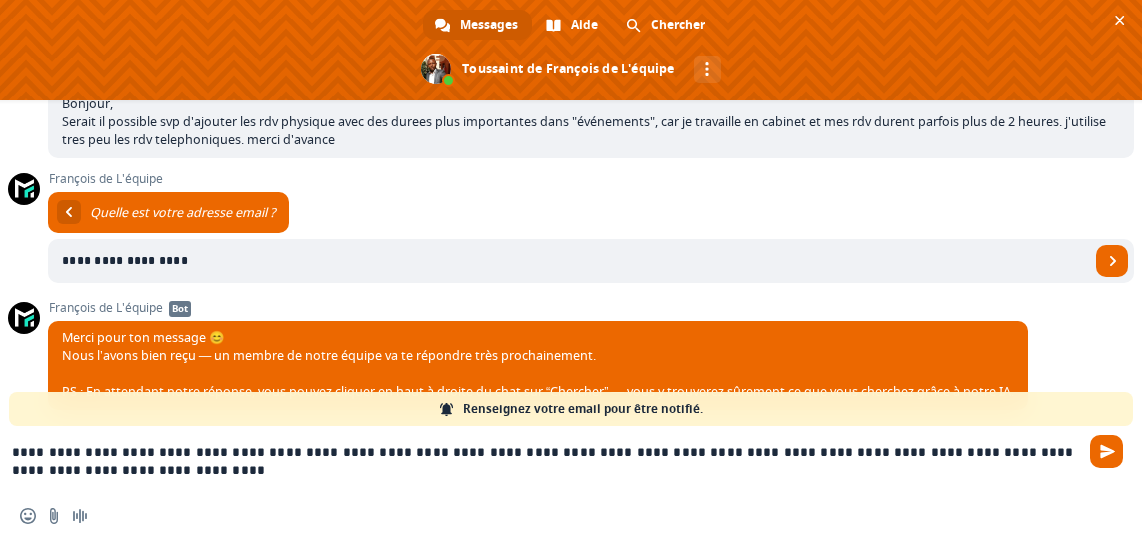 click on "**********" at bounding box center (547, 460) 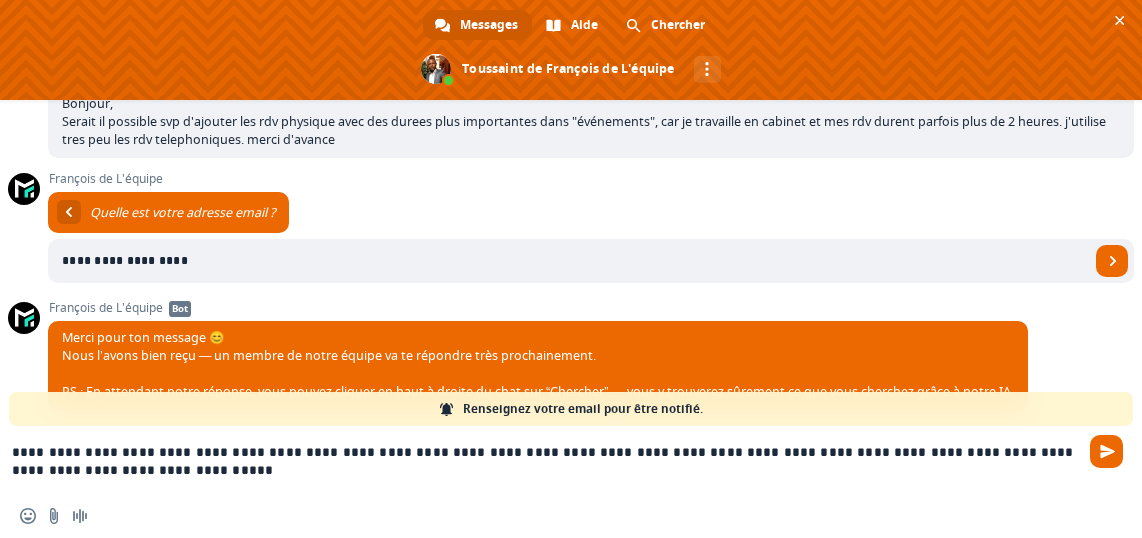 drag, startPoint x: 274, startPoint y: 454, endPoint x: 304, endPoint y: 482, distance: 41.036568 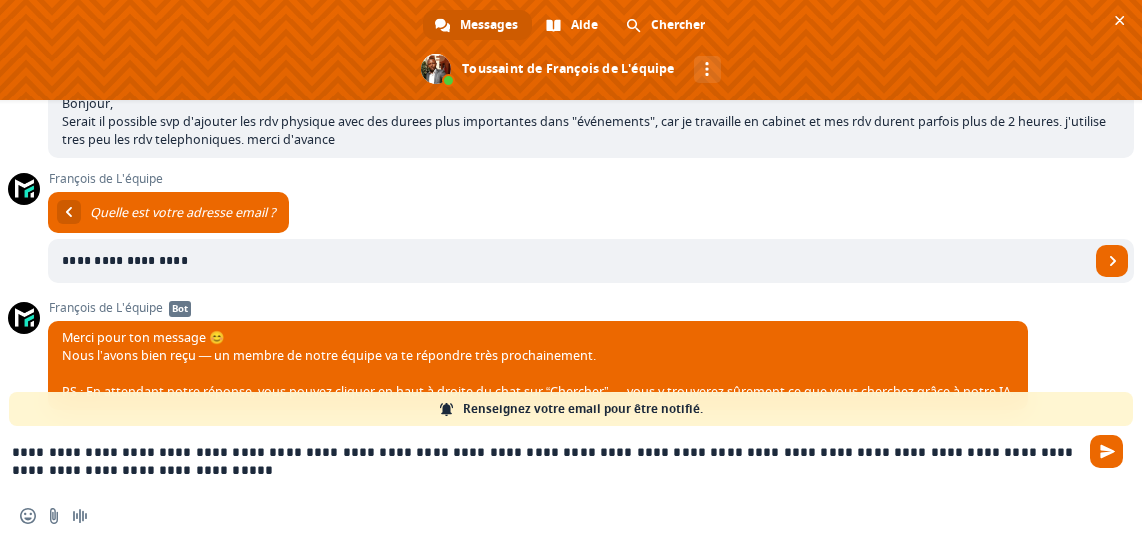 click on "**********" at bounding box center [547, 460] 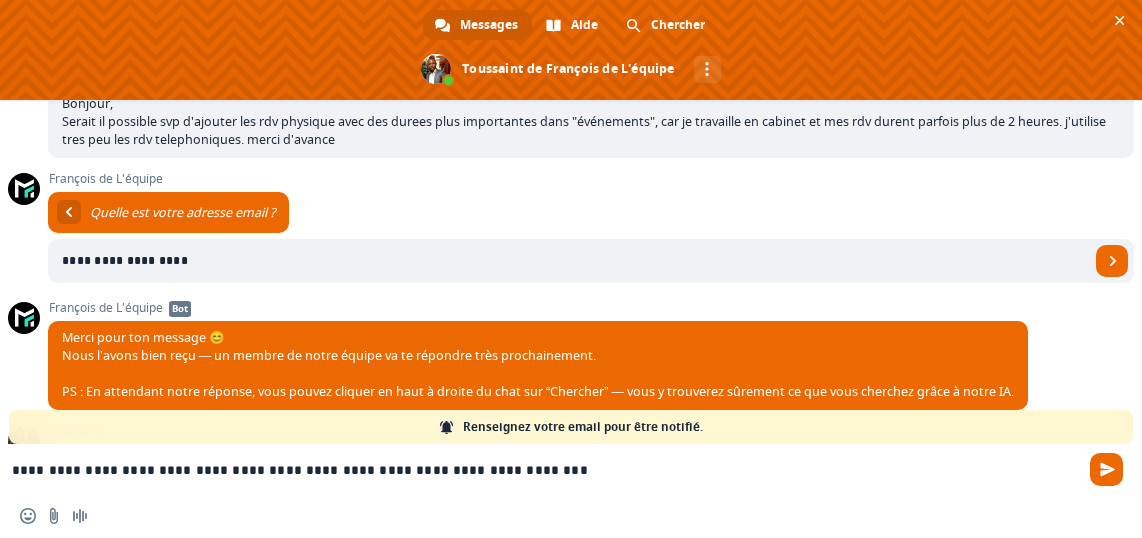 type on "**********" 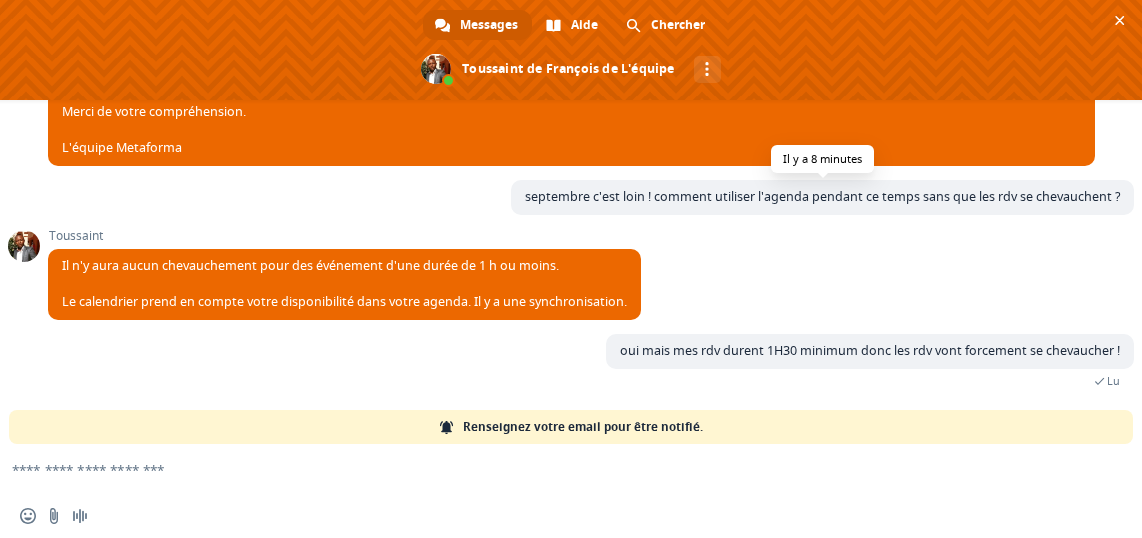 scroll, scrollTop: 0, scrollLeft: 0, axis: both 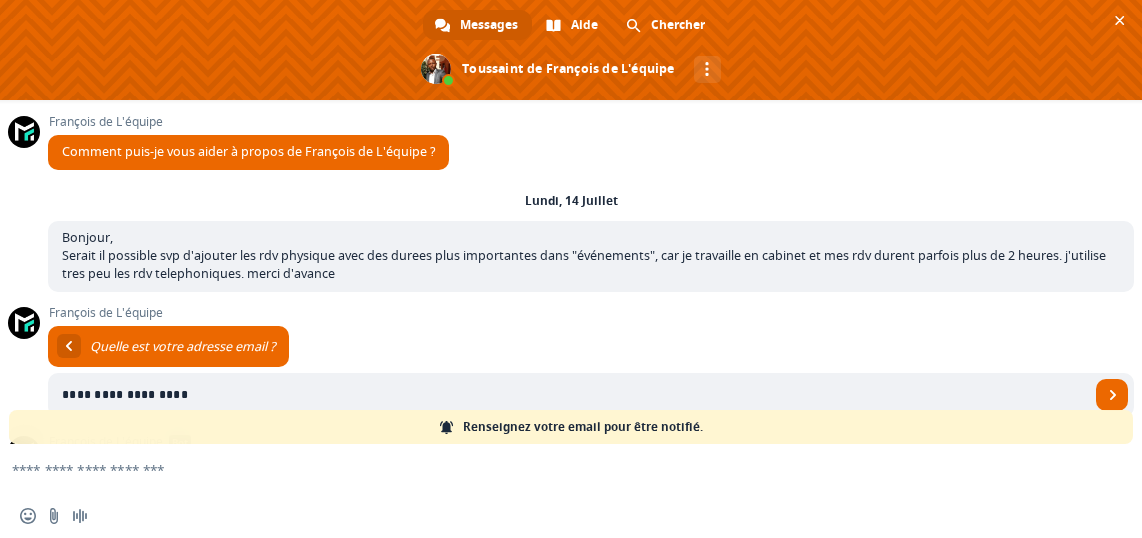 type 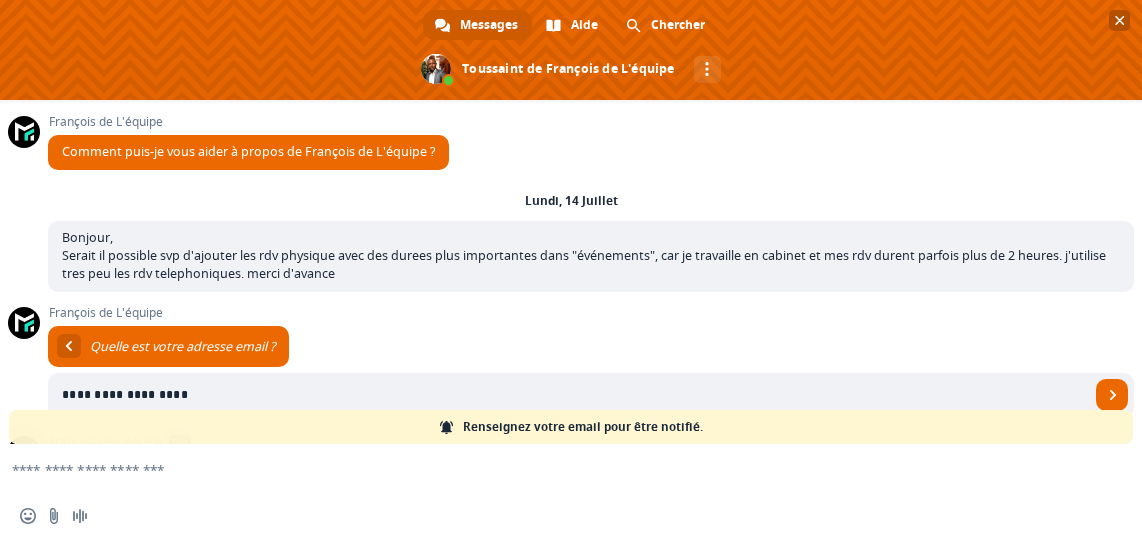 click at bounding box center (1120, 20) 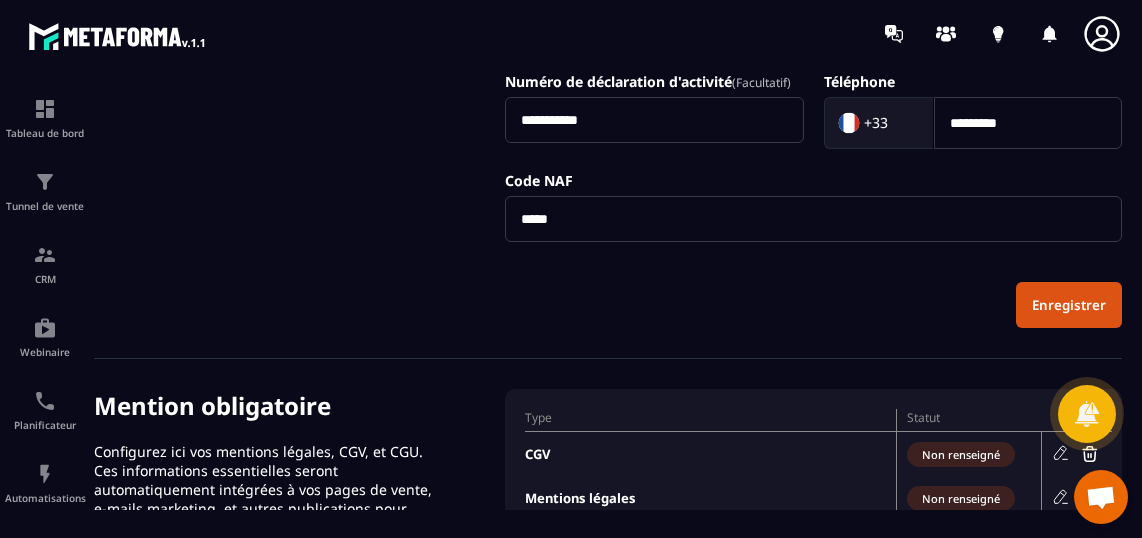 scroll, scrollTop: 707, scrollLeft: 0, axis: vertical 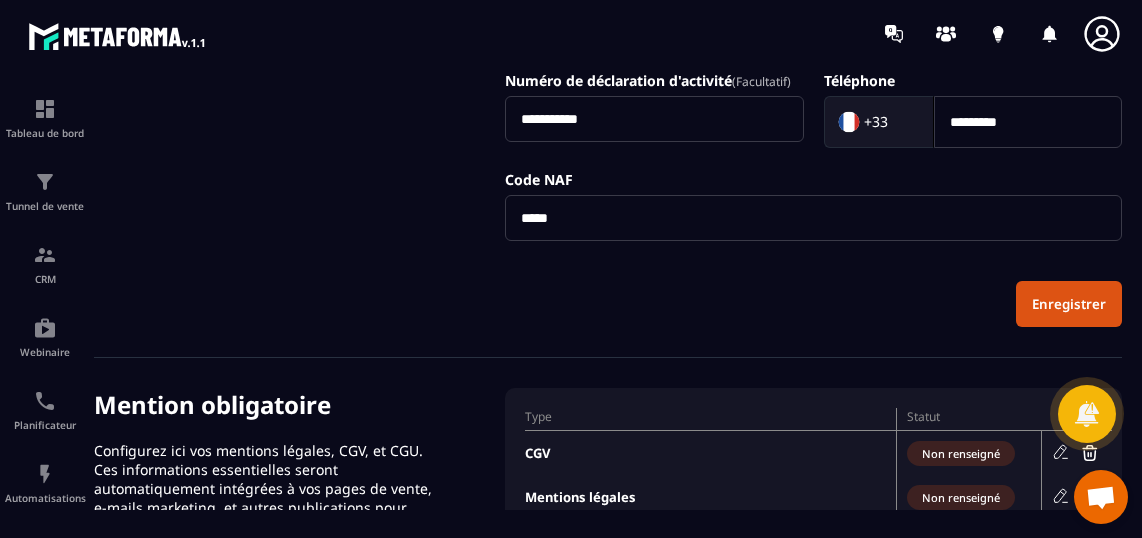 click on "Enregistrer" at bounding box center [1069, 304] 